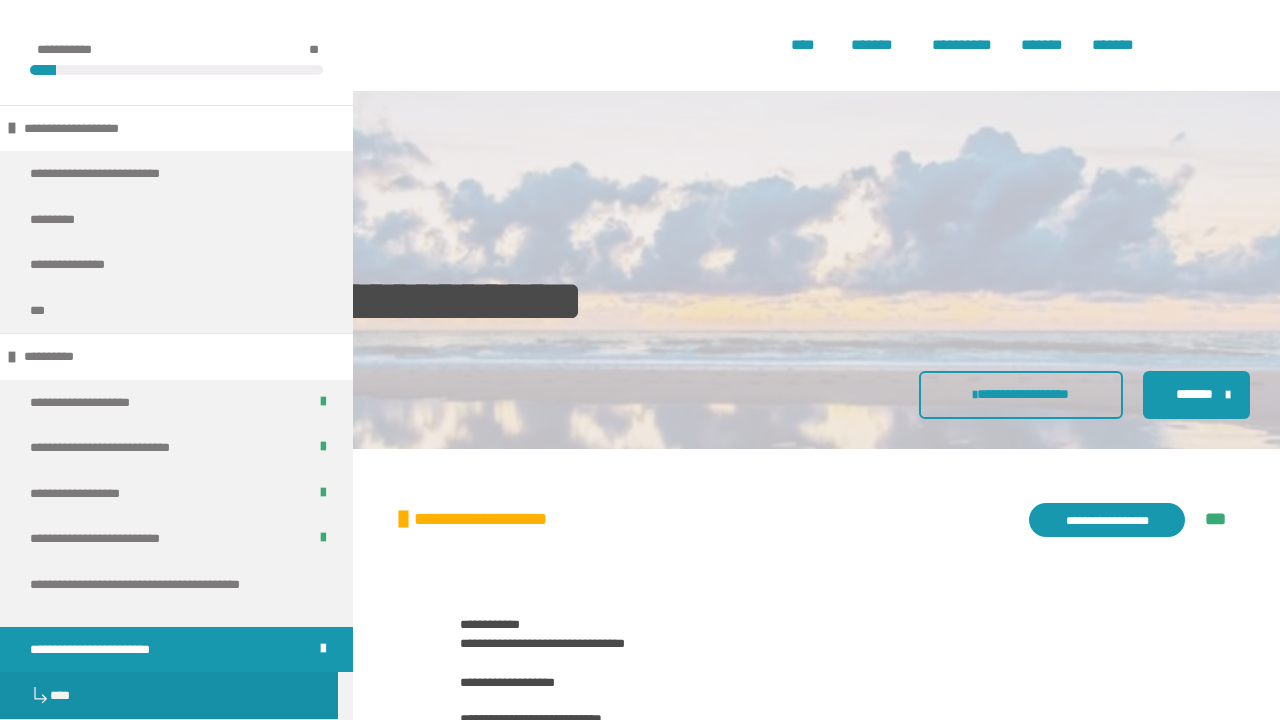 scroll, scrollTop: 3650, scrollLeft: 0, axis: vertical 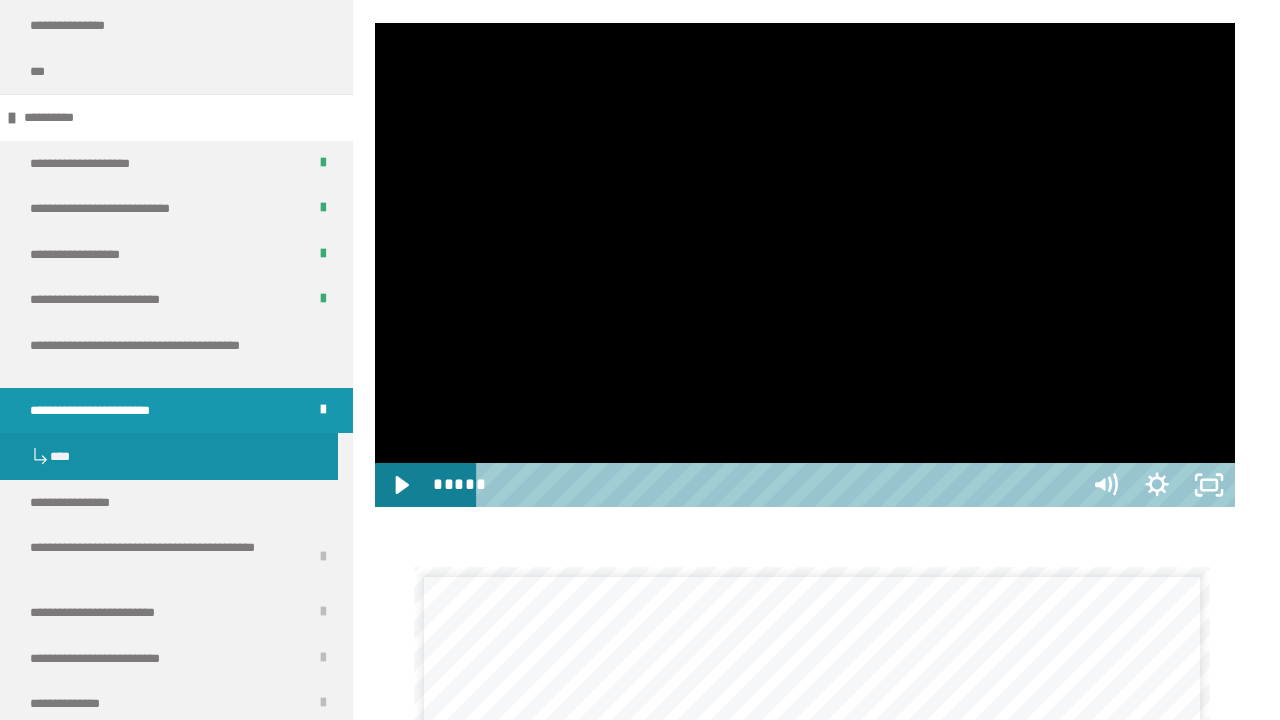 click at bounding box center (805, 265) 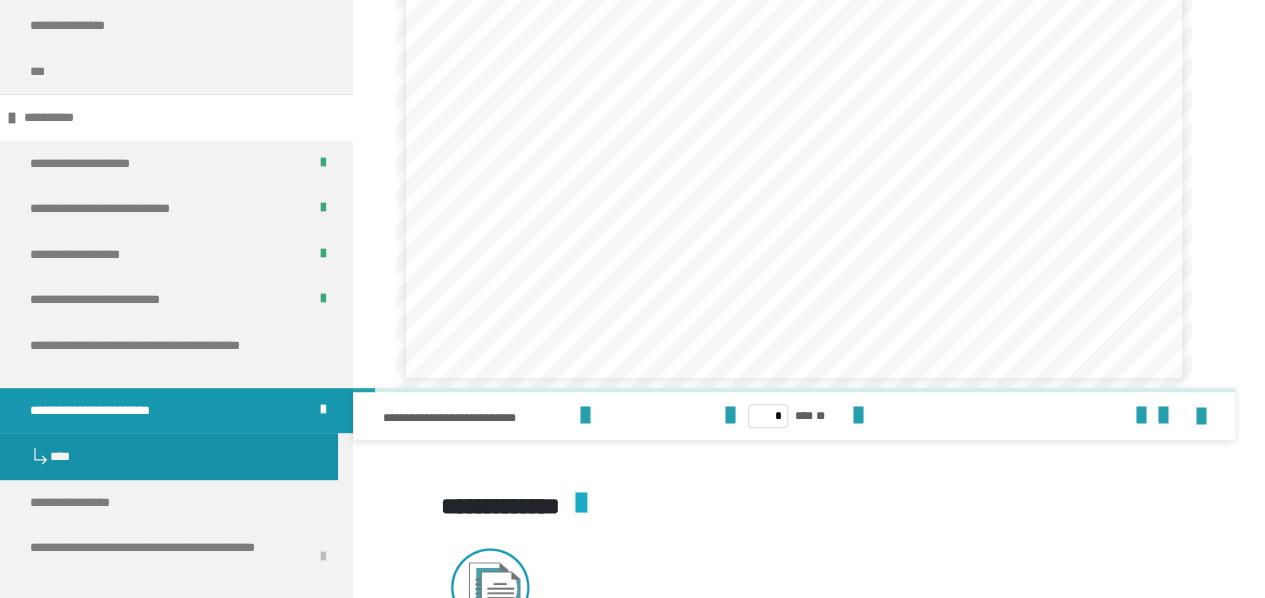 scroll, scrollTop: 4234, scrollLeft: 0, axis: vertical 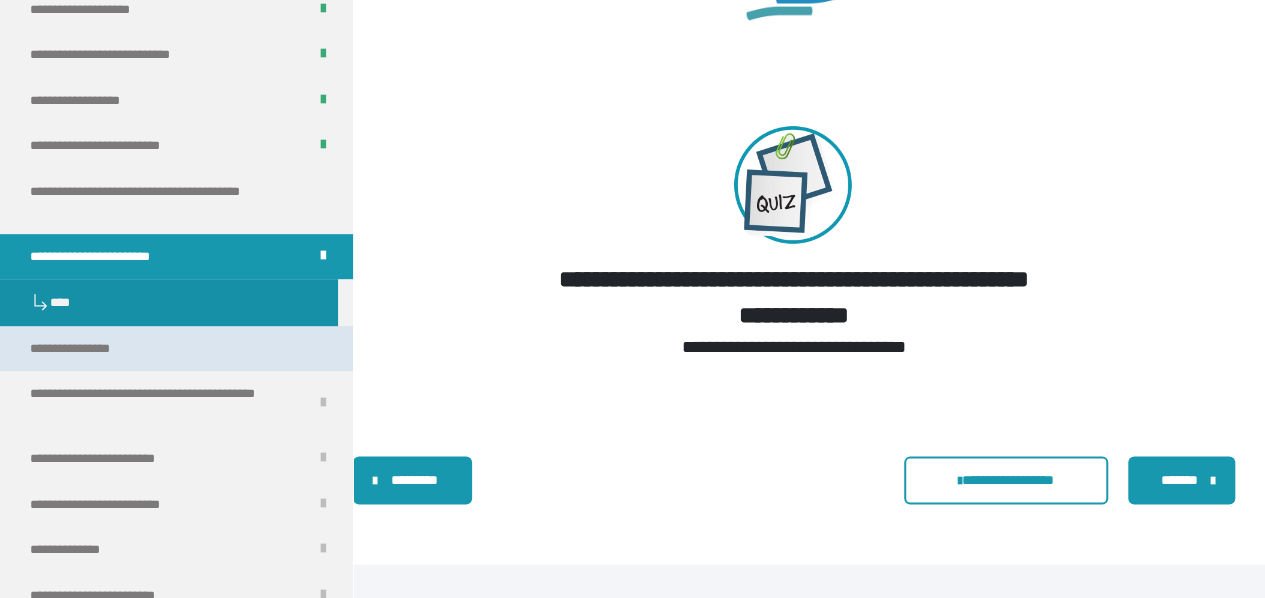 click on "**********" at bounding box center (97, 349) 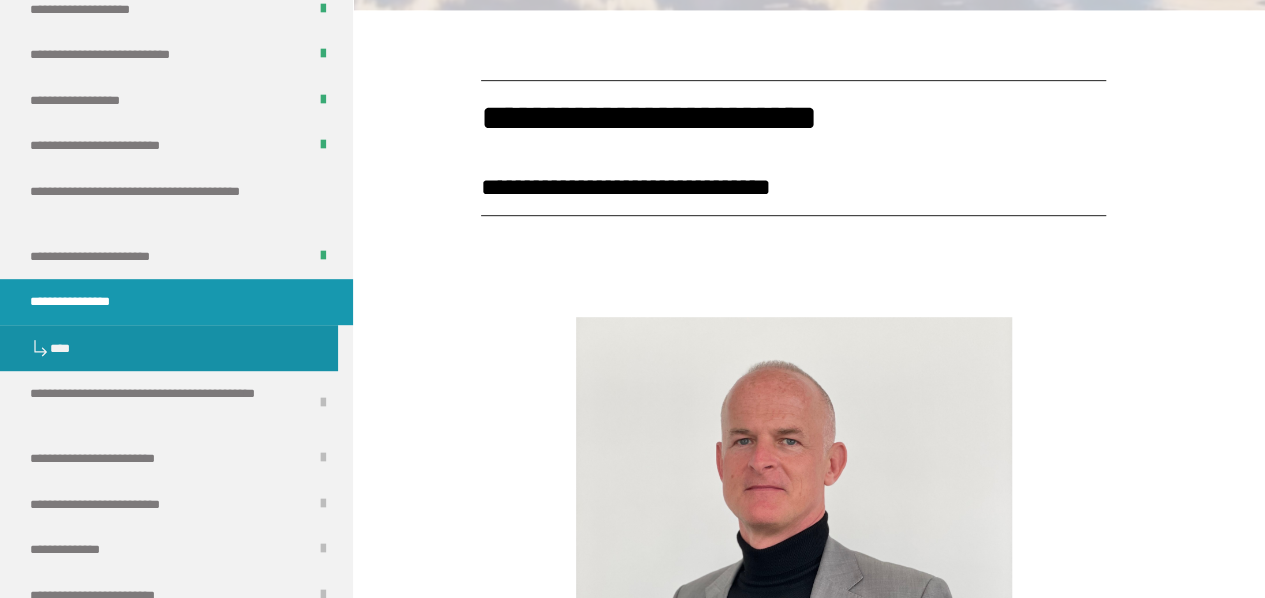 scroll, scrollTop: 0, scrollLeft: 0, axis: both 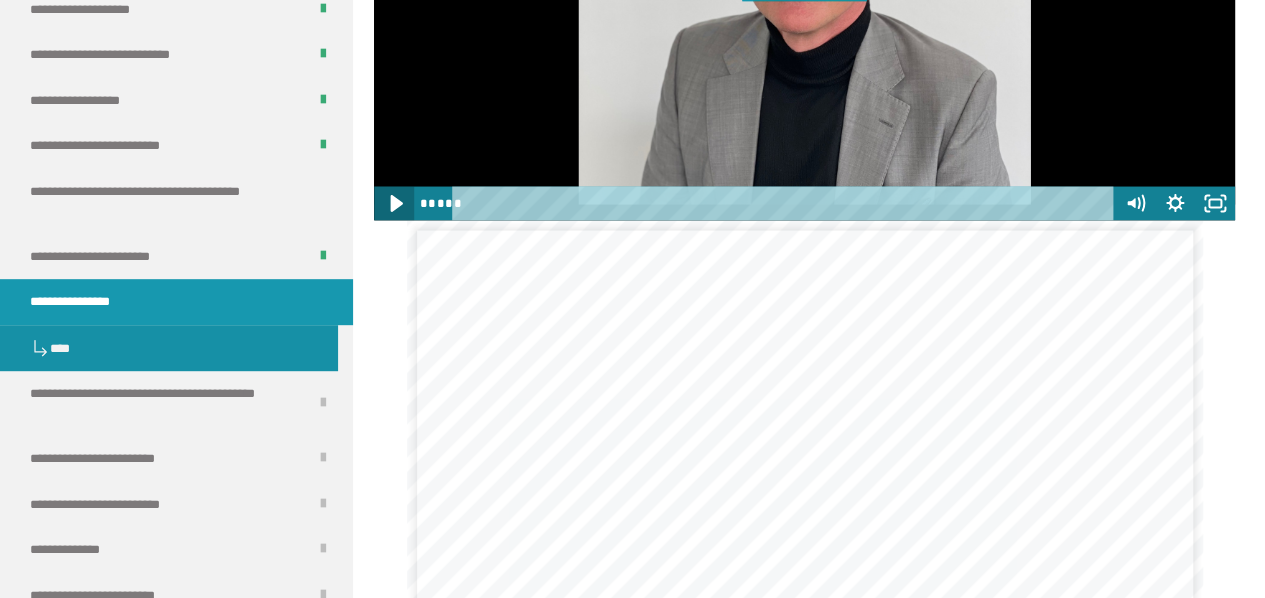 click 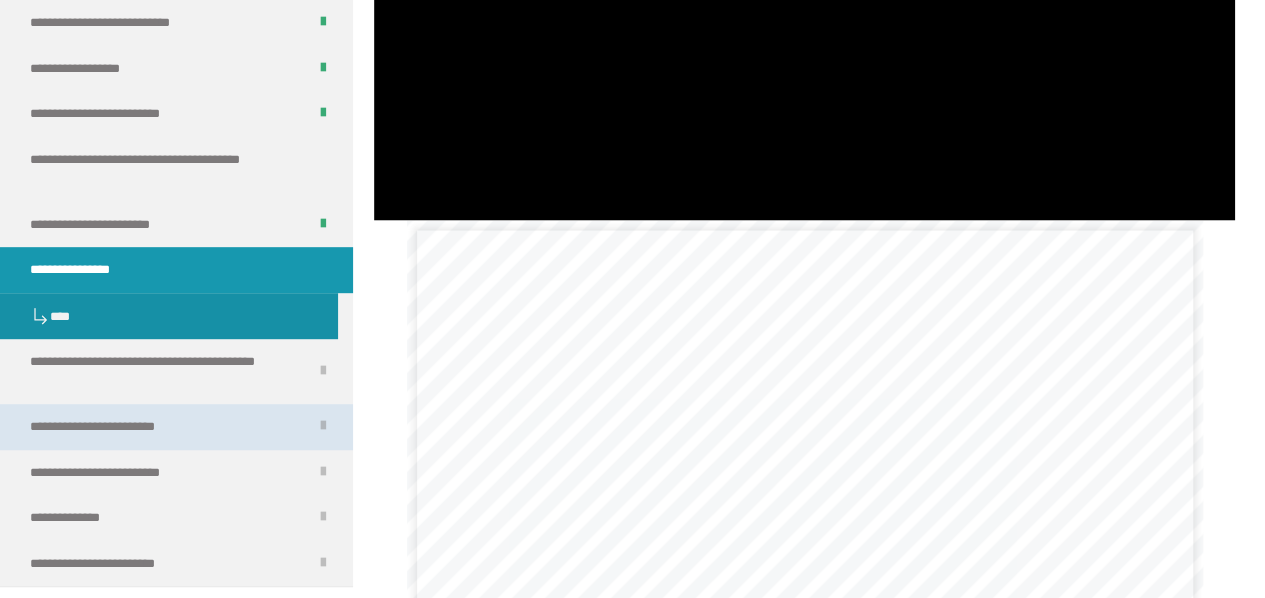 scroll, scrollTop: 249, scrollLeft: 0, axis: vertical 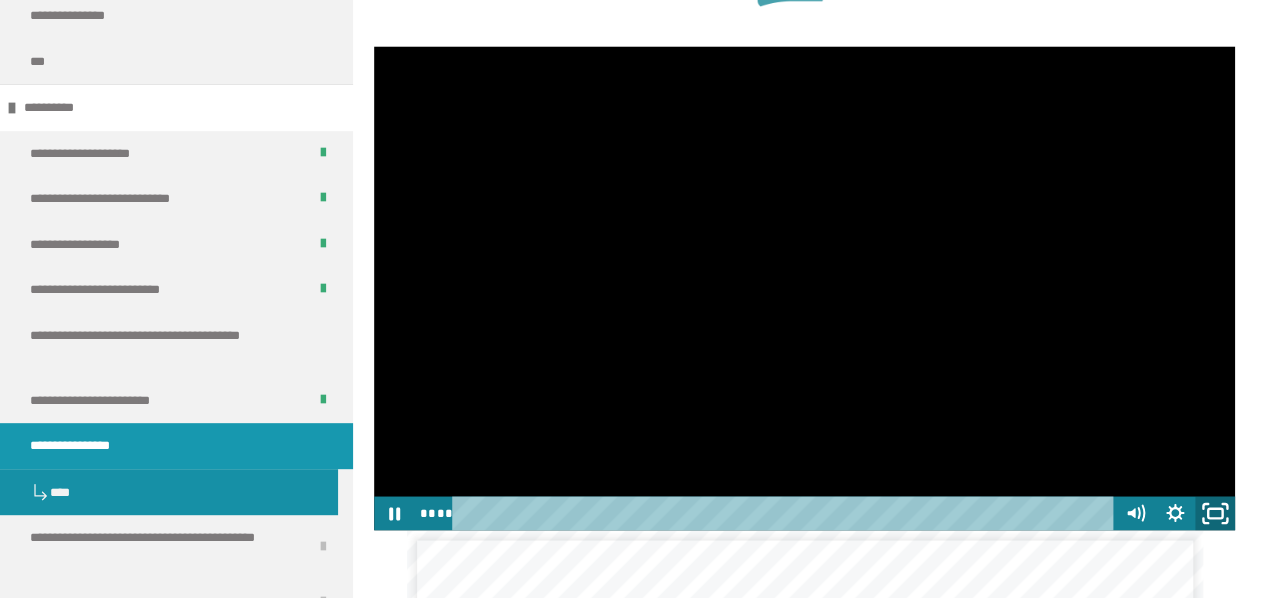 click 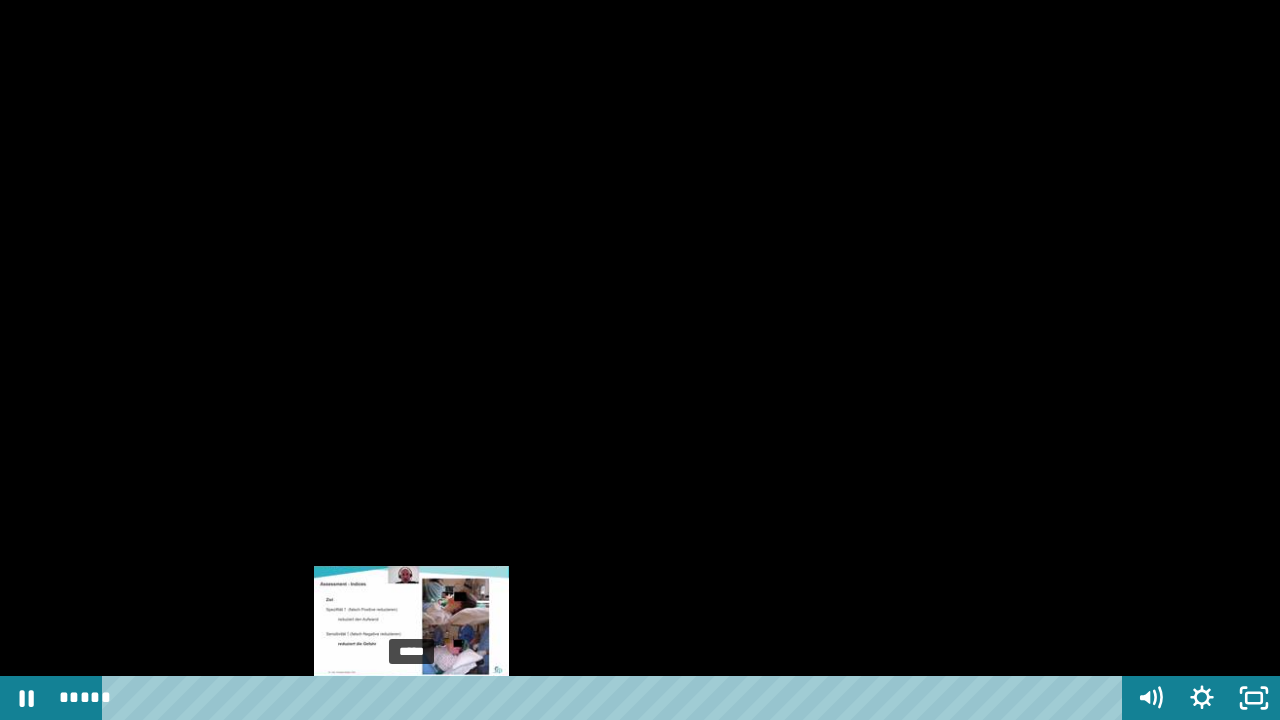 click on "*****" at bounding box center (616, 698) 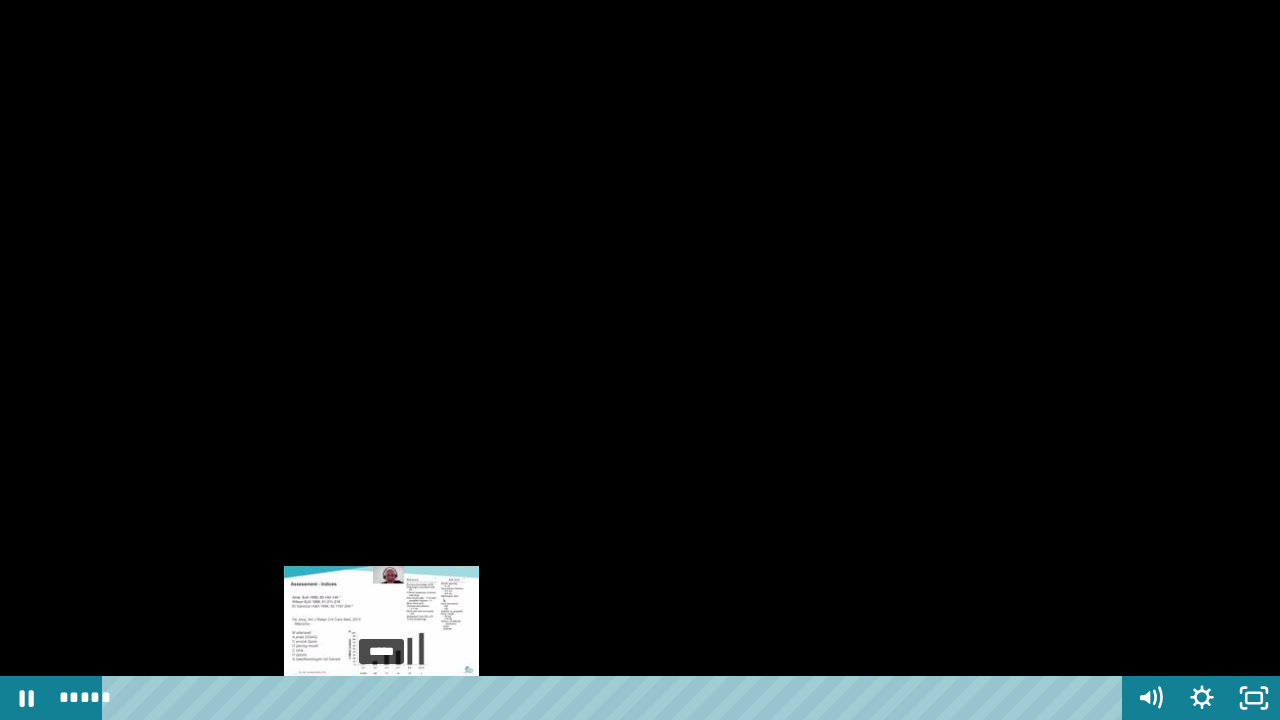 click on "*****" at bounding box center [616, 698] 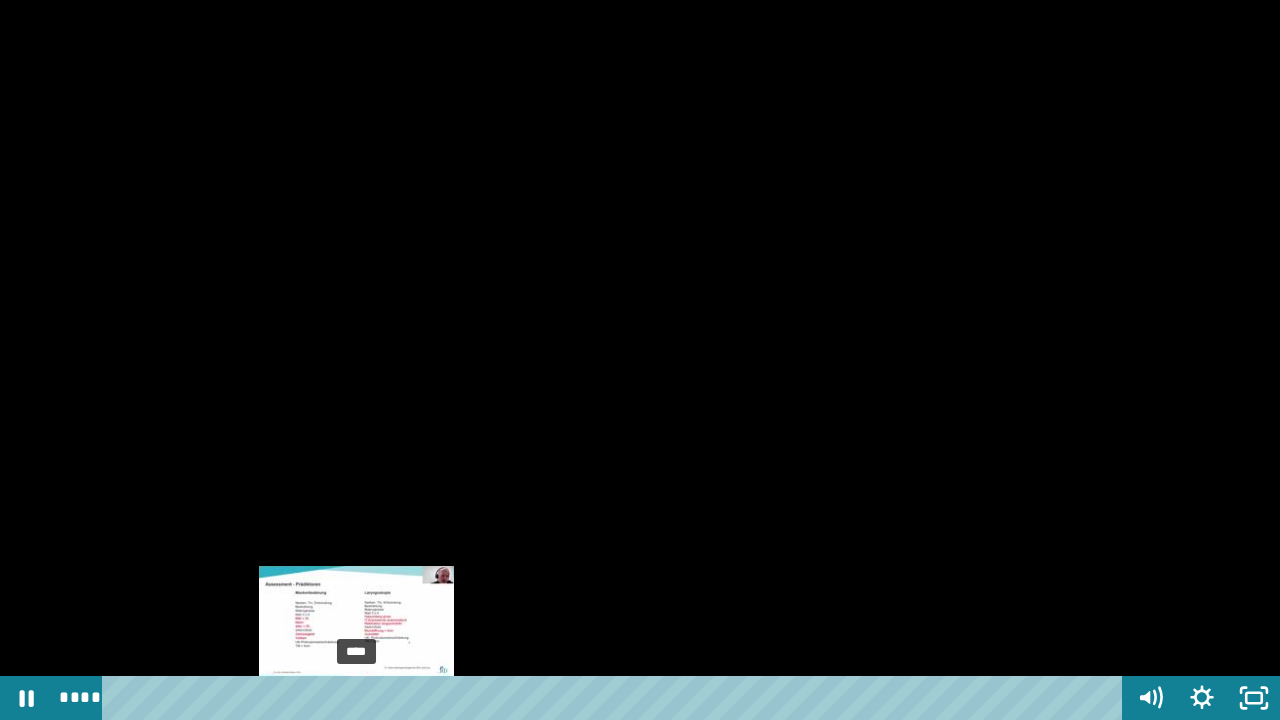 click on "****" at bounding box center (616, 698) 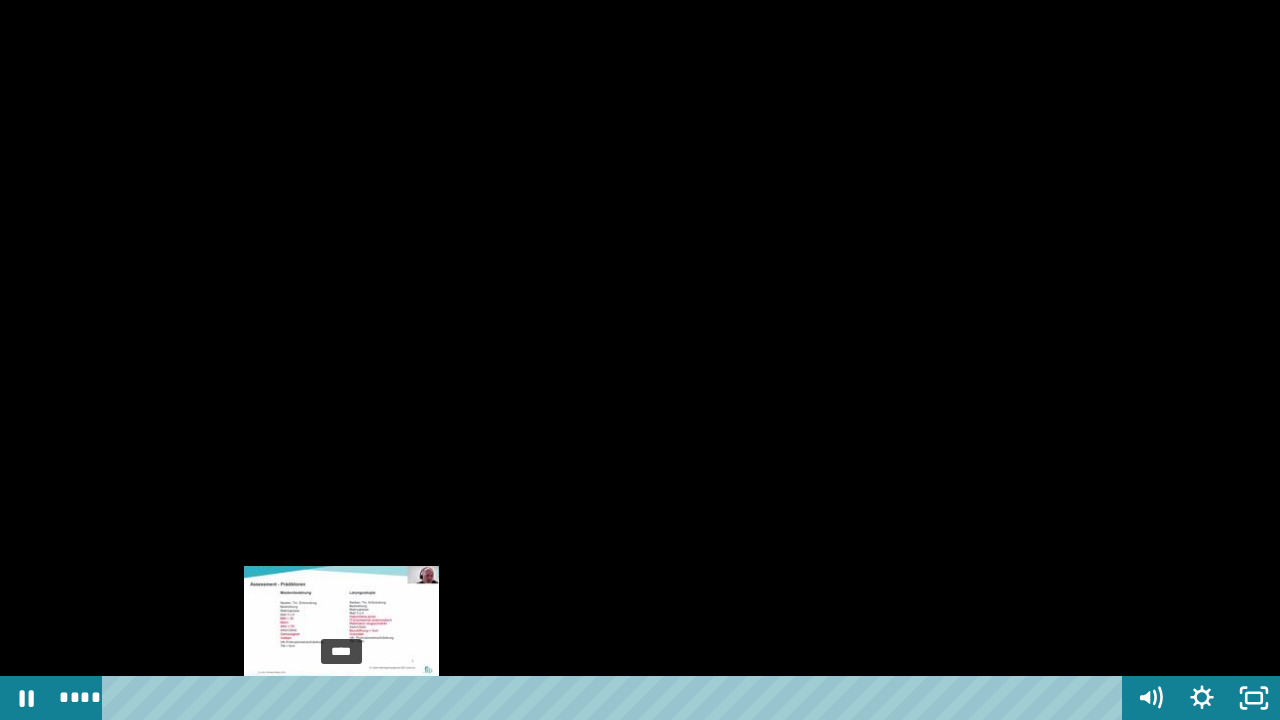click on "****" at bounding box center [616, 698] 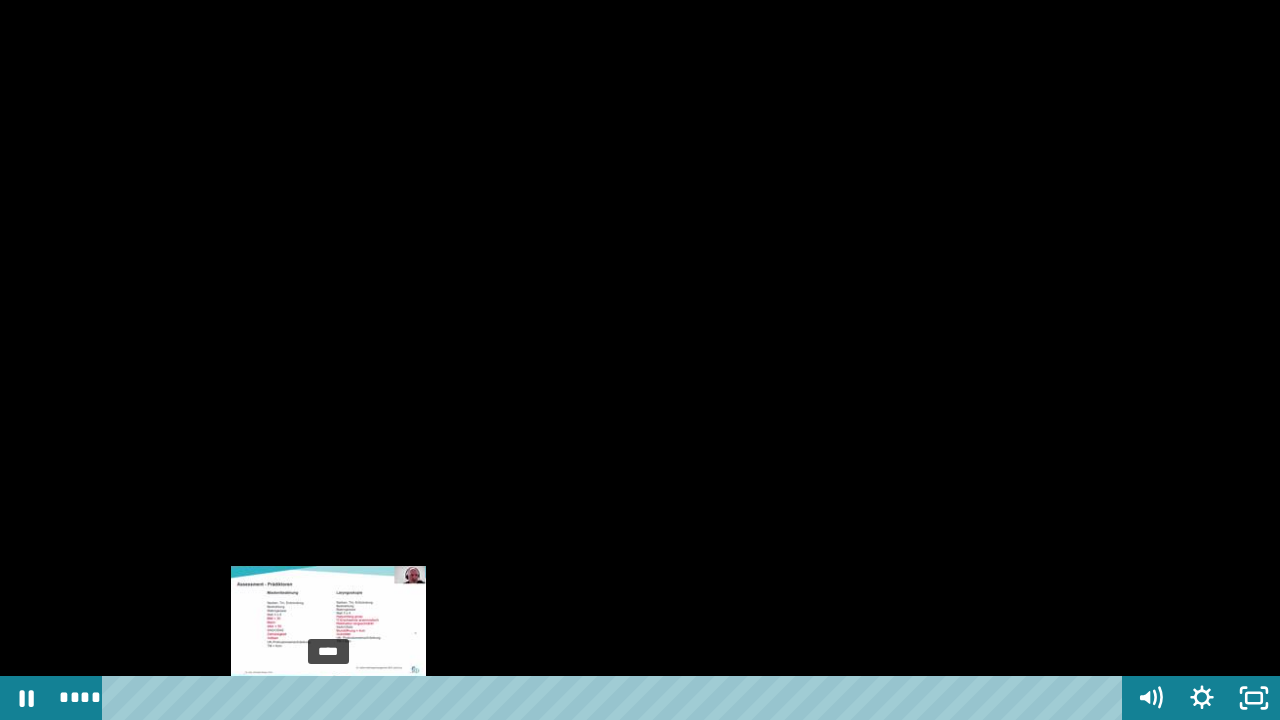 click on "****" at bounding box center (616, 698) 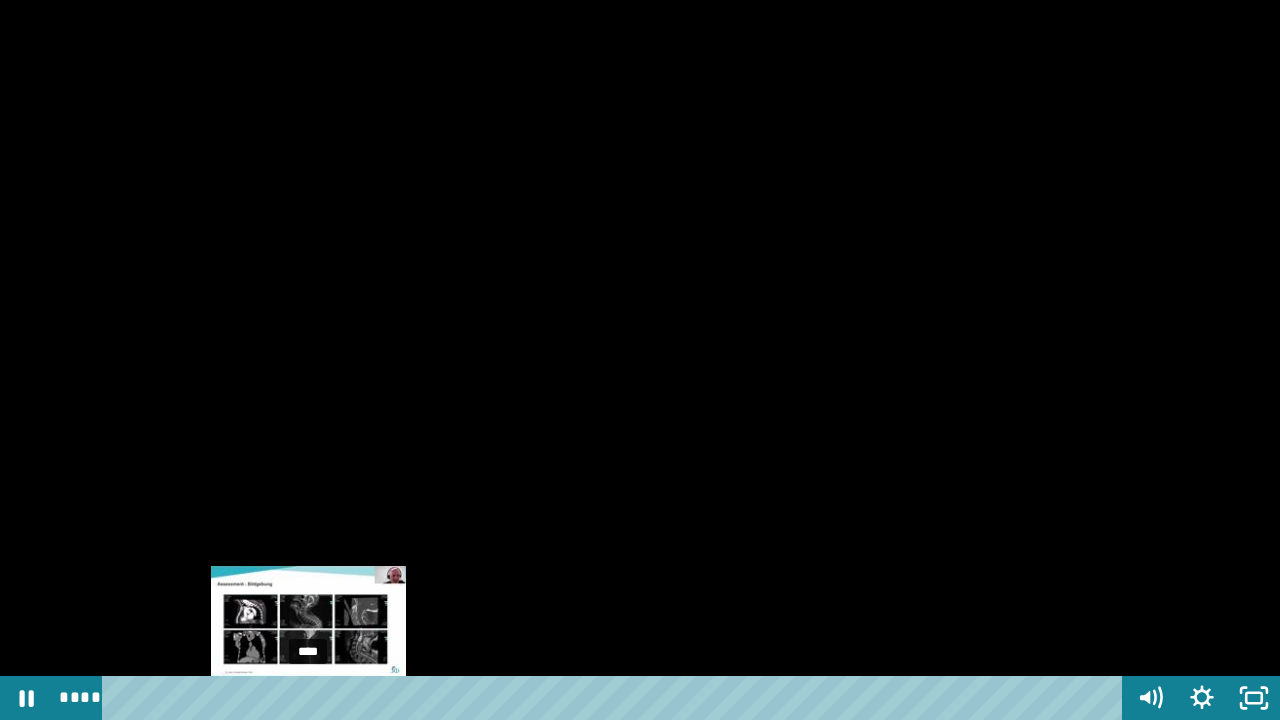click on "****" at bounding box center [616, 698] 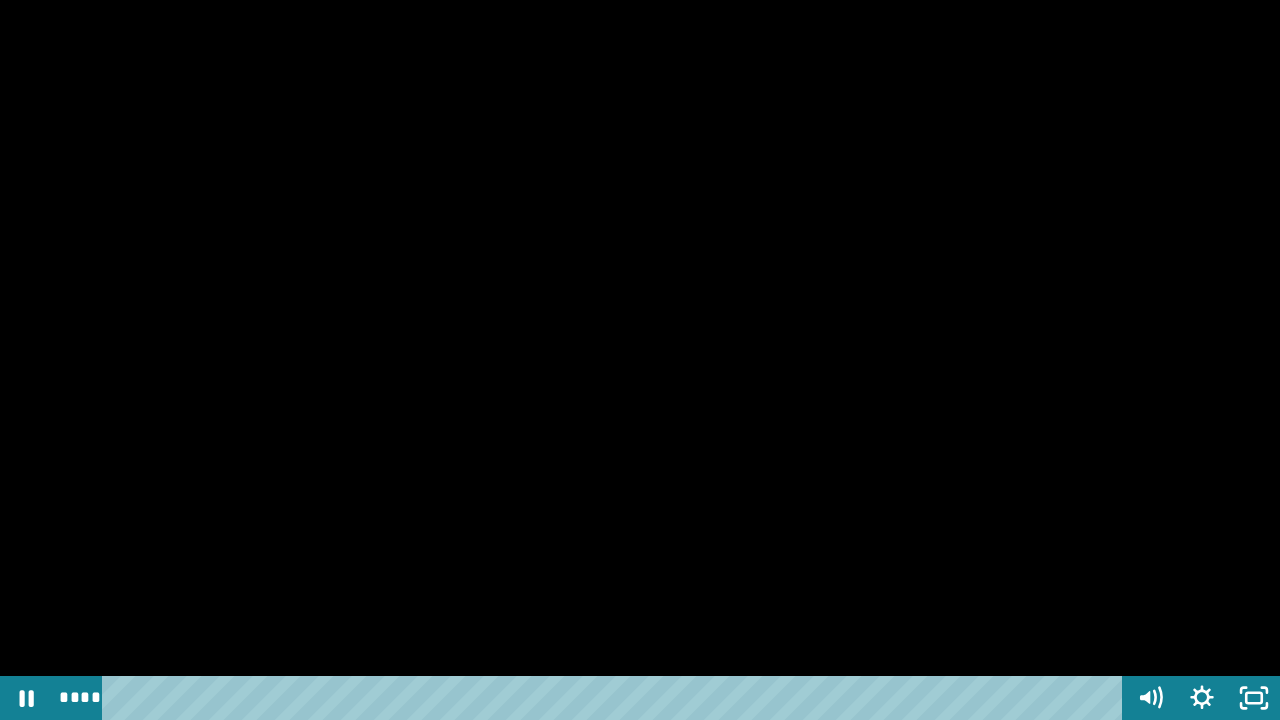click at bounding box center (640, 360) 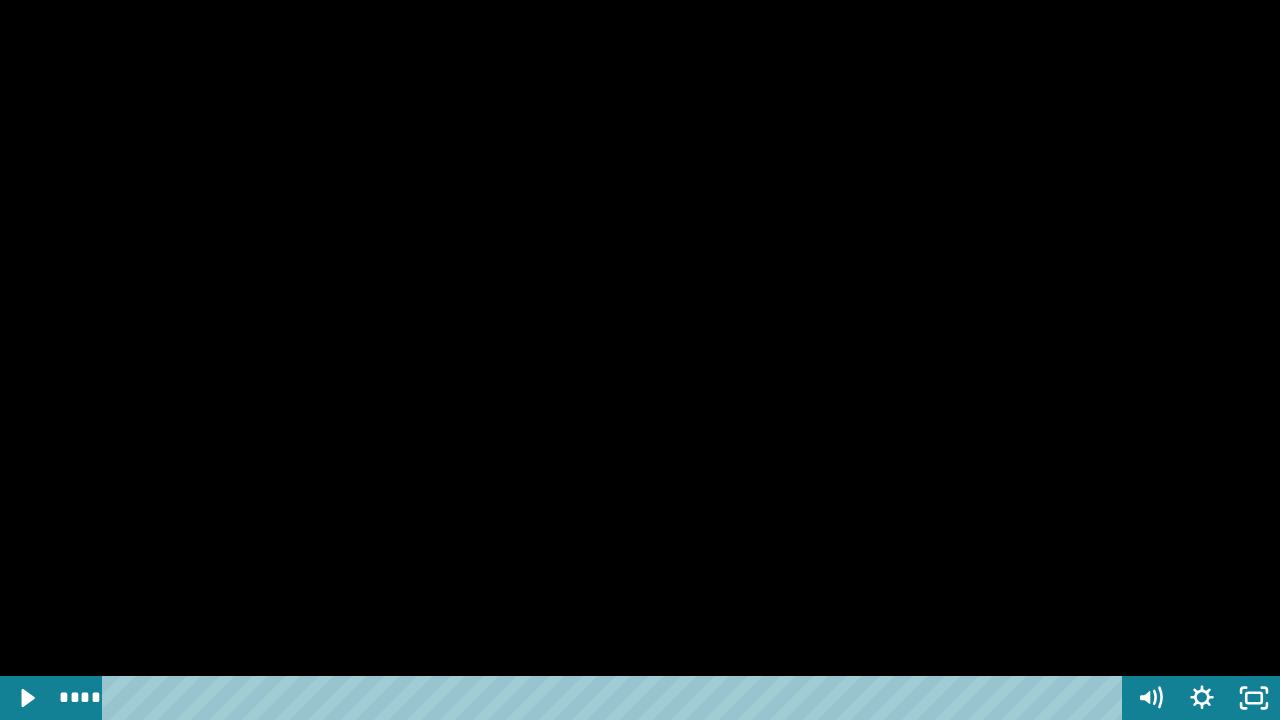 click at bounding box center (640, 360) 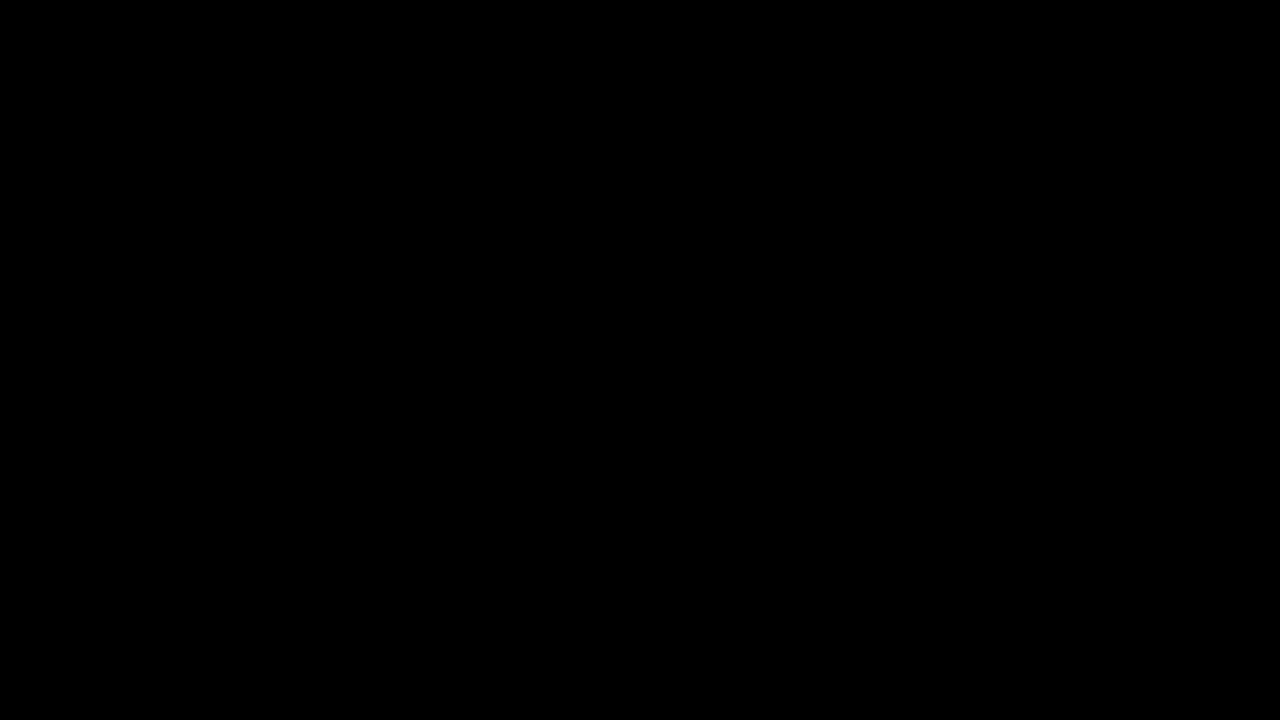 type 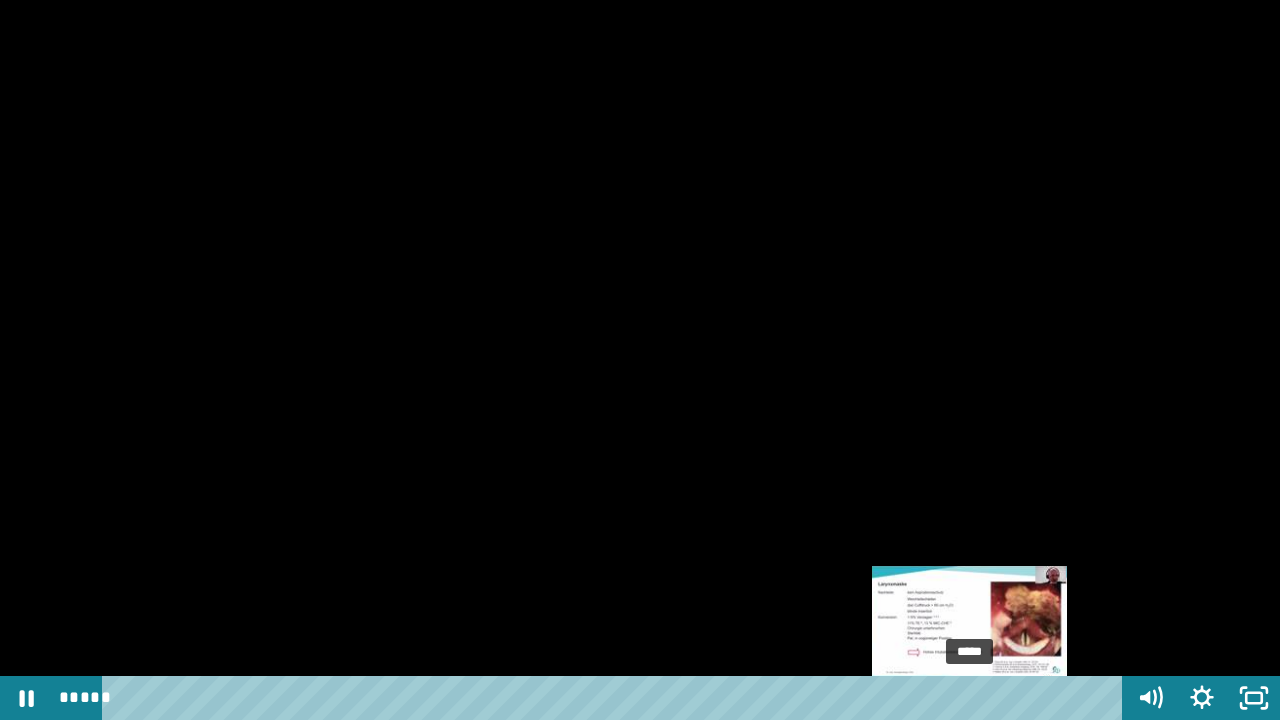 click on "*****" at bounding box center (616, 698) 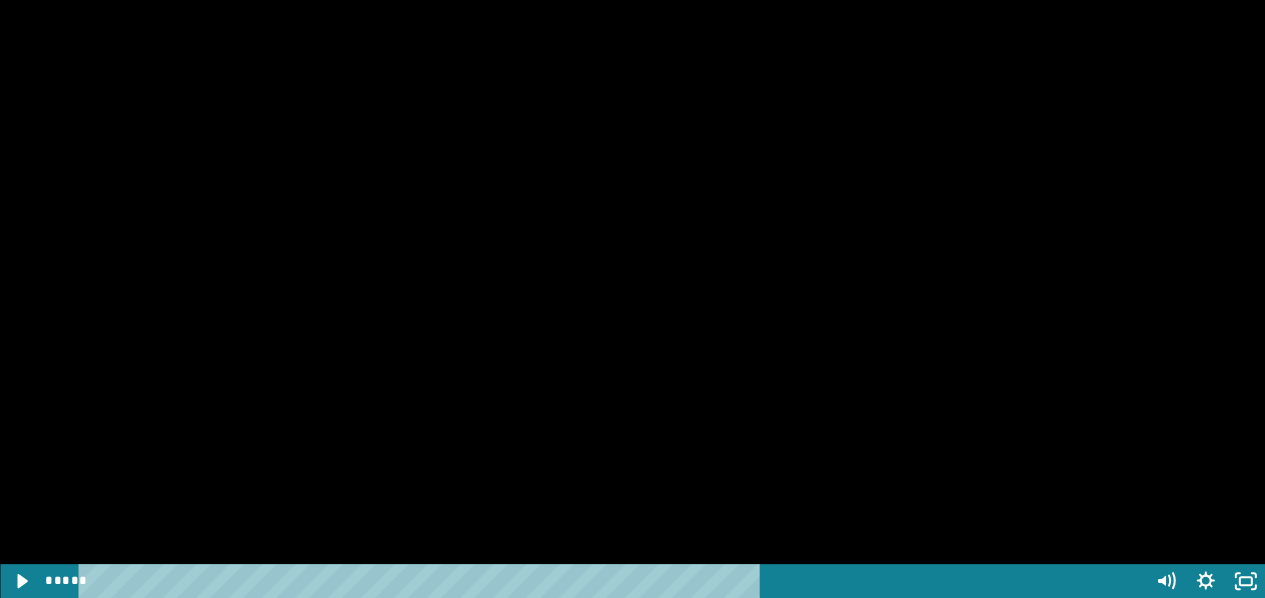 scroll, scrollTop: 2016, scrollLeft: 0, axis: vertical 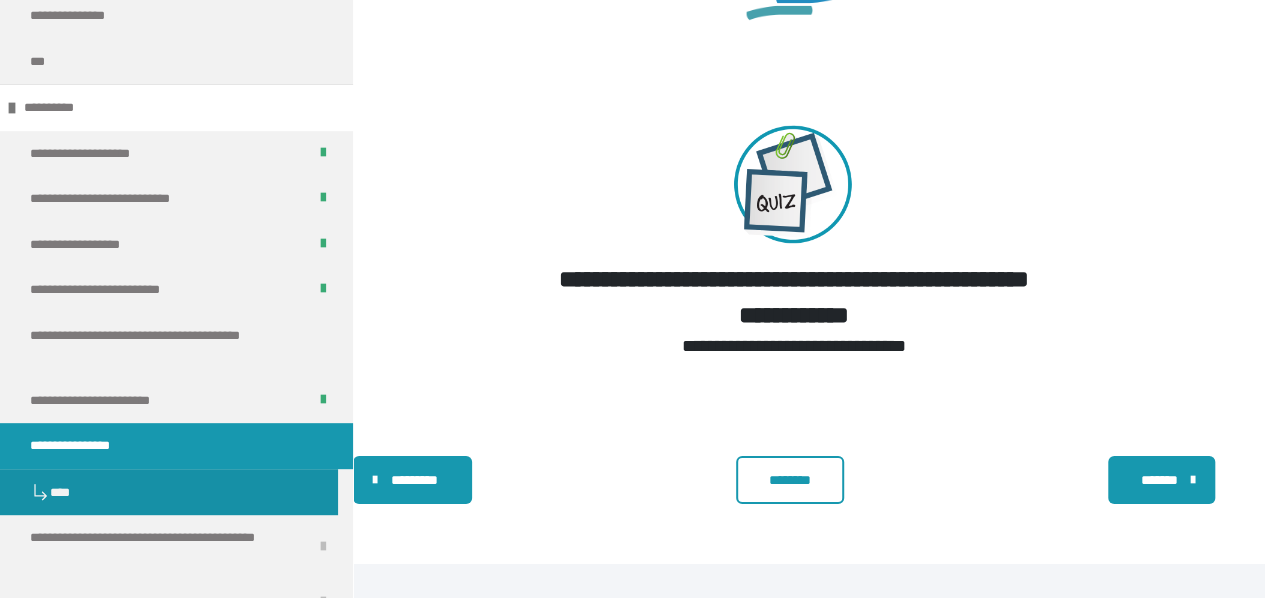 click on "********" at bounding box center [790, 480] 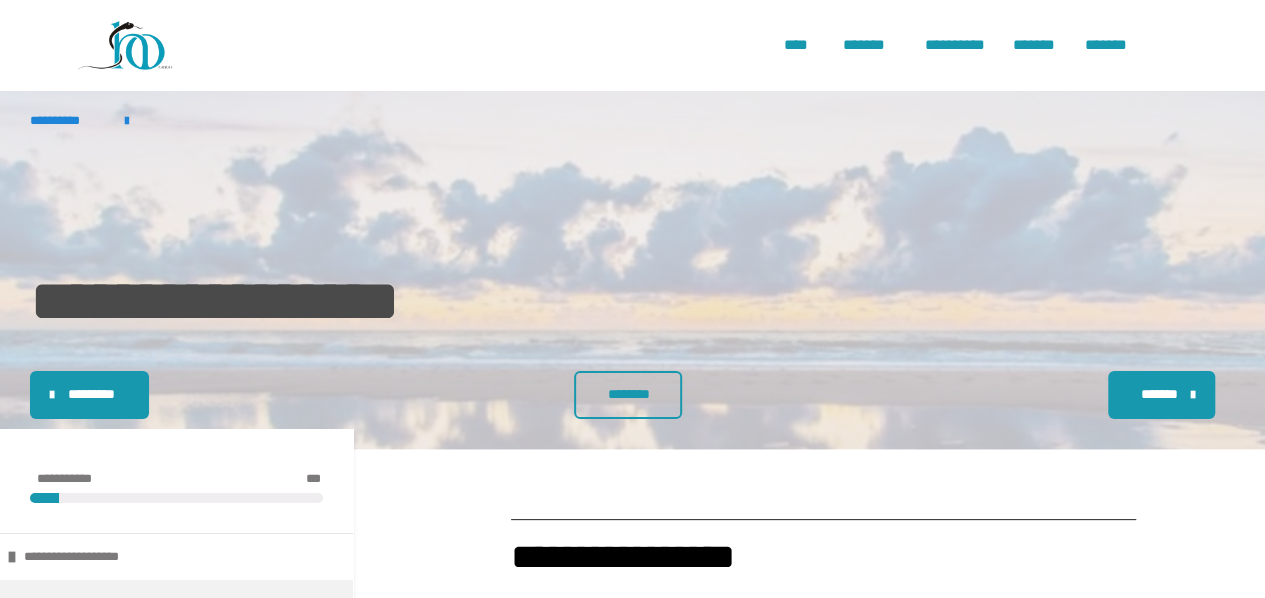 scroll, scrollTop: 0, scrollLeft: 0, axis: both 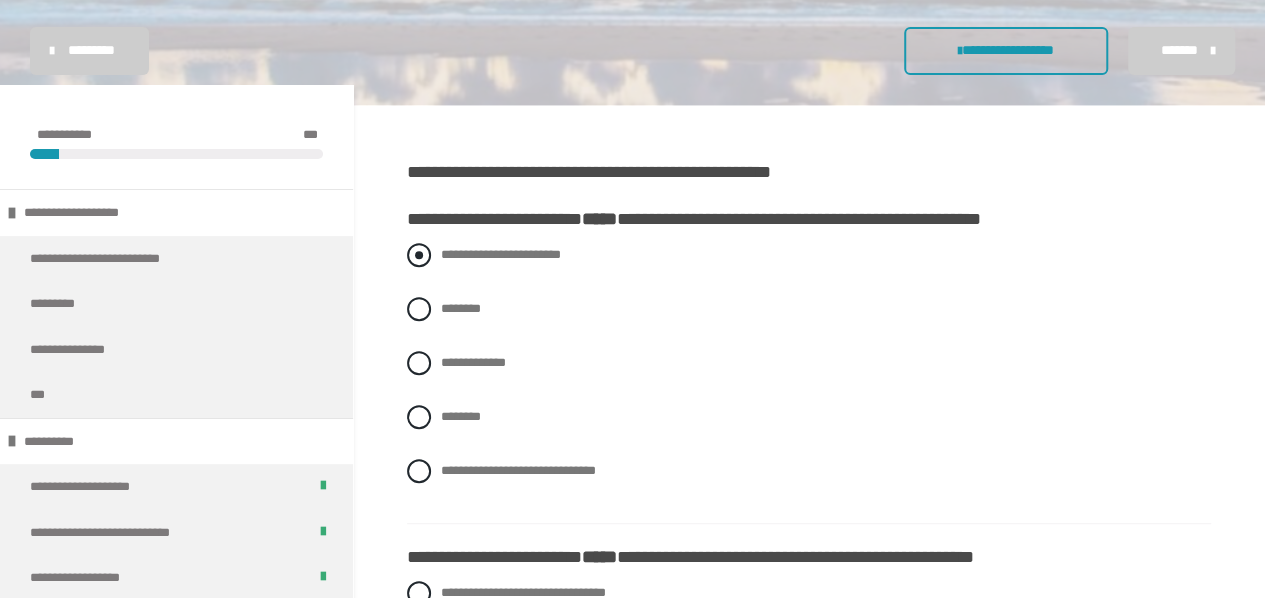 click at bounding box center (419, 255) 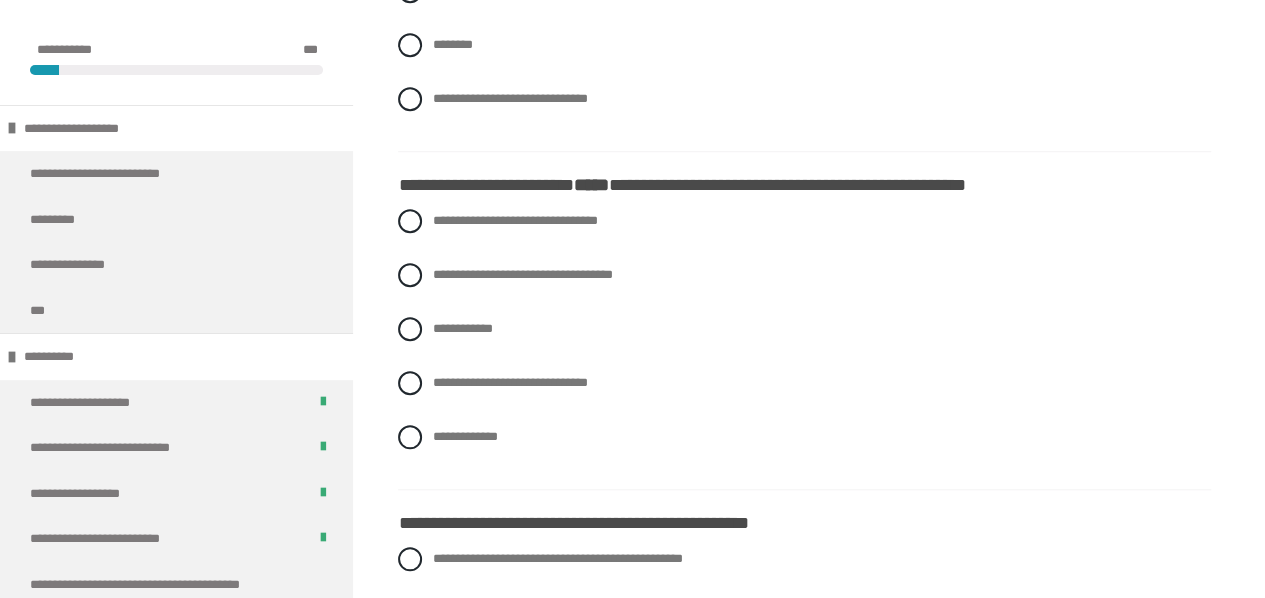 scroll, scrollTop: 719, scrollLeft: 0, axis: vertical 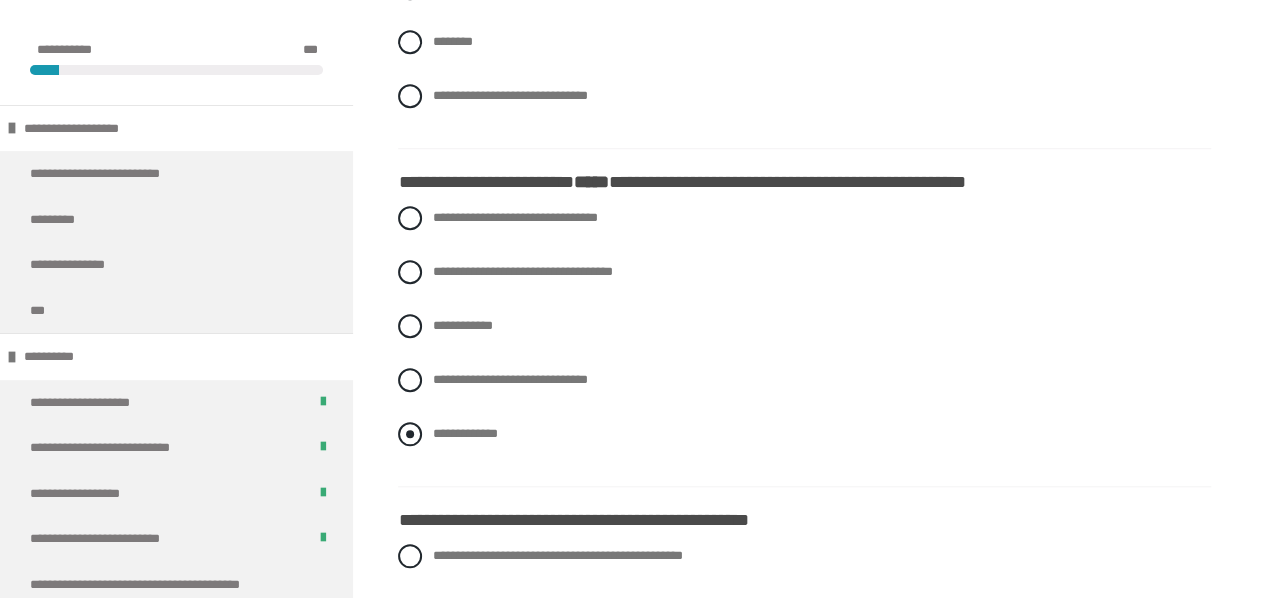 click at bounding box center (410, 434) 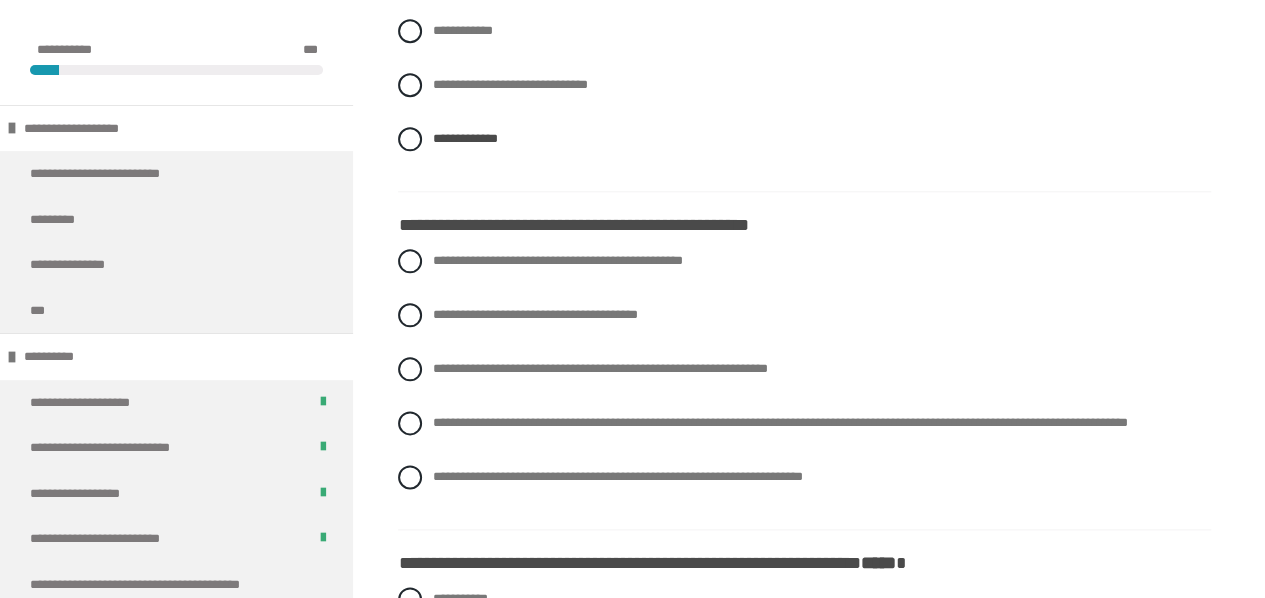 scroll, scrollTop: 1020, scrollLeft: 0, axis: vertical 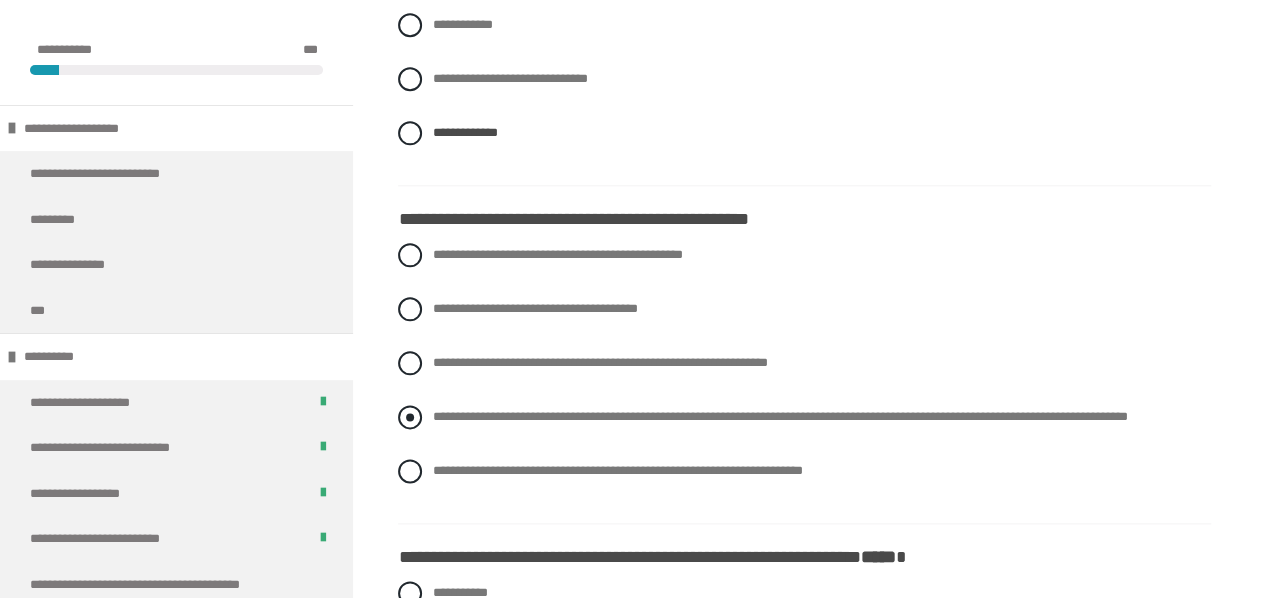click on "**********" at bounding box center [804, 417] 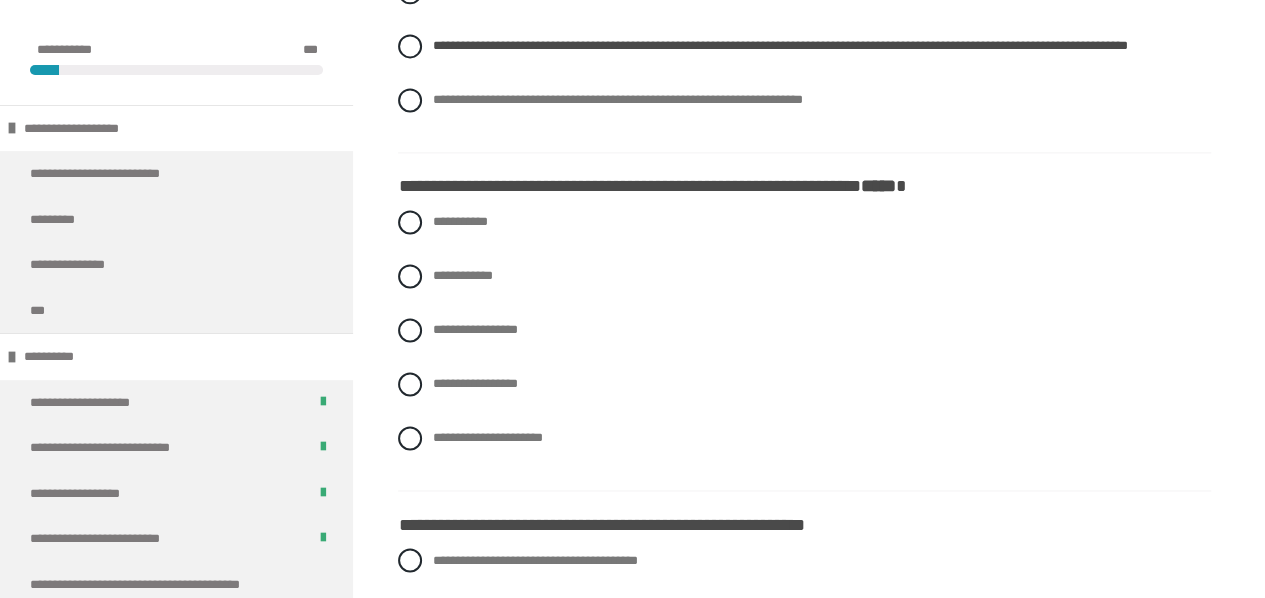 scroll, scrollTop: 1393, scrollLeft: 0, axis: vertical 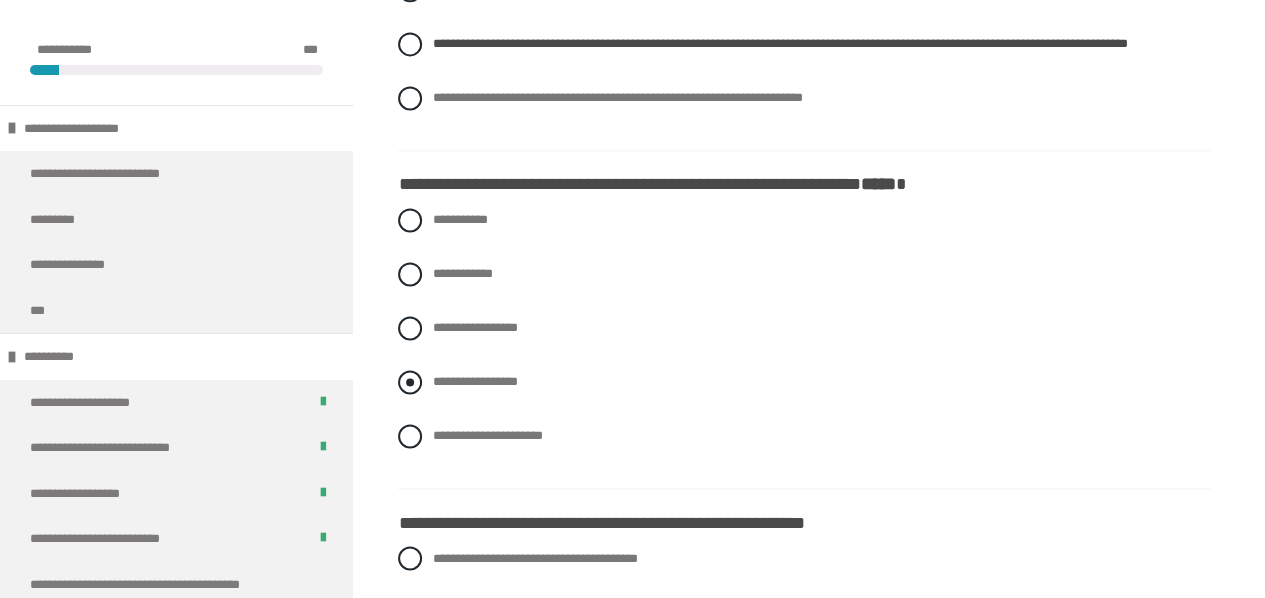 click at bounding box center (410, 382) 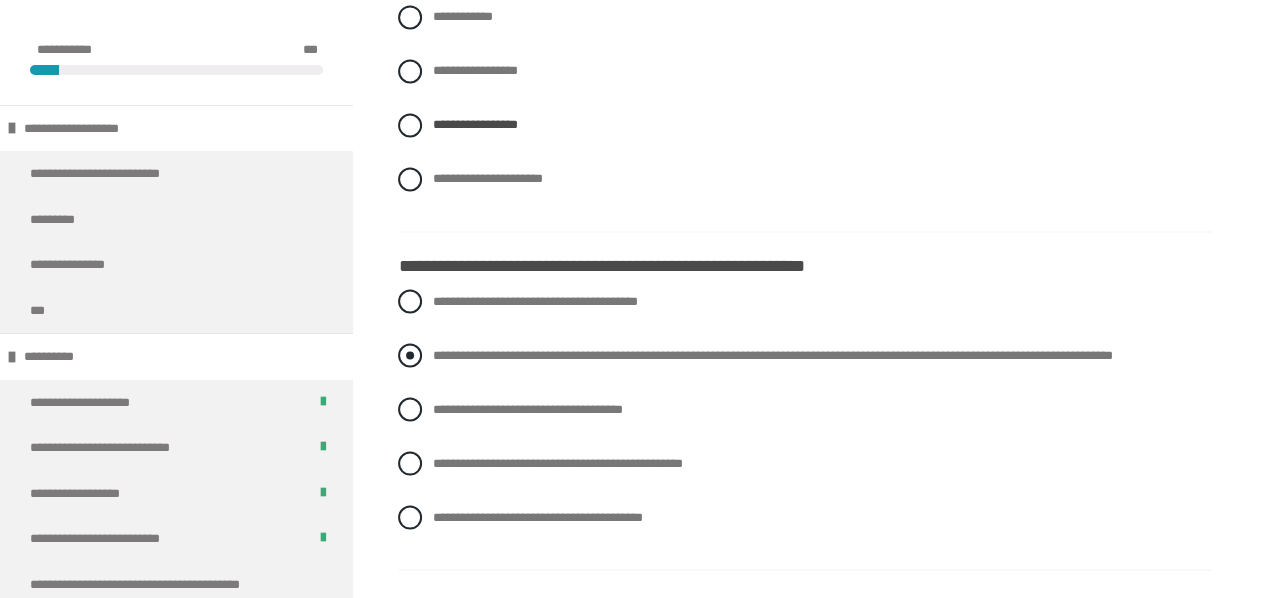 scroll, scrollTop: 1651, scrollLeft: 0, axis: vertical 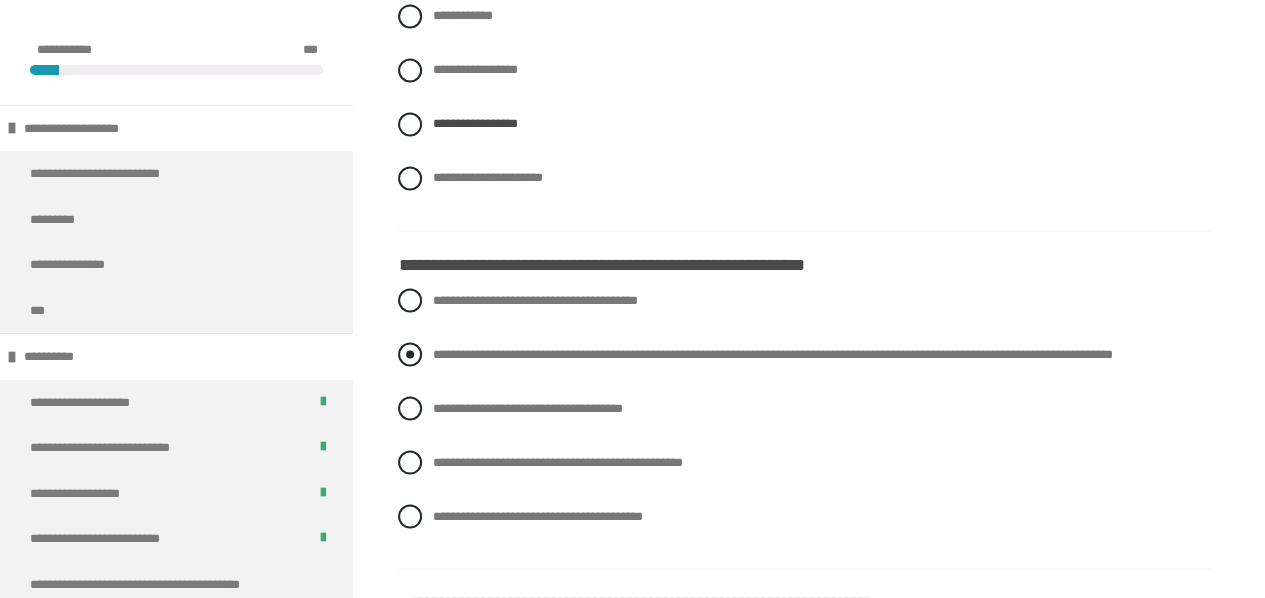 click at bounding box center (410, 354) 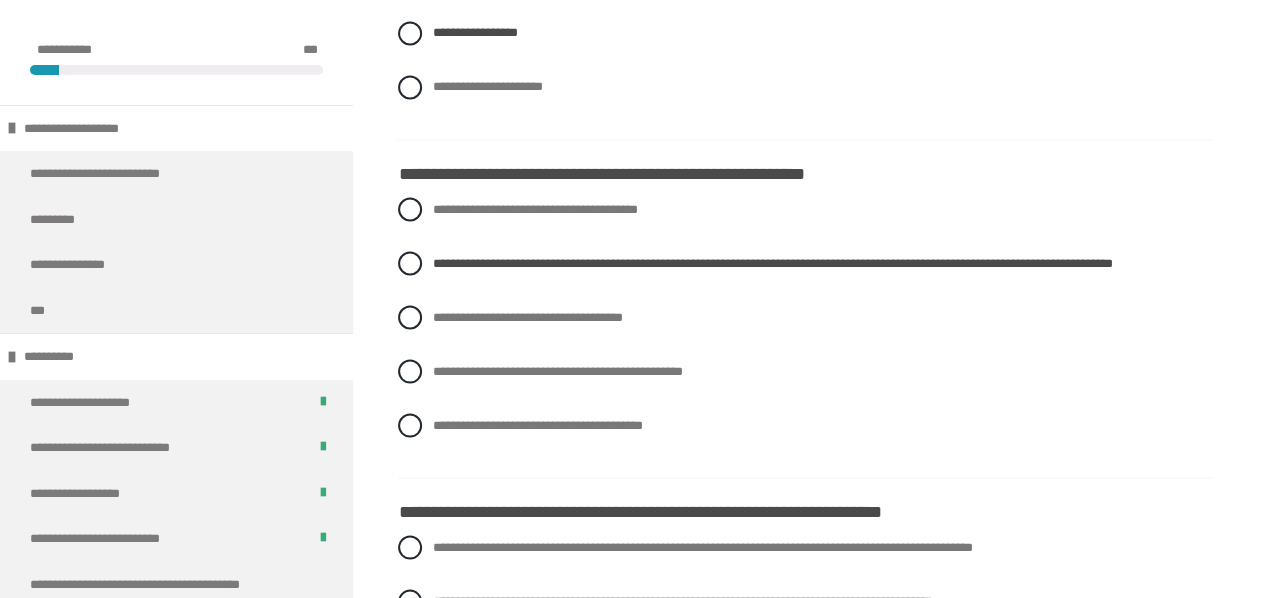 scroll, scrollTop: 1744, scrollLeft: 0, axis: vertical 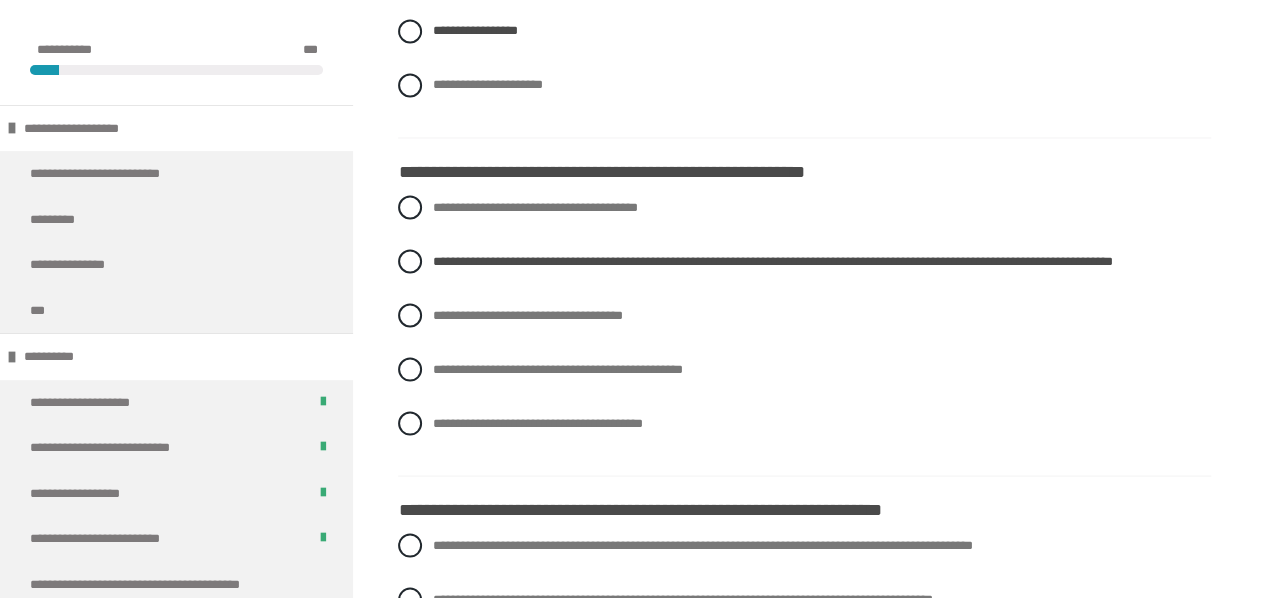 click at bounding box center (410, 369) 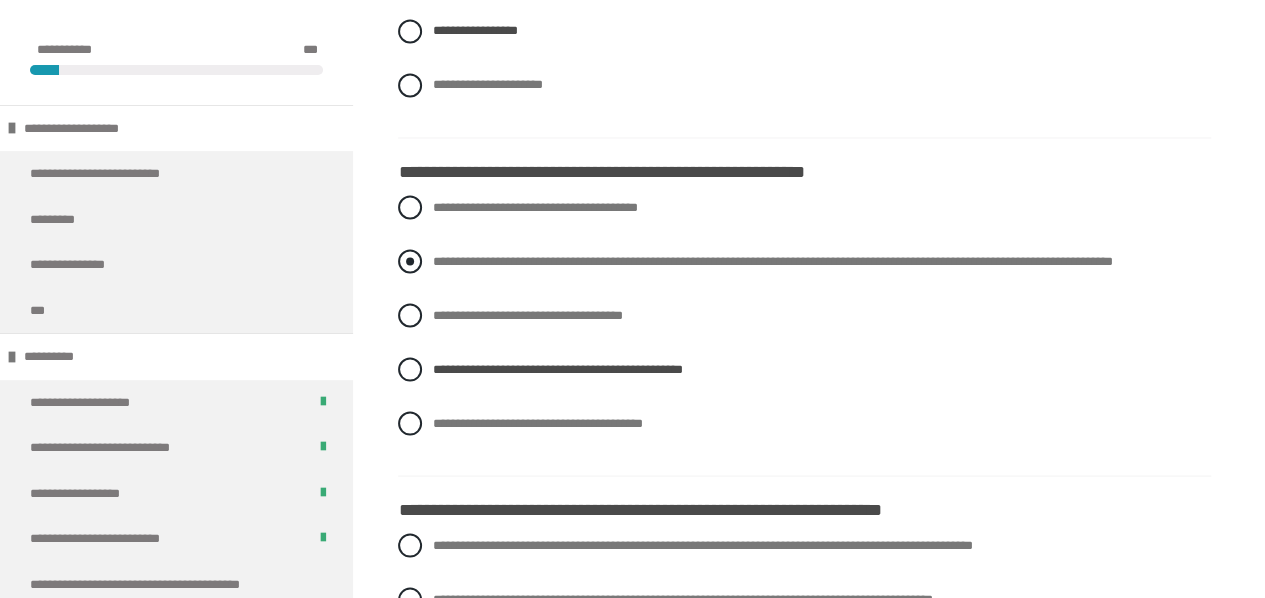 click at bounding box center [410, 261] 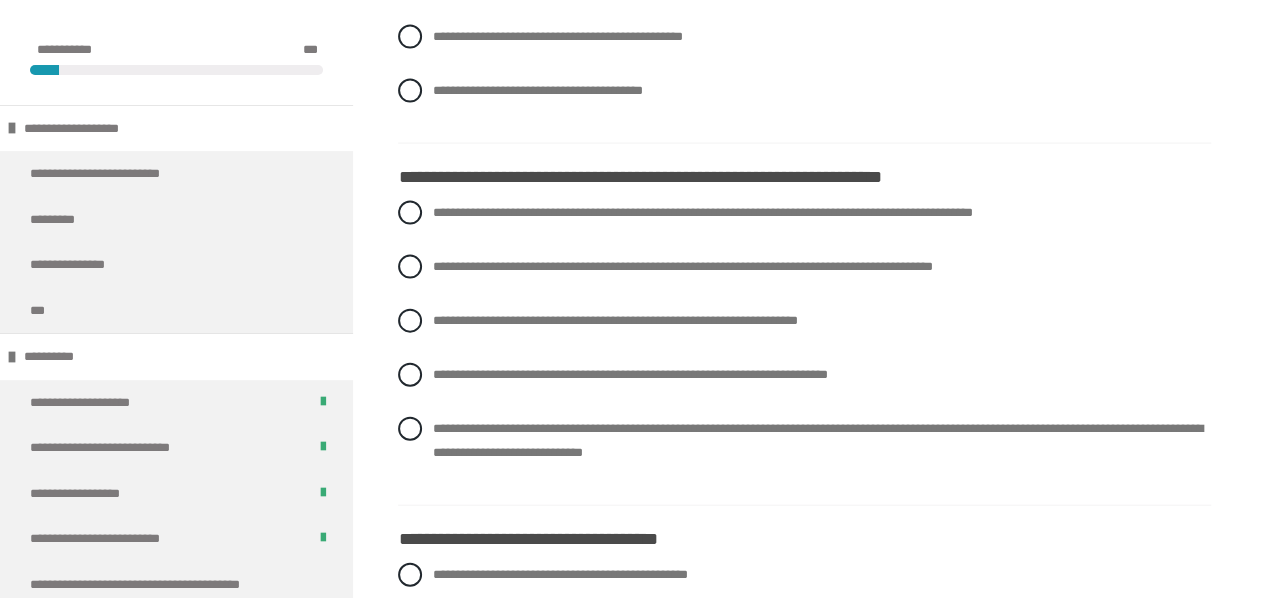 scroll, scrollTop: 2080, scrollLeft: 0, axis: vertical 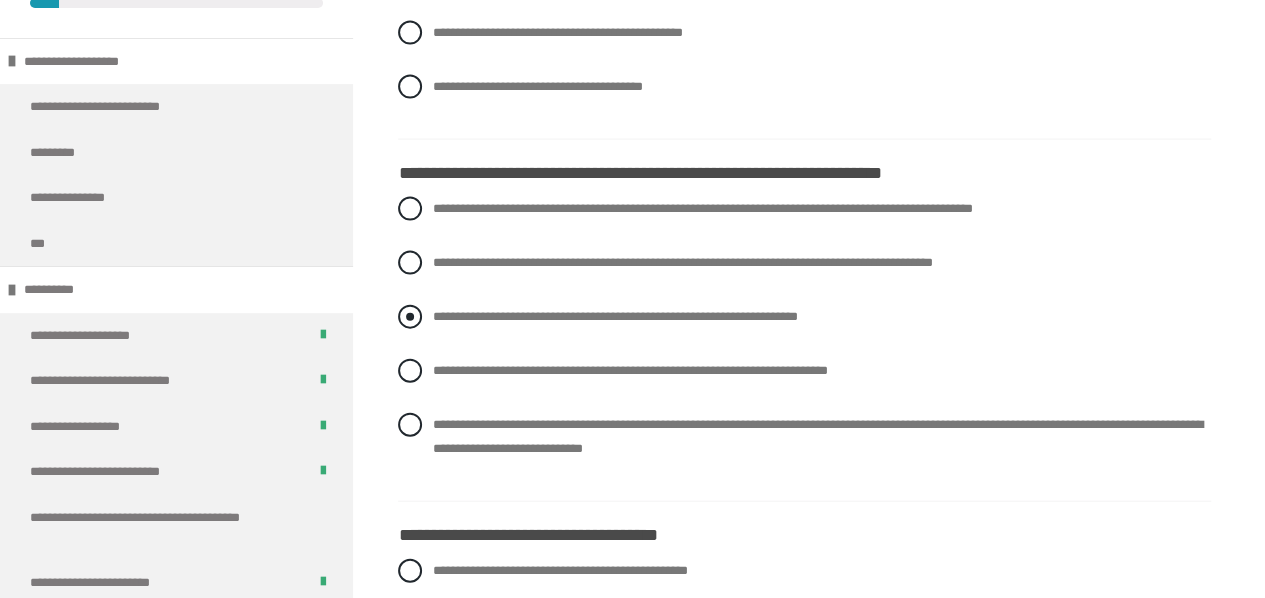 click at bounding box center [410, 317] 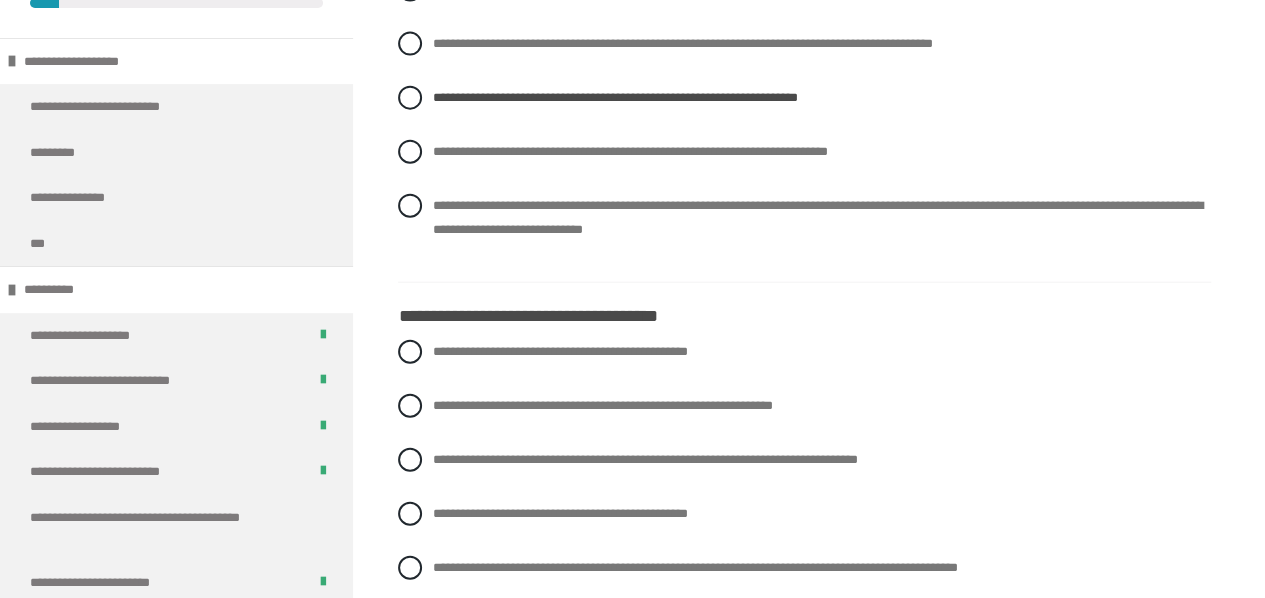scroll, scrollTop: 2309, scrollLeft: 0, axis: vertical 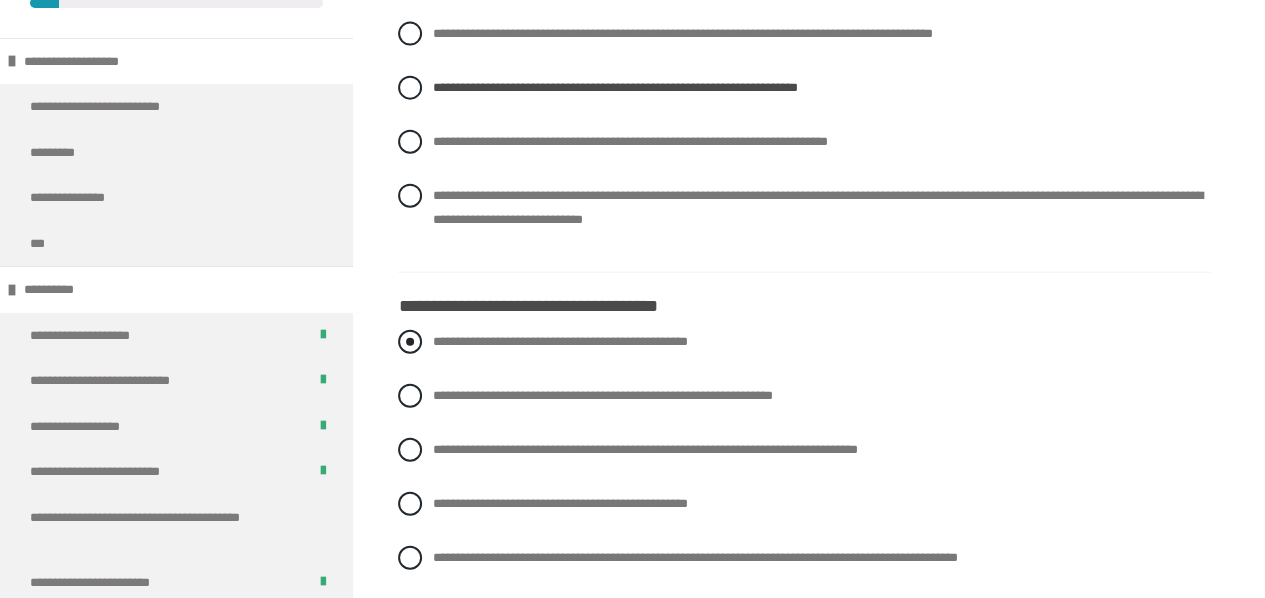 click at bounding box center [410, 342] 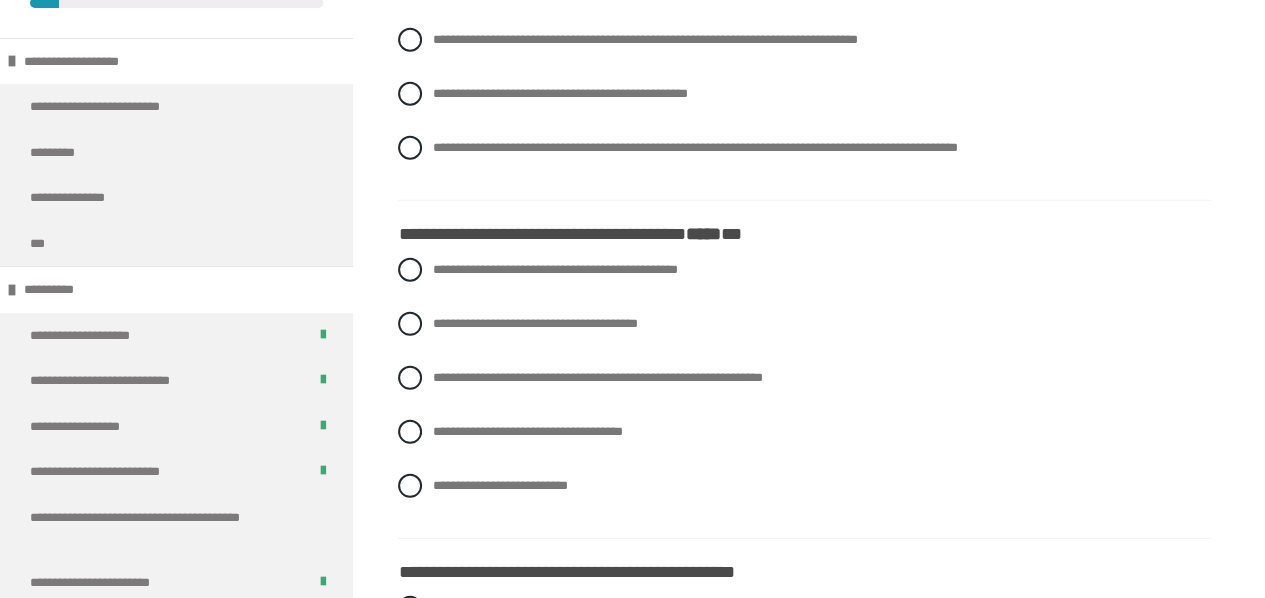 scroll, scrollTop: 2722, scrollLeft: 0, axis: vertical 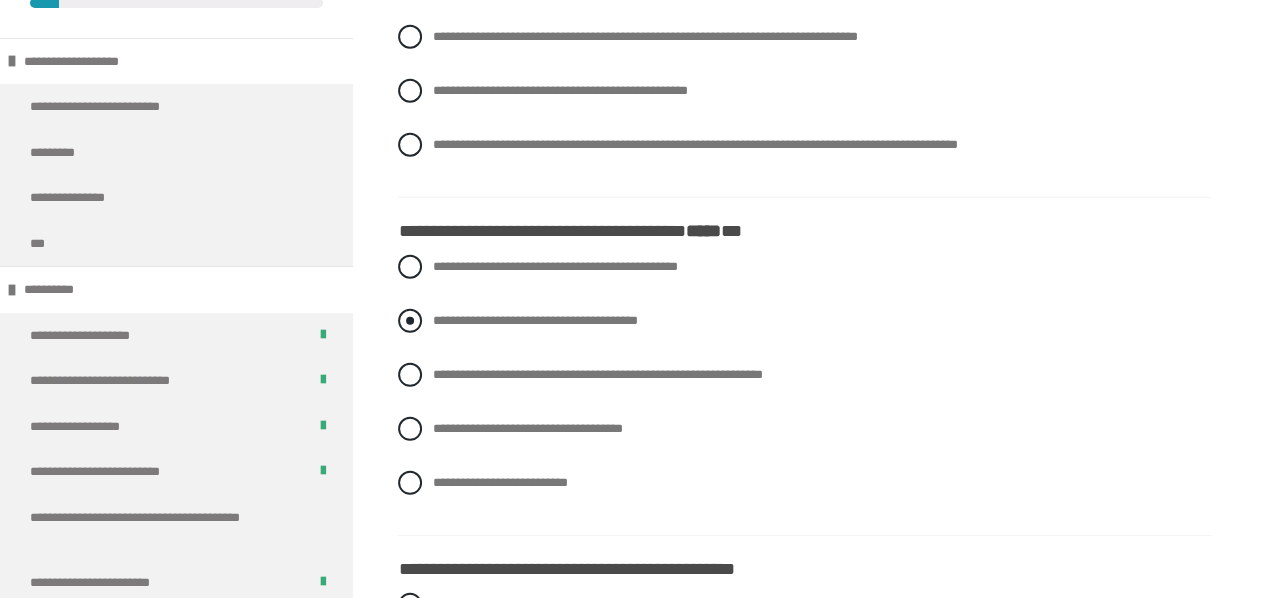 click at bounding box center [410, 321] 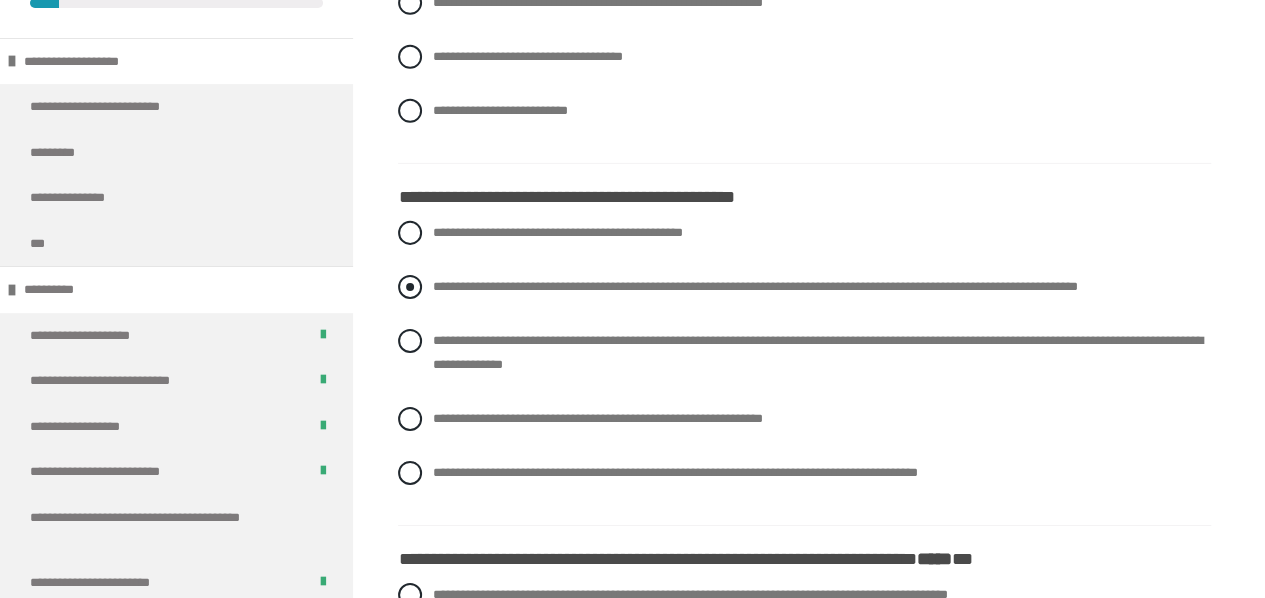 scroll, scrollTop: 3095, scrollLeft: 0, axis: vertical 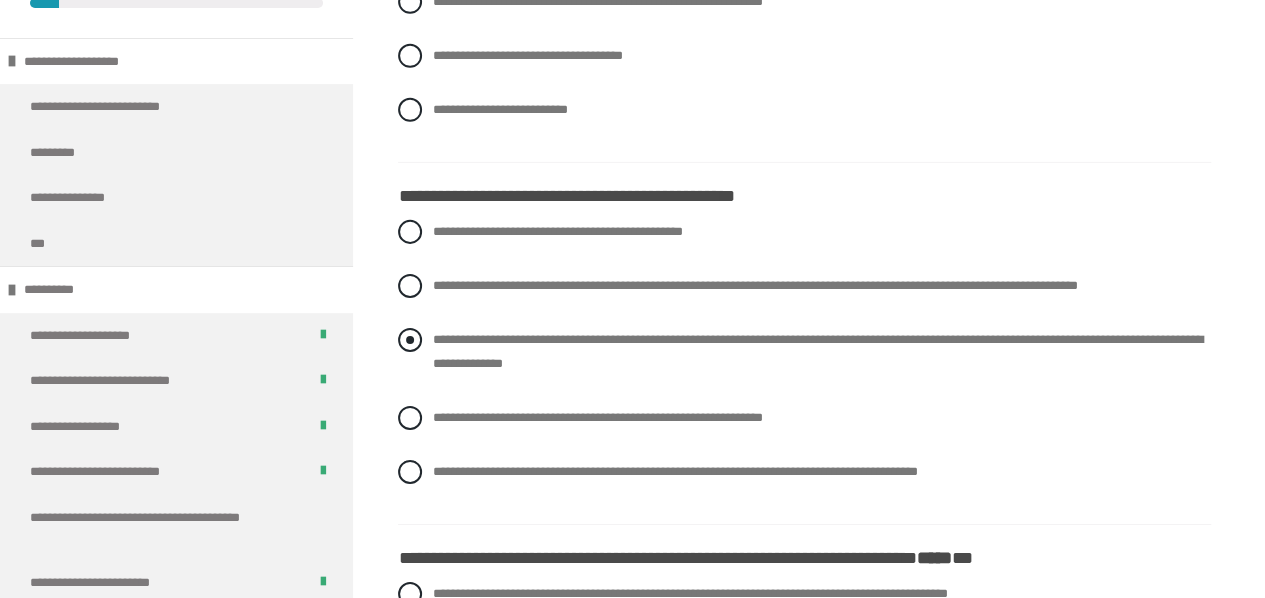 click at bounding box center [410, 340] 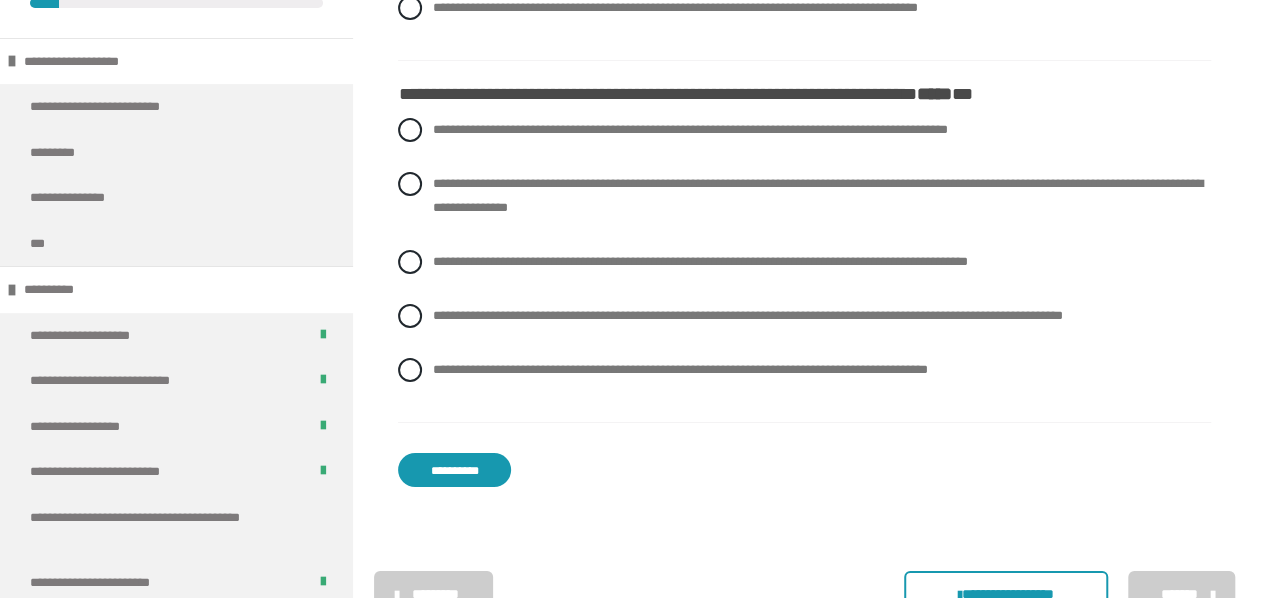 scroll, scrollTop: 3560, scrollLeft: 0, axis: vertical 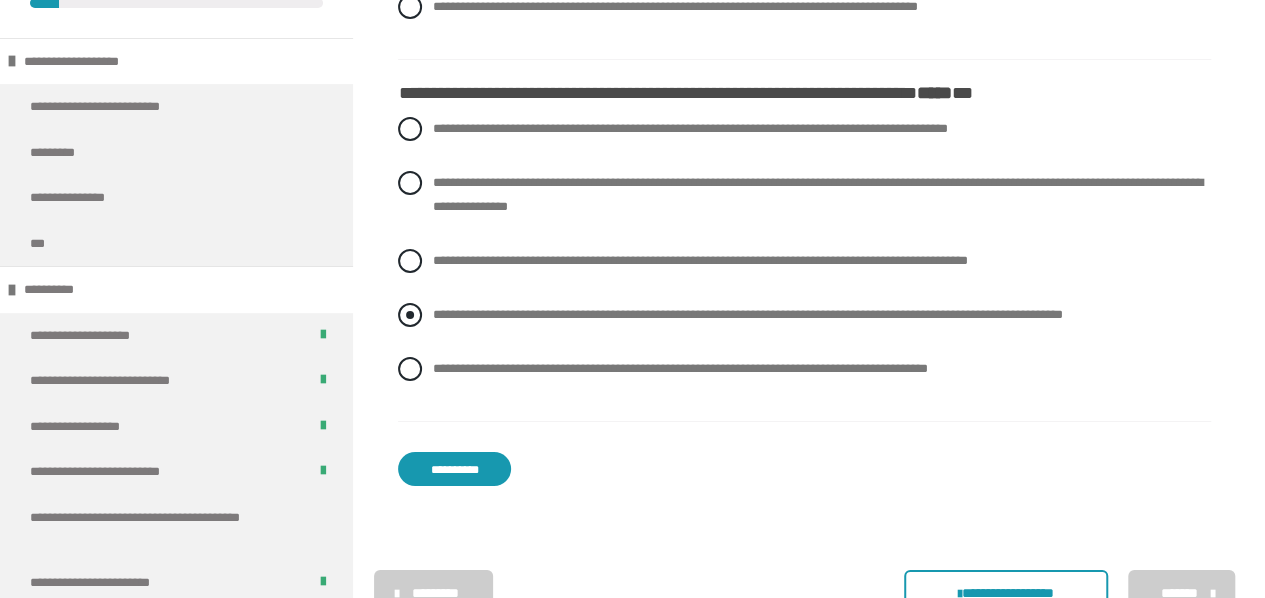 click at bounding box center (410, 315) 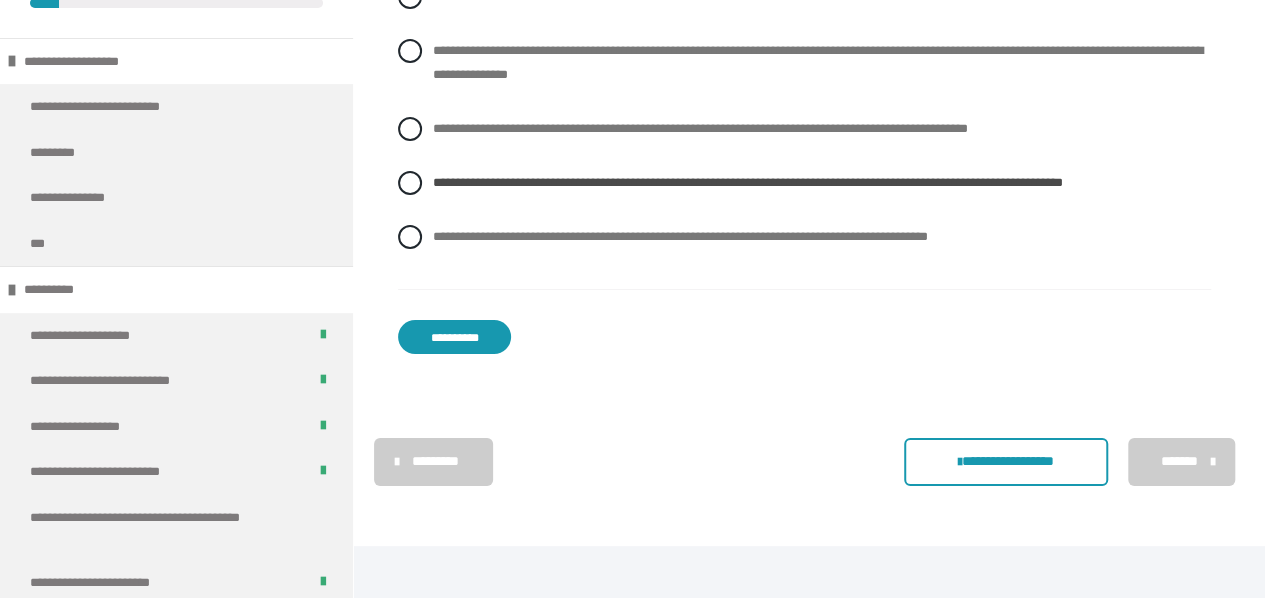 scroll, scrollTop: 3693, scrollLeft: 0, axis: vertical 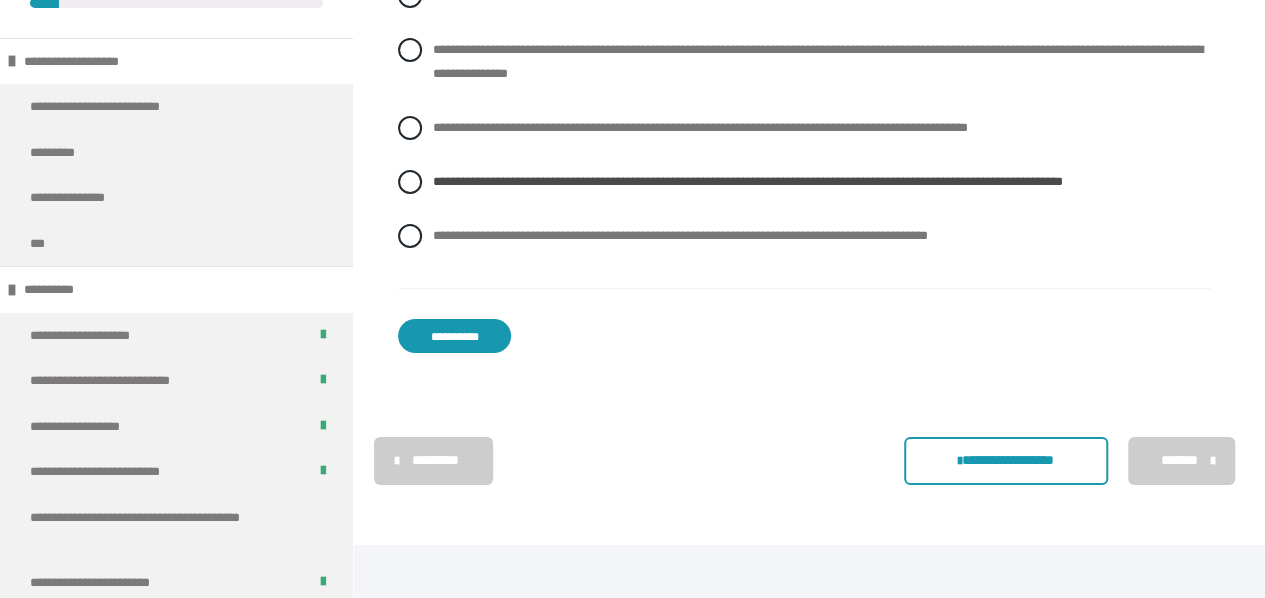 click on "**********" at bounding box center (454, 336) 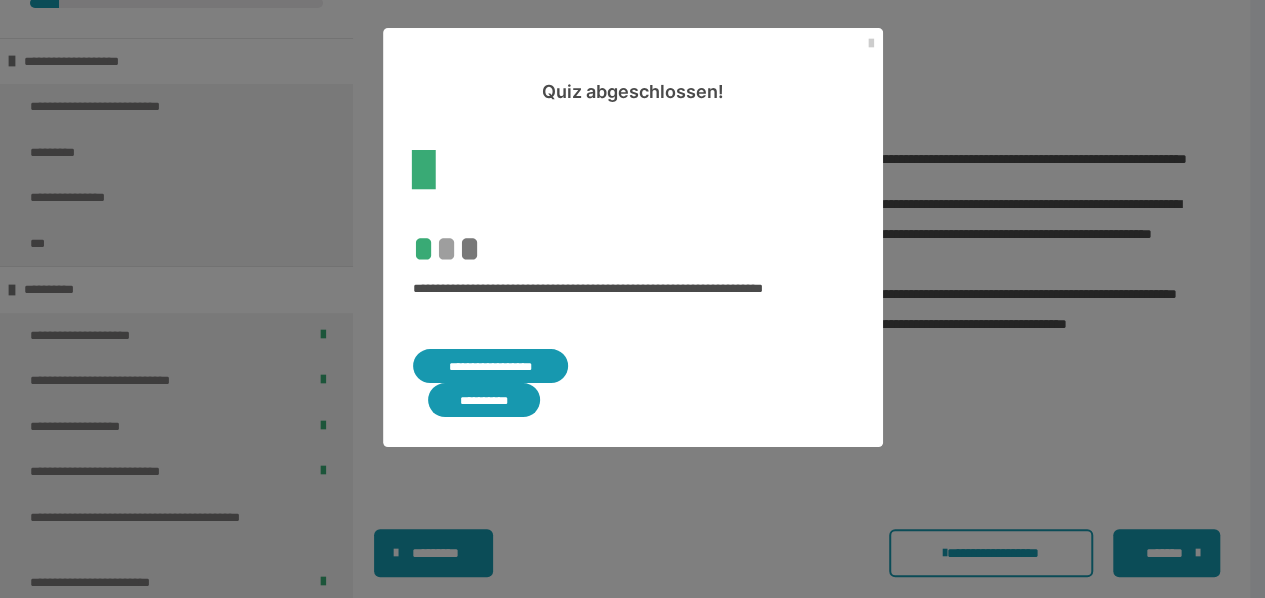 scroll, scrollTop: 3412, scrollLeft: 0, axis: vertical 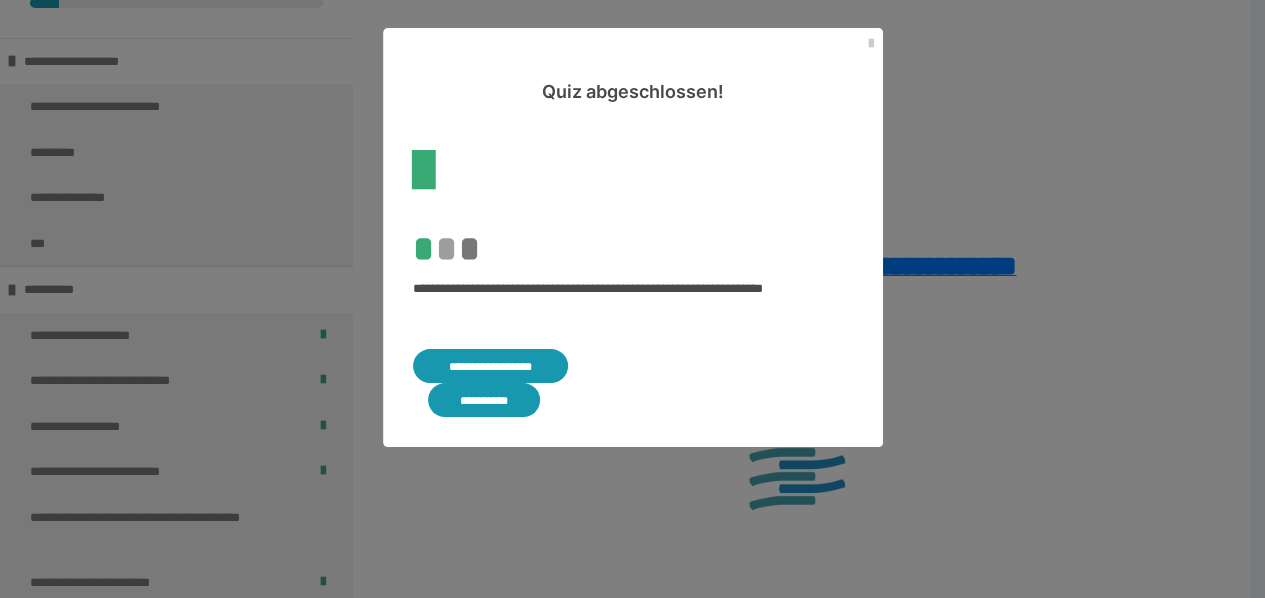 click on "**********" at bounding box center [491, 366] 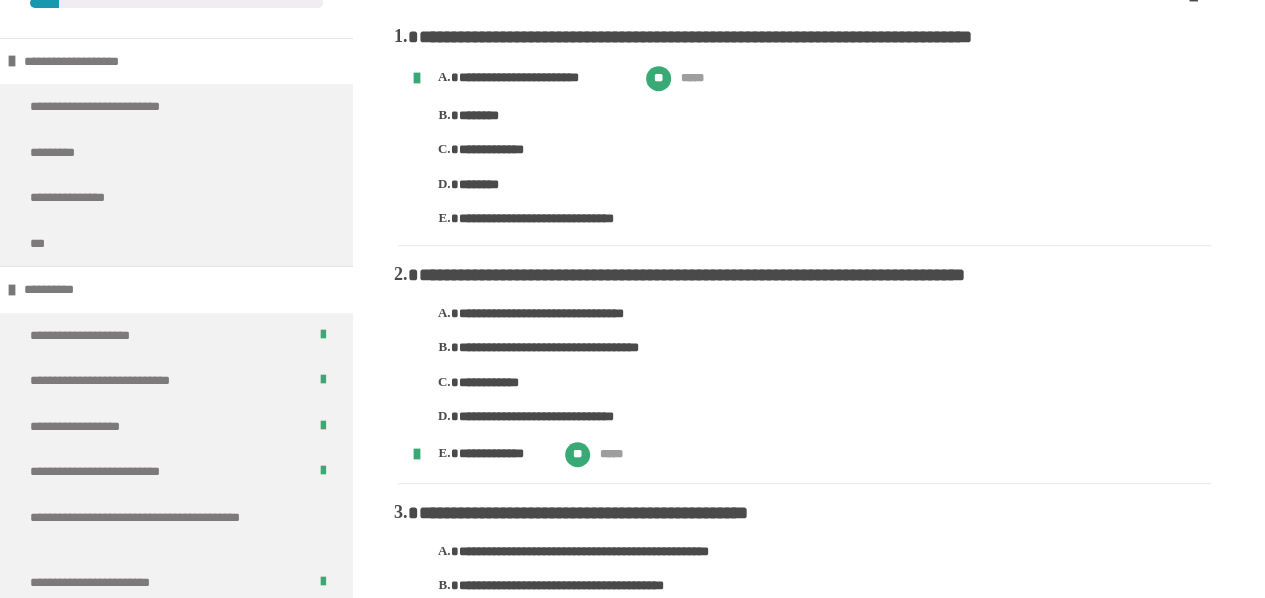 scroll, scrollTop: 32, scrollLeft: 0, axis: vertical 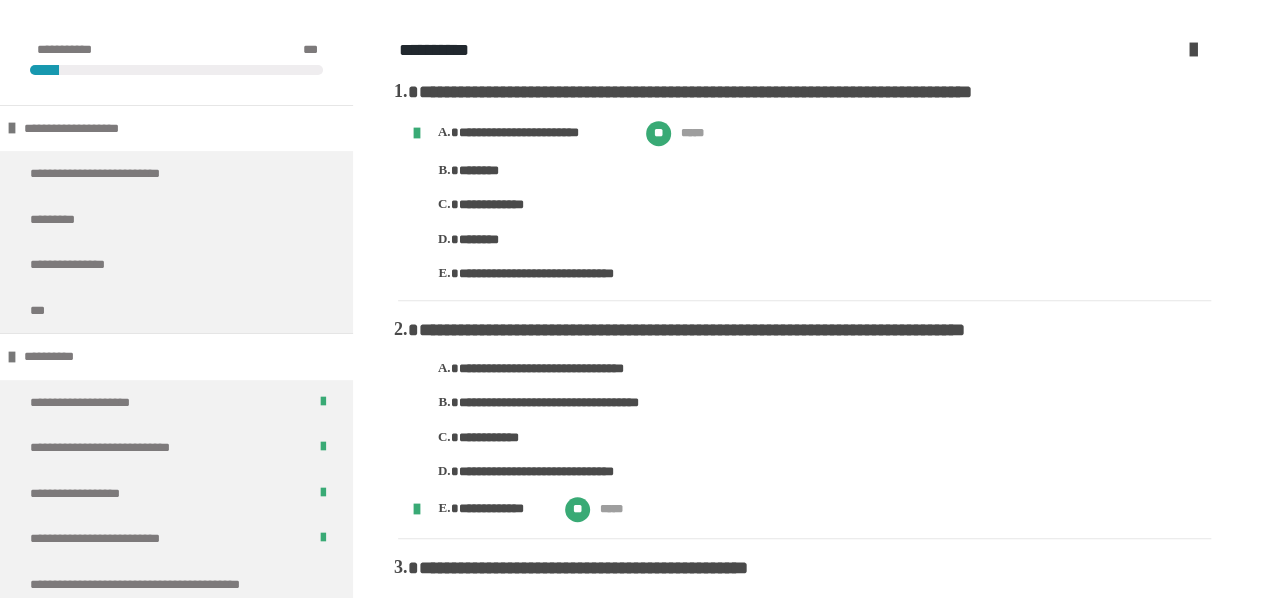 click on "**********" at bounding box center [834, 369] 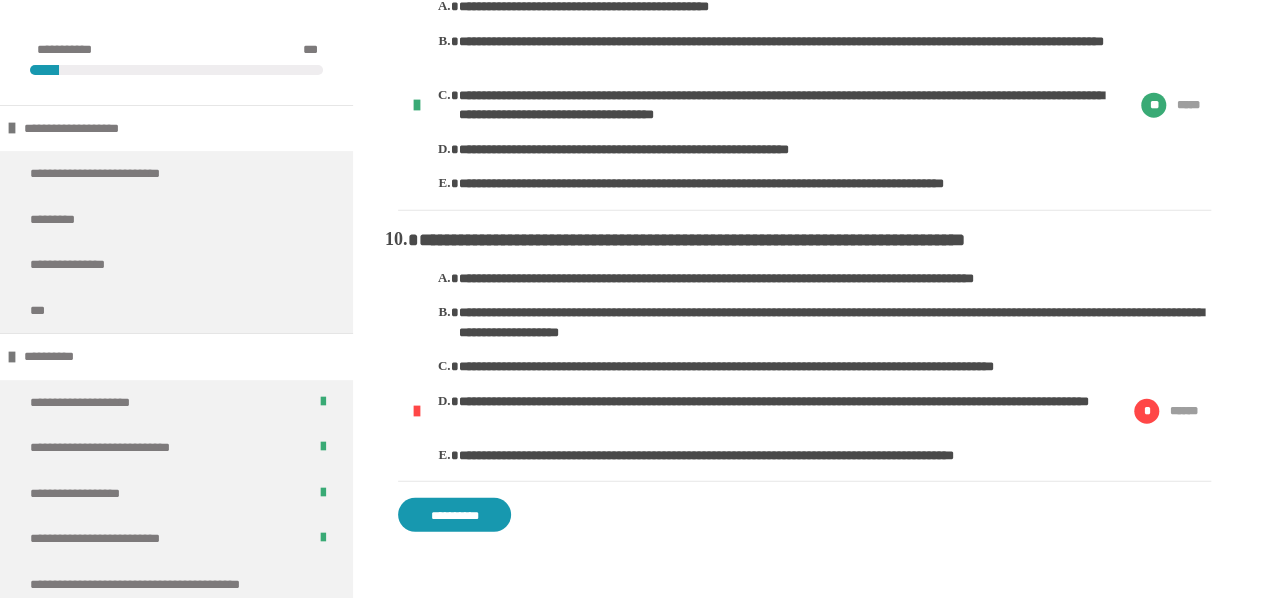 scroll, scrollTop: 2538, scrollLeft: 0, axis: vertical 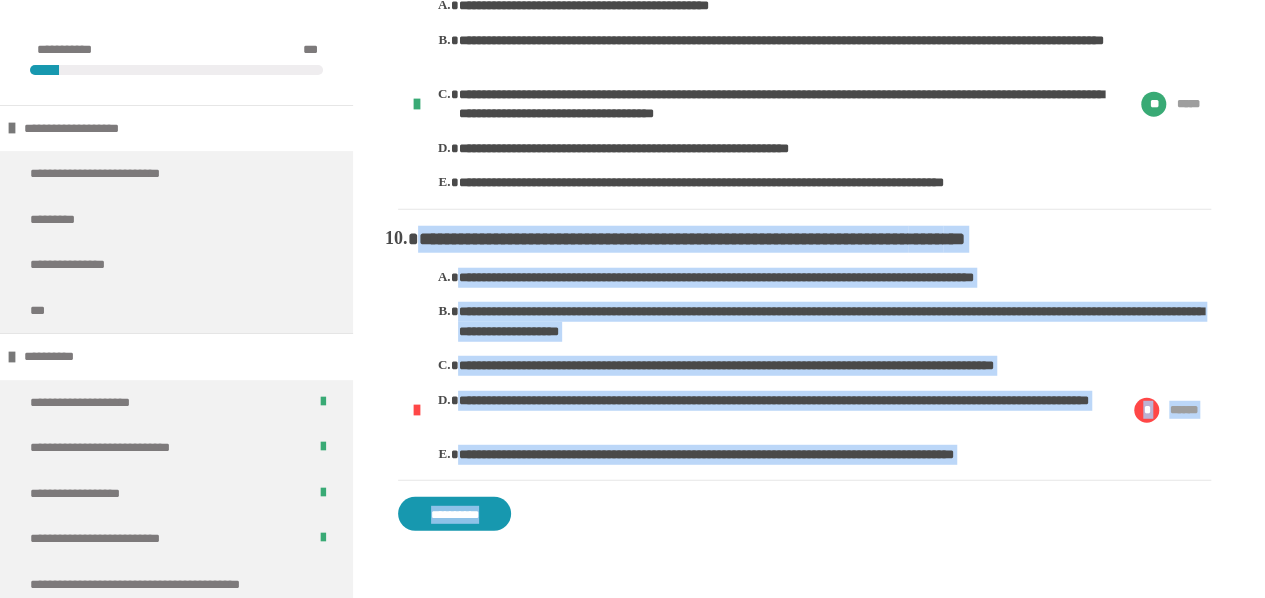 drag, startPoint x: 392, startPoint y: 235, endPoint x: 1039, endPoint y: 495, distance: 697.28687 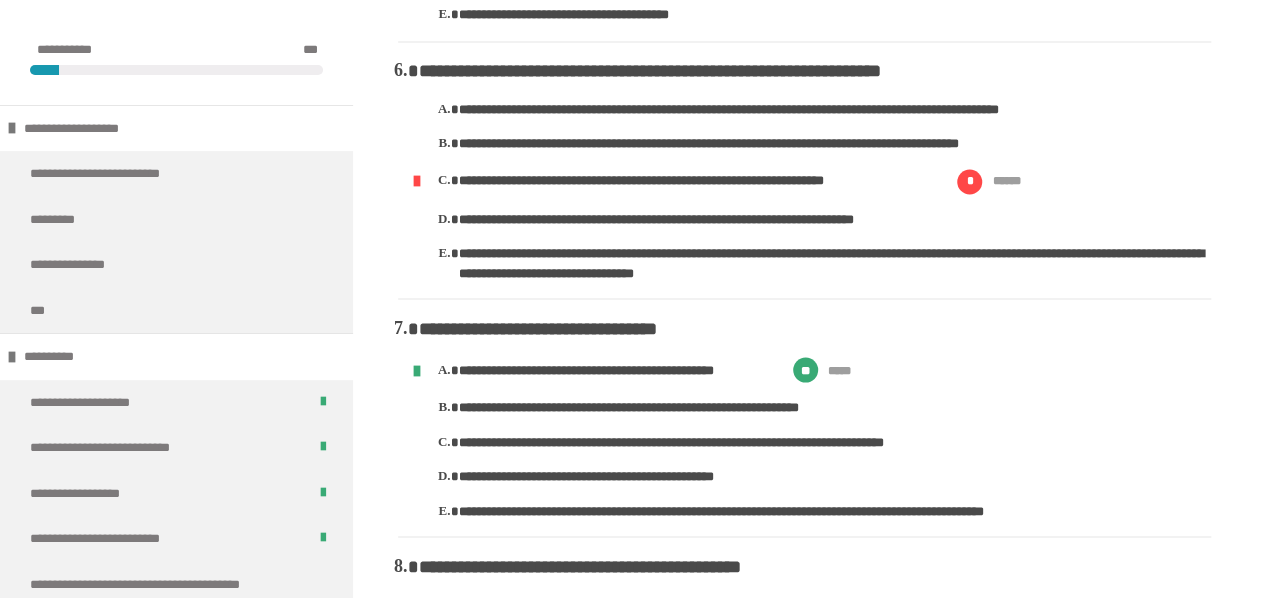 scroll, scrollTop: 1595, scrollLeft: 0, axis: vertical 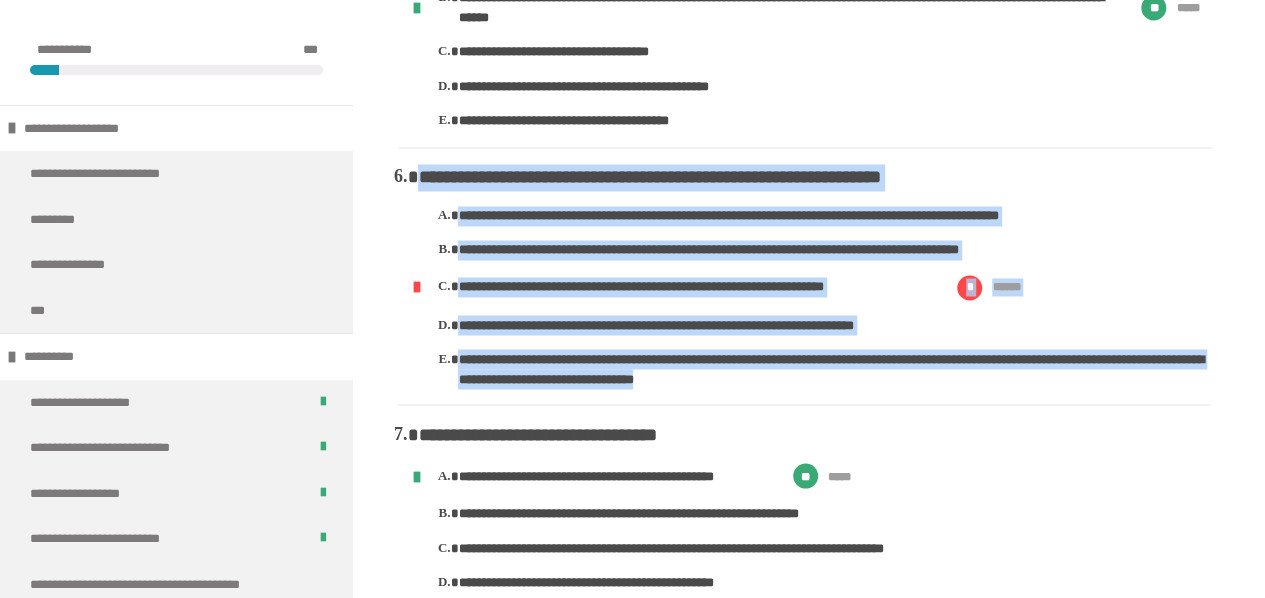 drag, startPoint x: 424, startPoint y: 173, endPoint x: 970, endPoint y: 378, distance: 583.21606 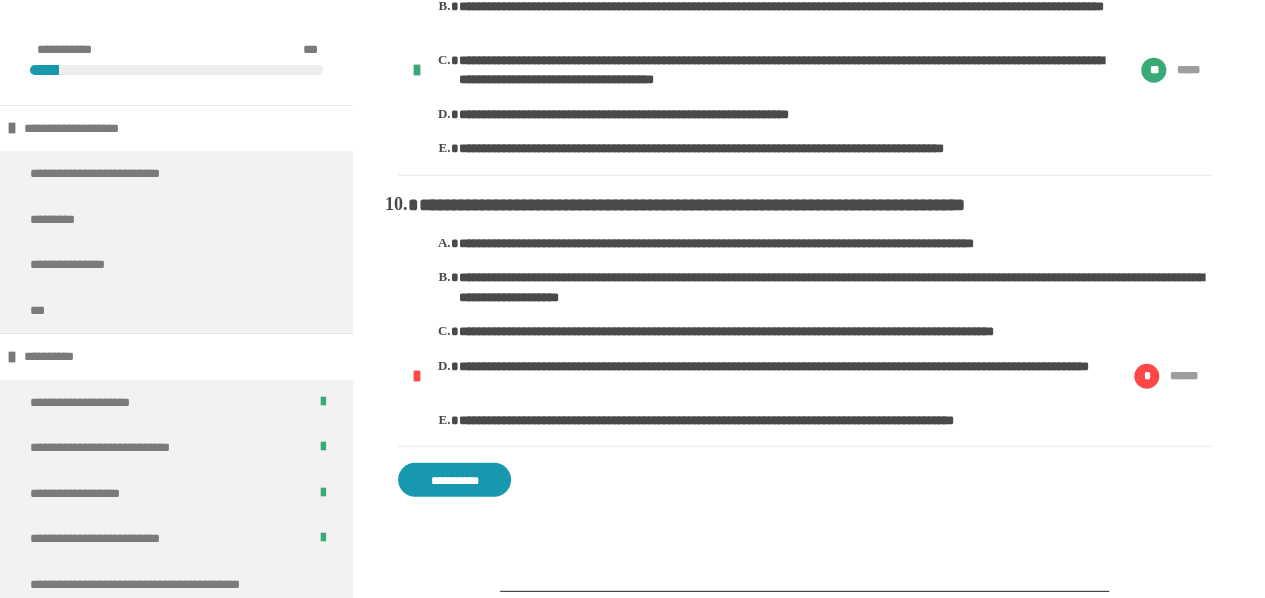scroll, scrollTop: 2571, scrollLeft: 0, axis: vertical 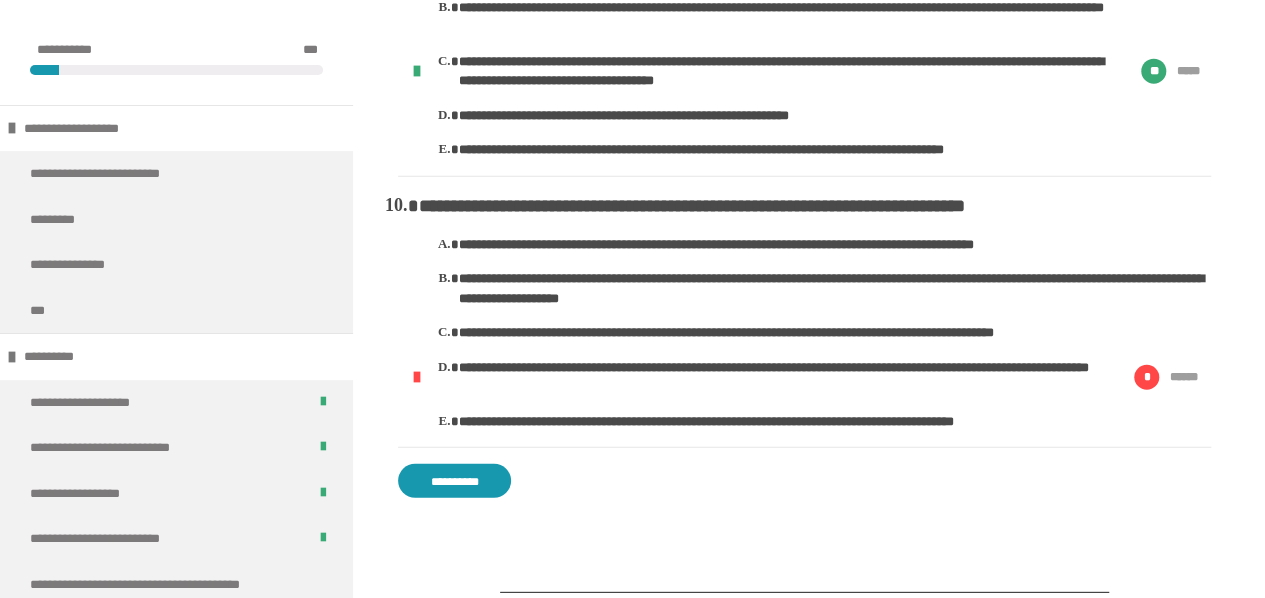 drag, startPoint x: 421, startPoint y: 198, endPoint x: 741, endPoint y: 431, distance: 395.8396 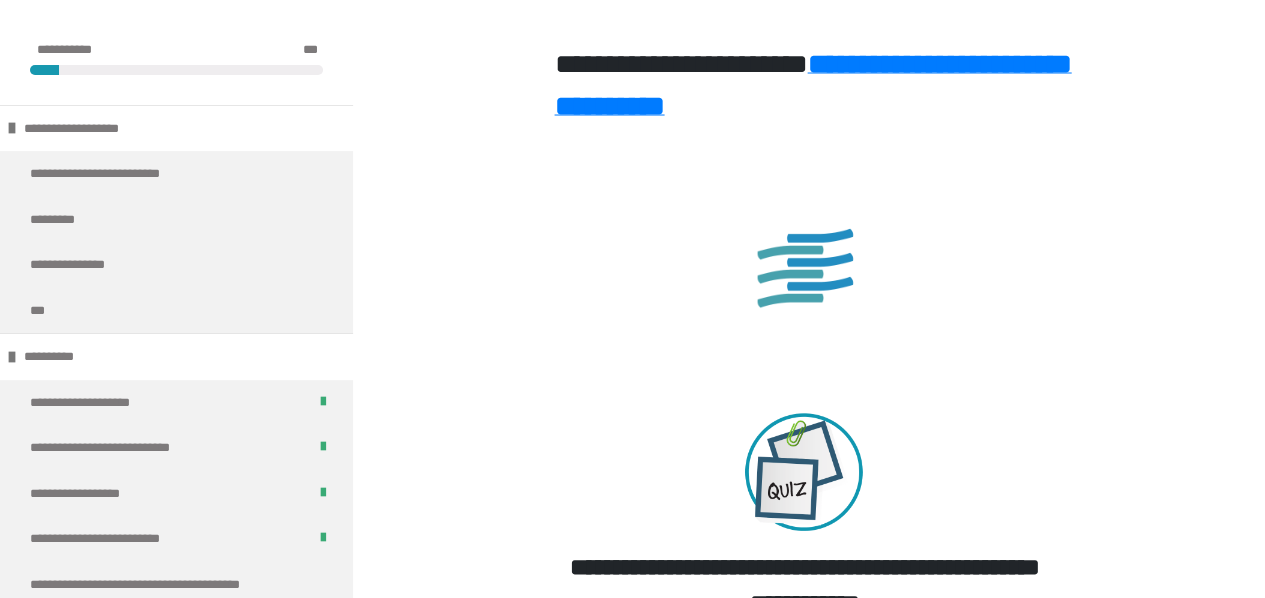 scroll, scrollTop: 5939, scrollLeft: 0, axis: vertical 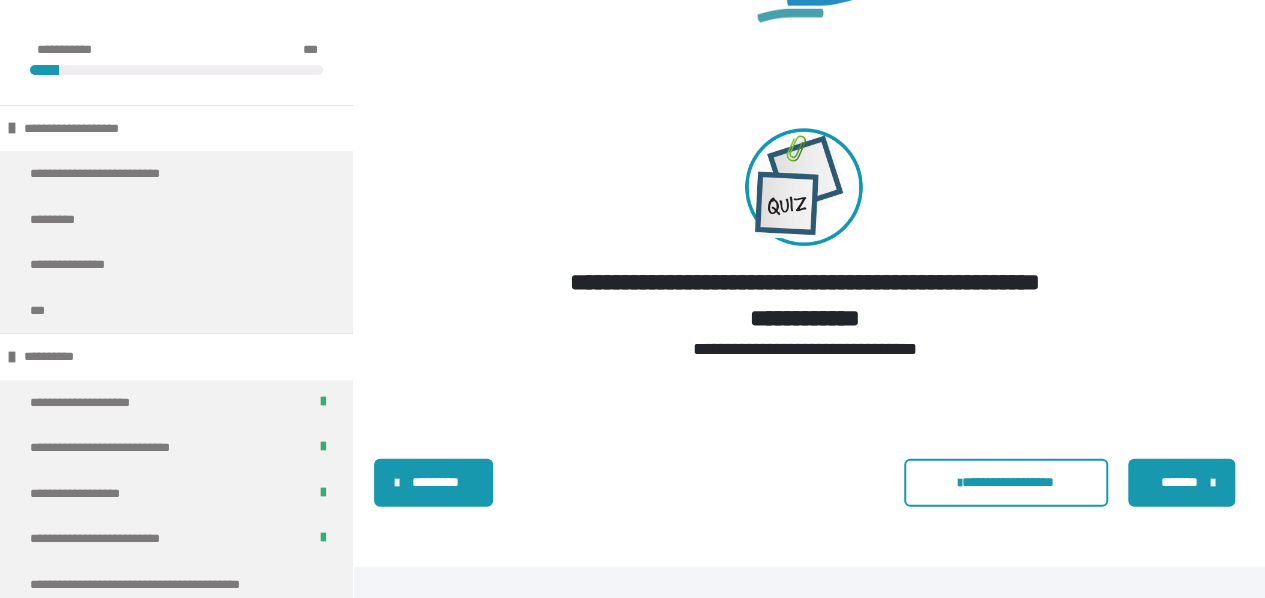 click on "*******" at bounding box center (1179, 482) 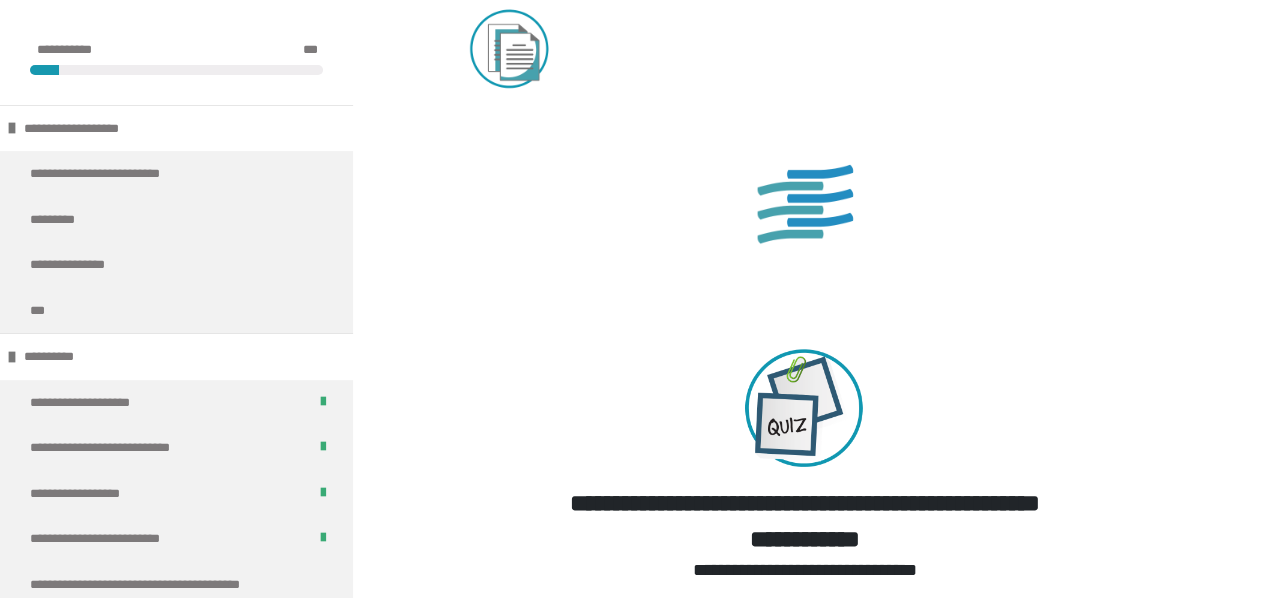 scroll, scrollTop: 2222, scrollLeft: 0, axis: vertical 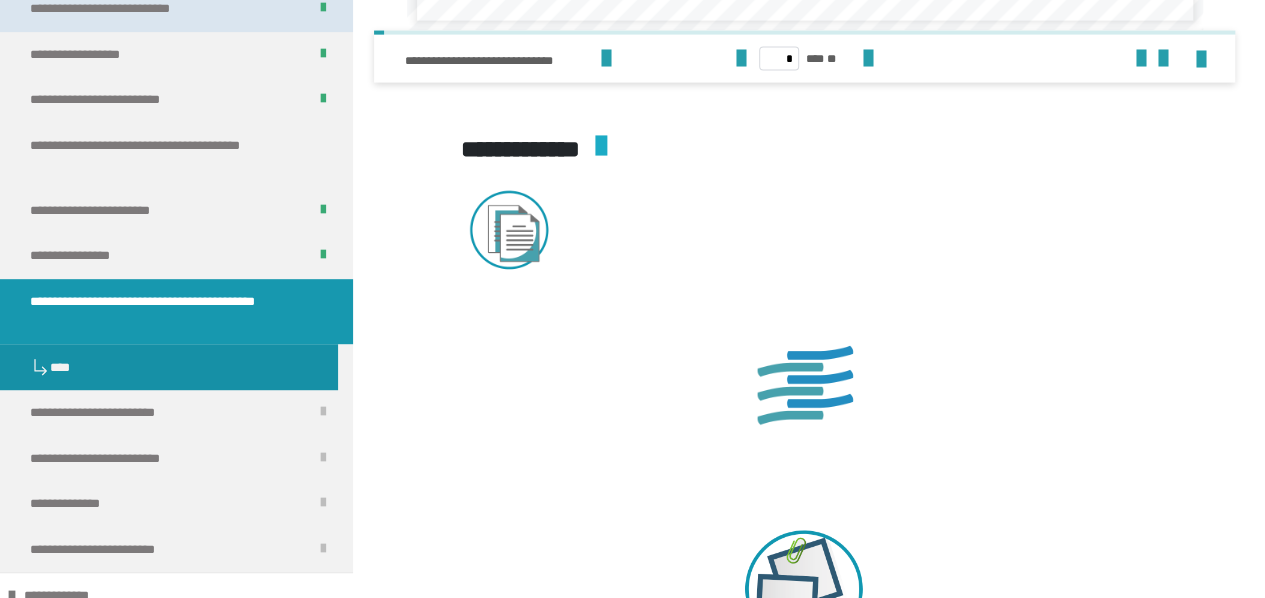 click on "**********" at bounding box center (176, 459) 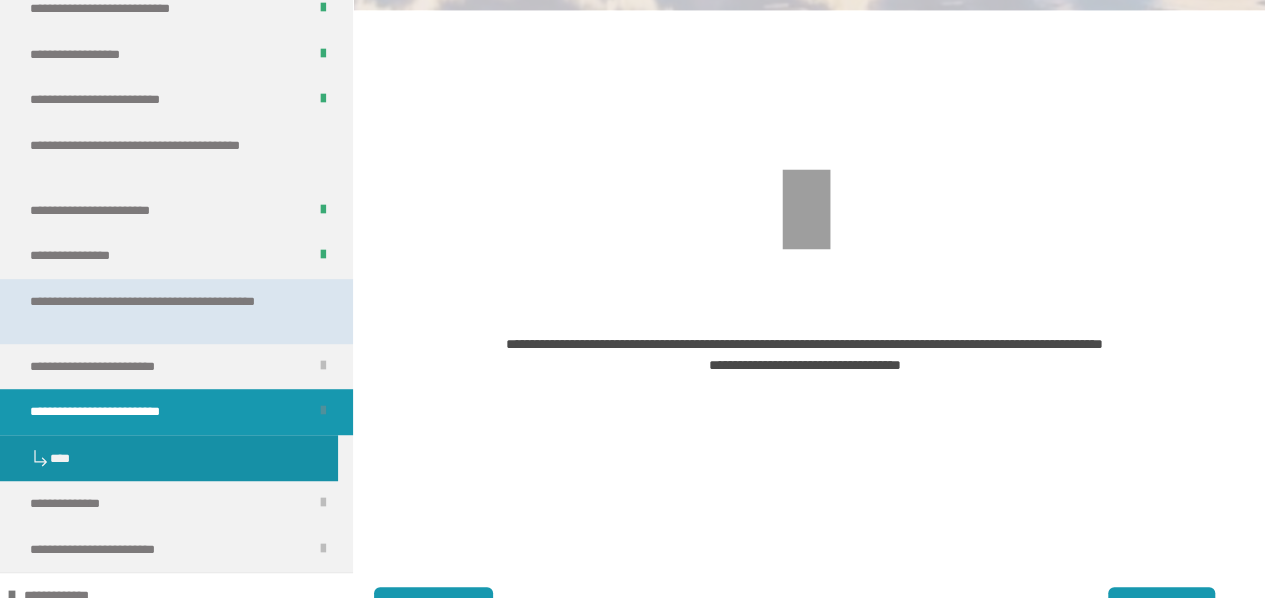 click on "**********" at bounding box center (161, 311) 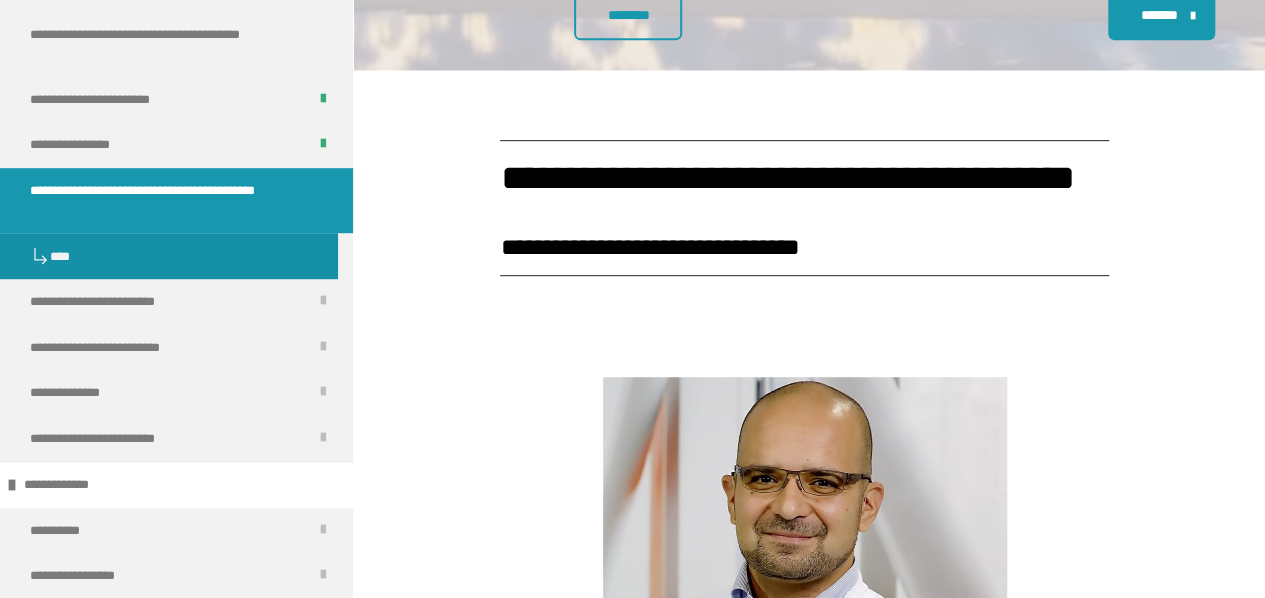 scroll, scrollTop: 552, scrollLeft: 0, axis: vertical 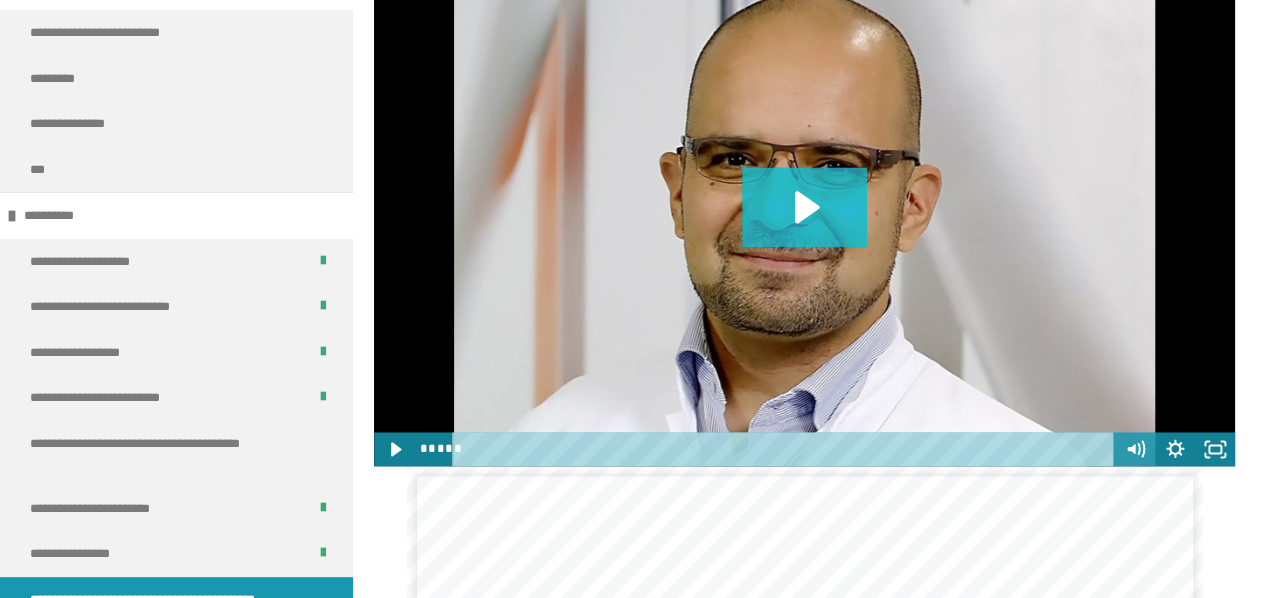 click 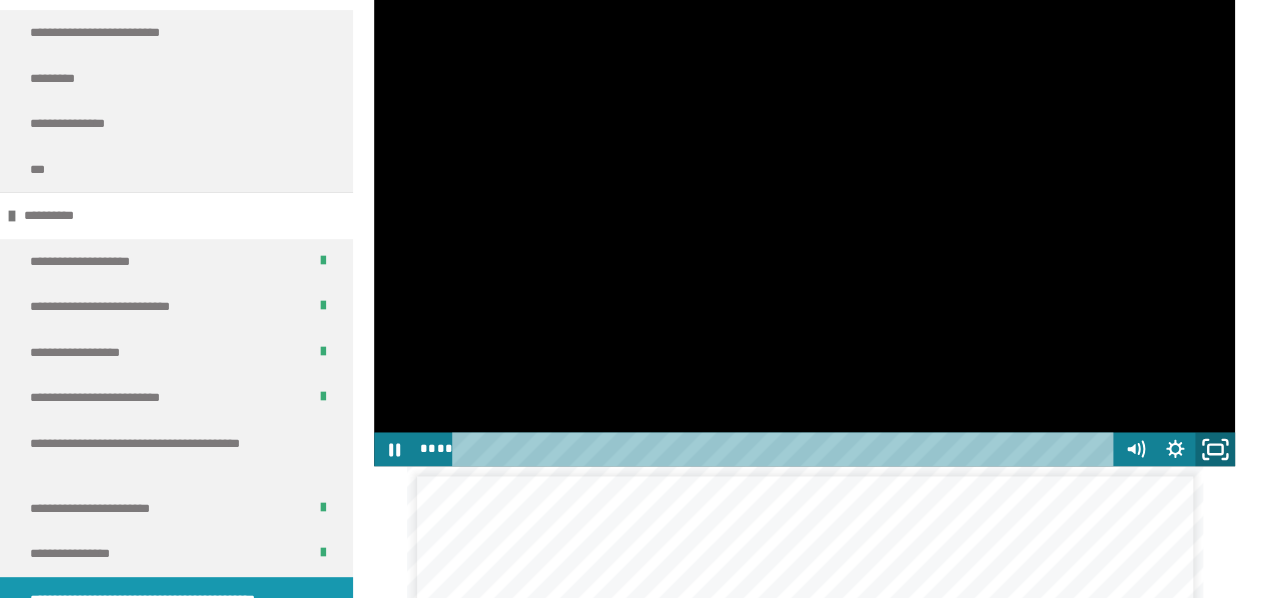 click 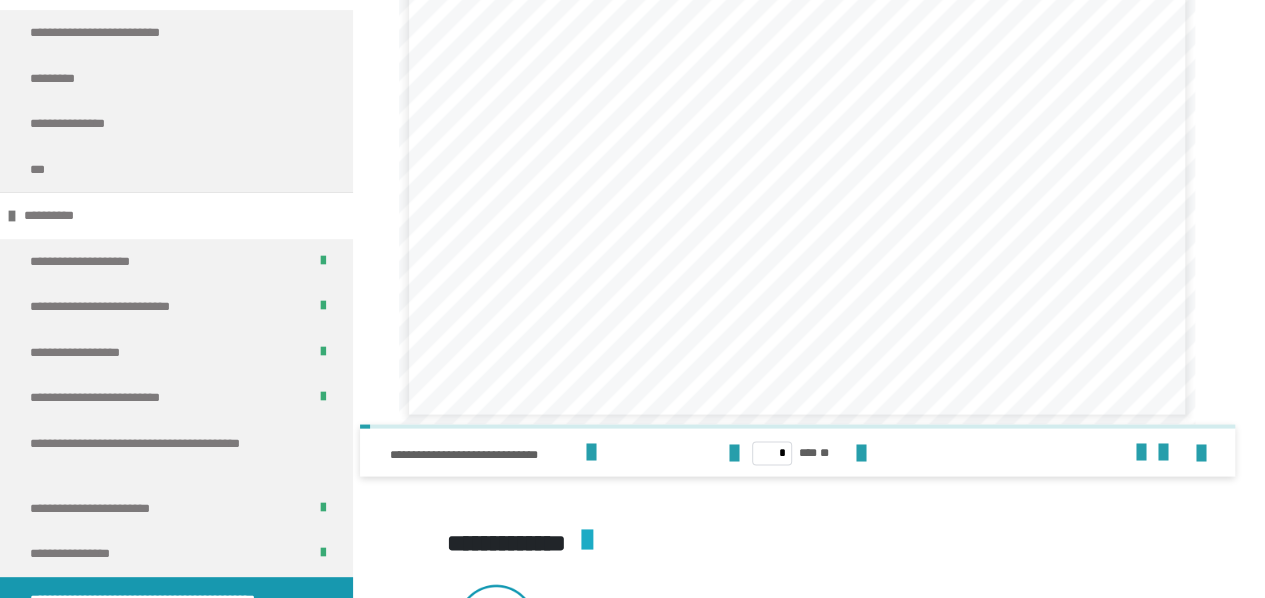 scroll, scrollTop: 1877, scrollLeft: 0, axis: vertical 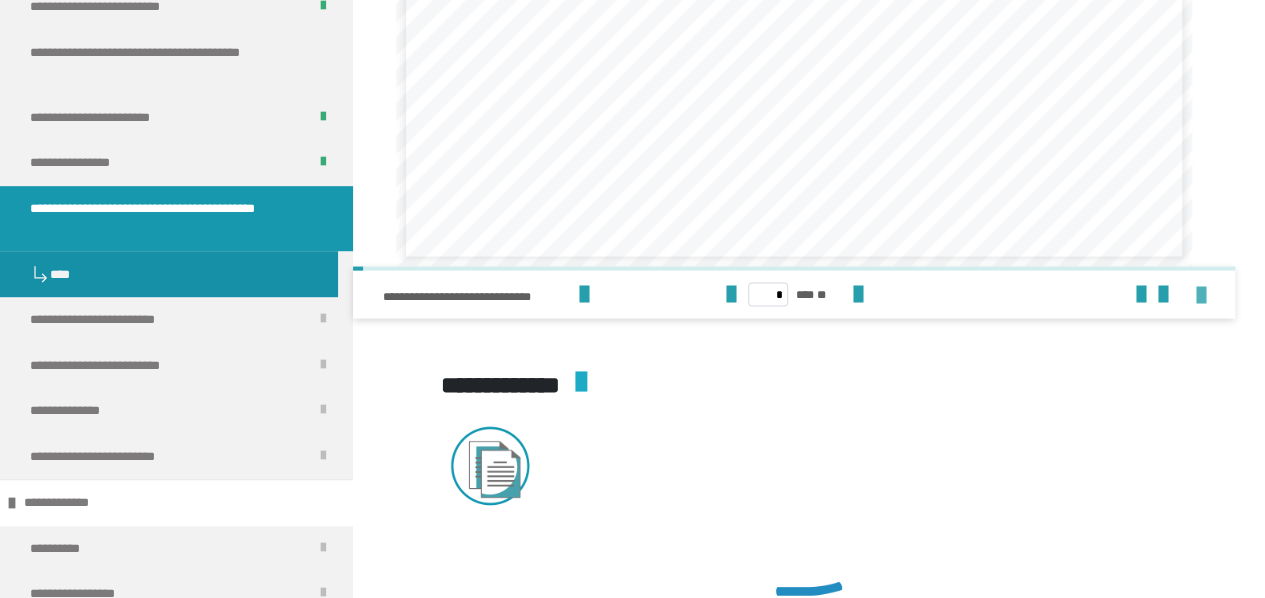 click at bounding box center [1201, 296] 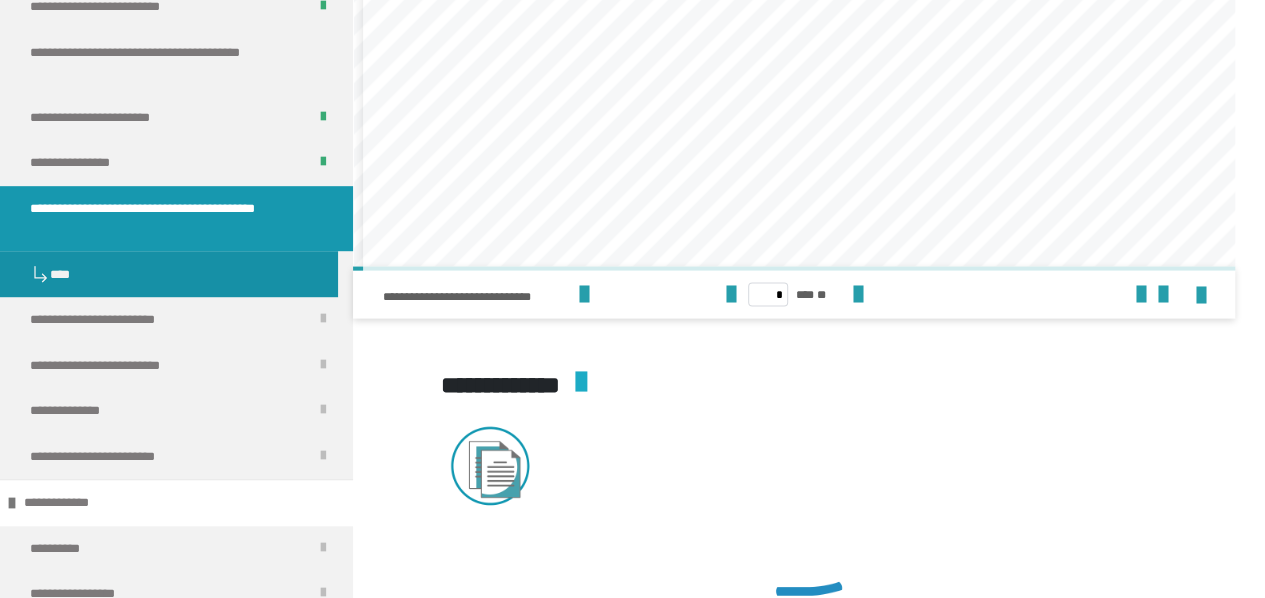 scroll, scrollTop: 338, scrollLeft: 0, axis: vertical 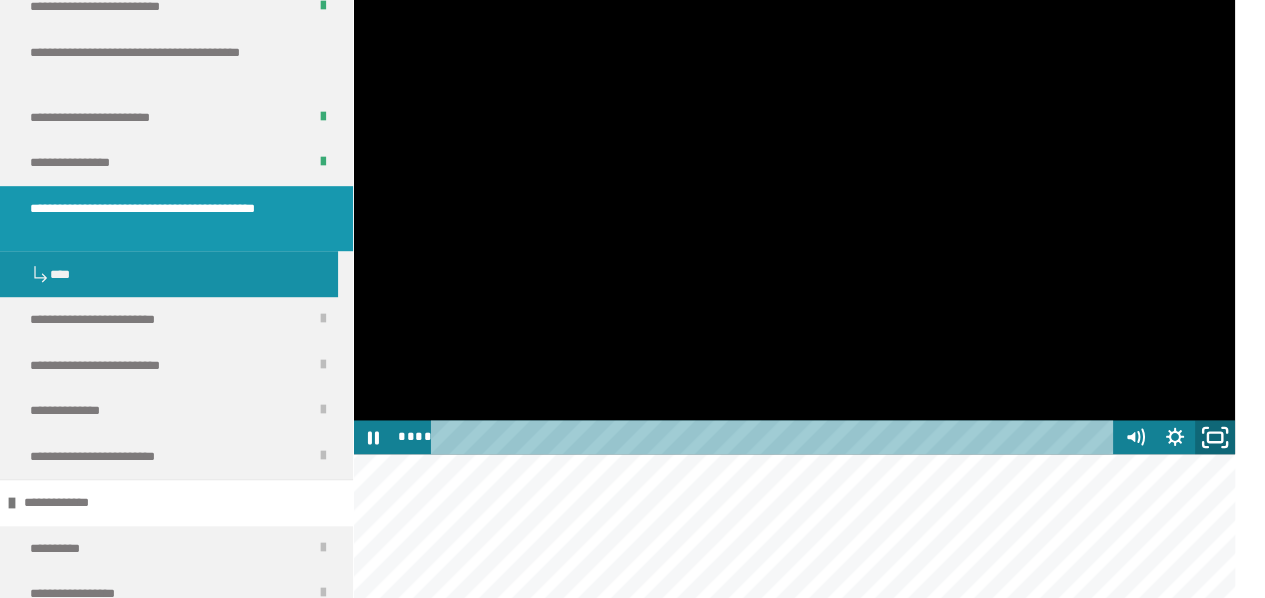click 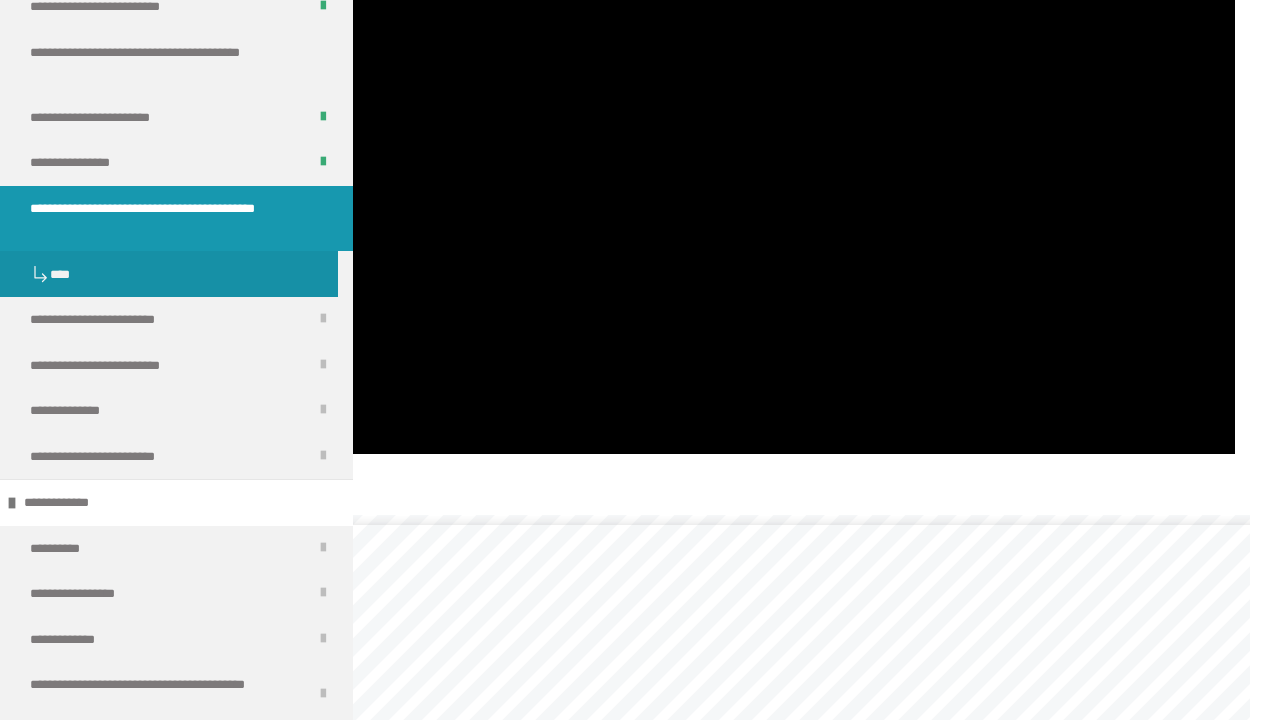 type 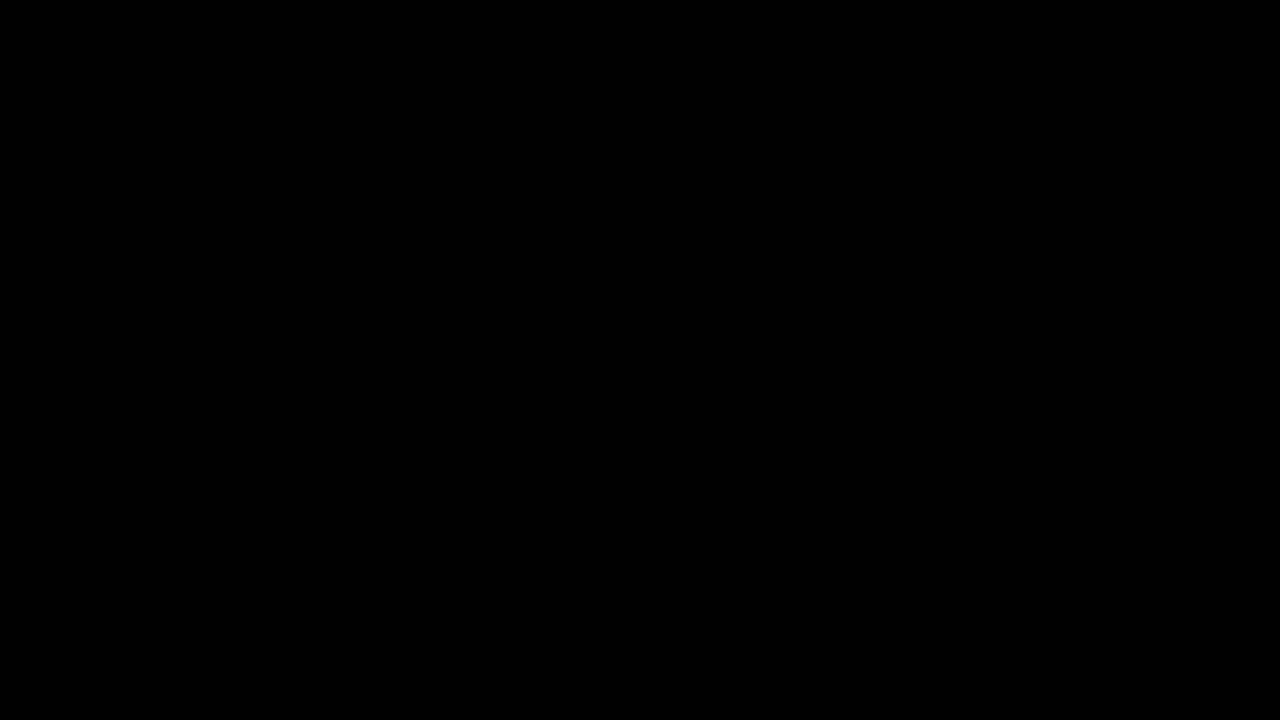 click at bounding box center (640, 360) 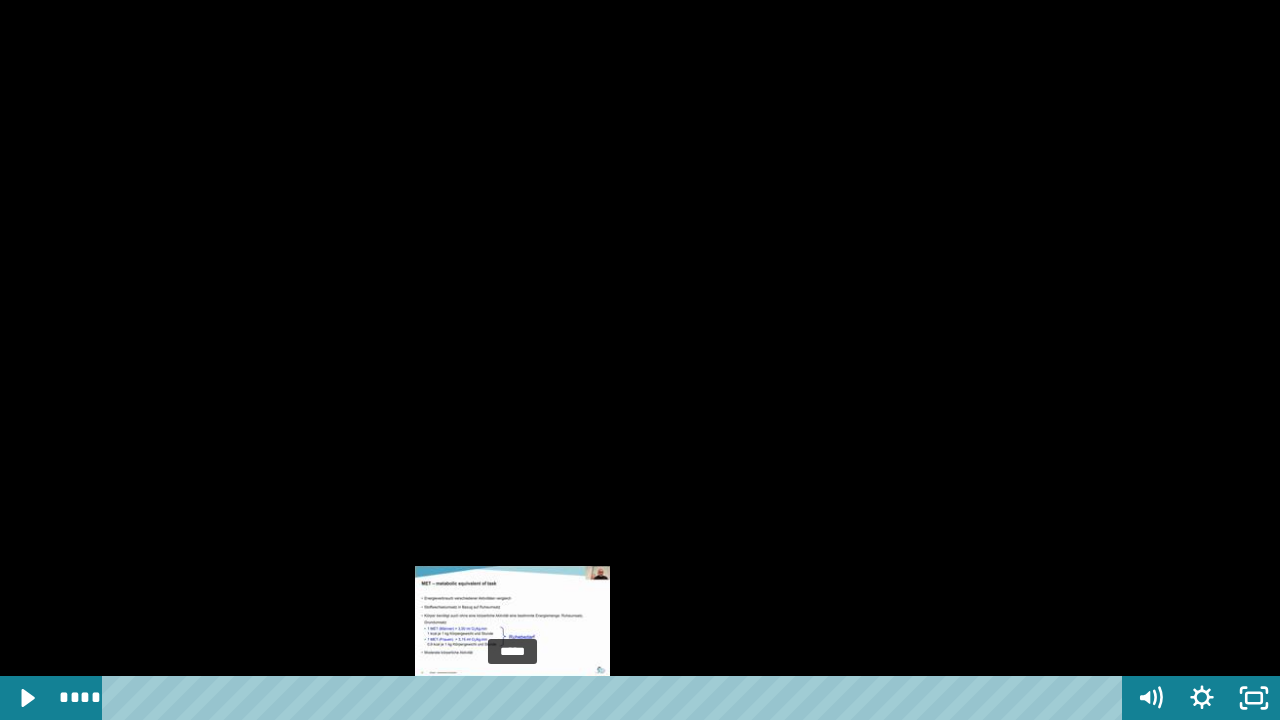 type 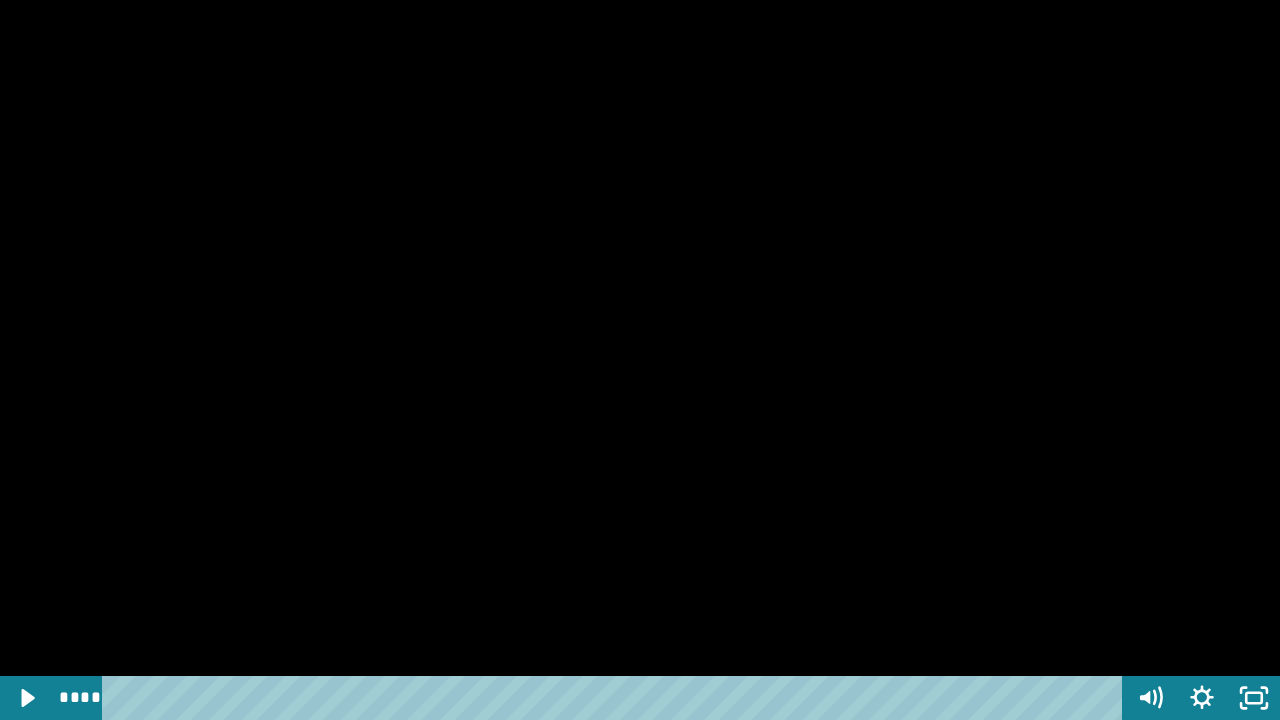 click at bounding box center (640, 360) 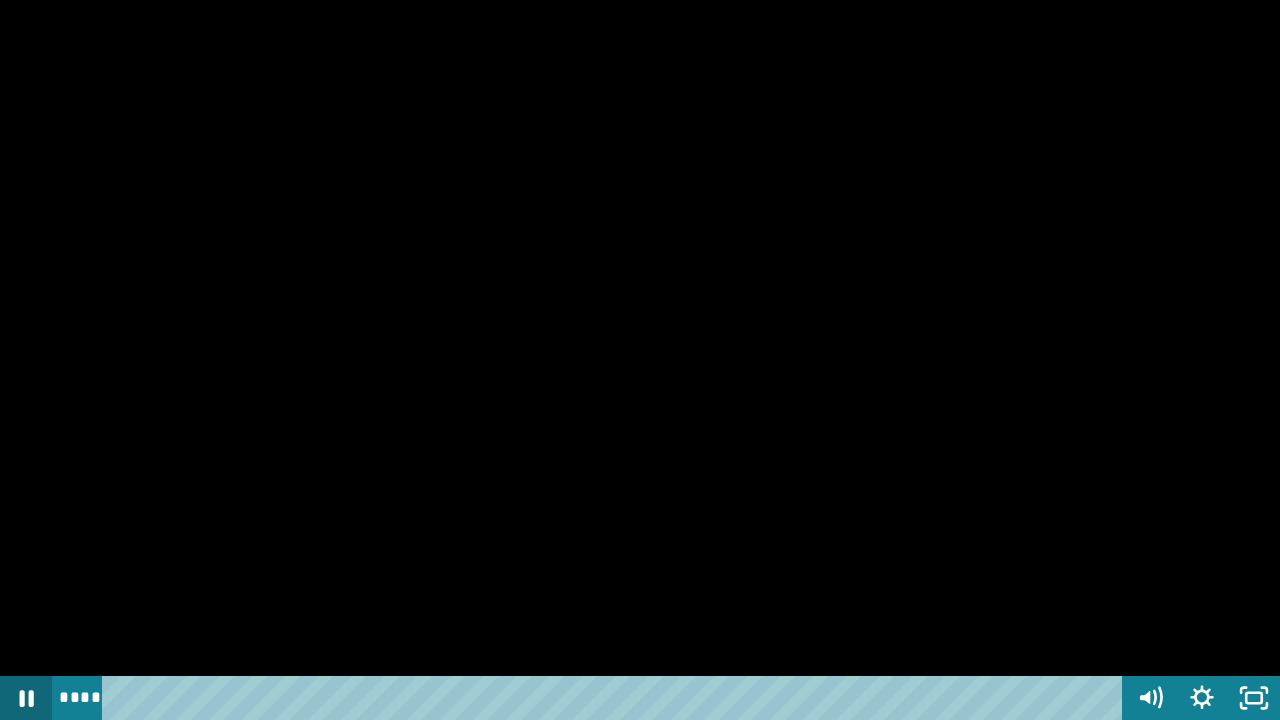 click 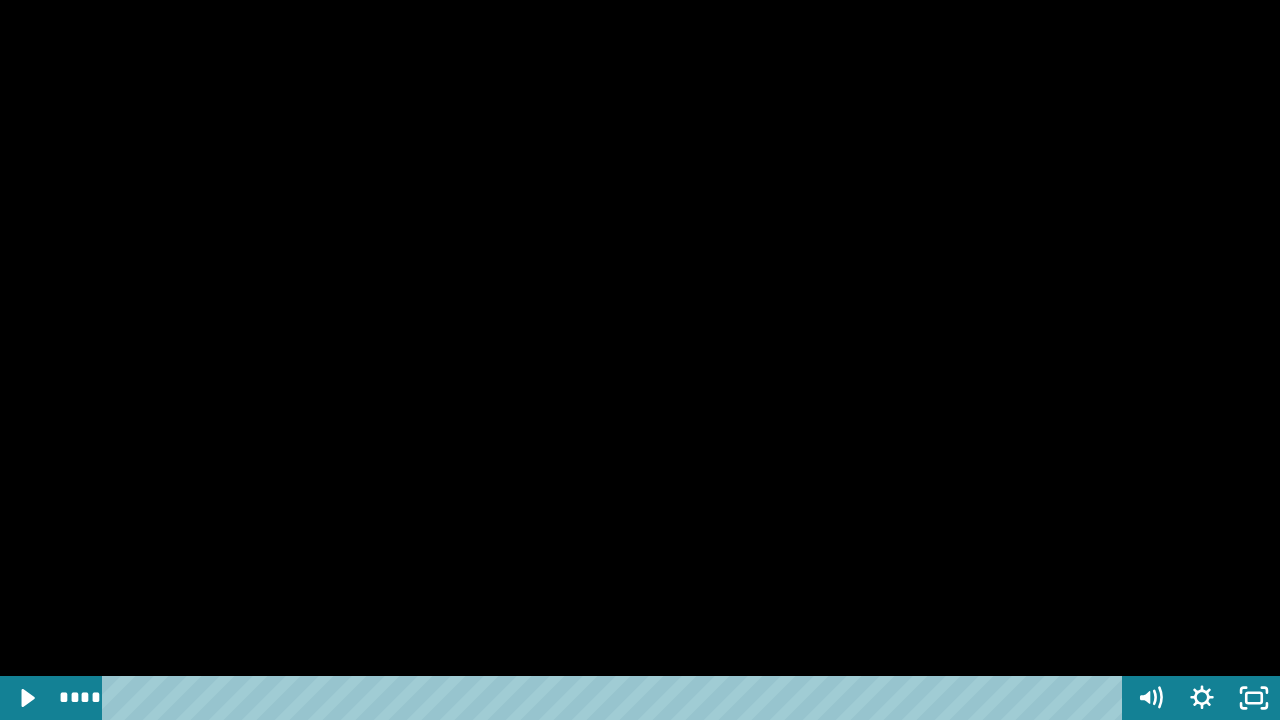 click at bounding box center [640, 360] 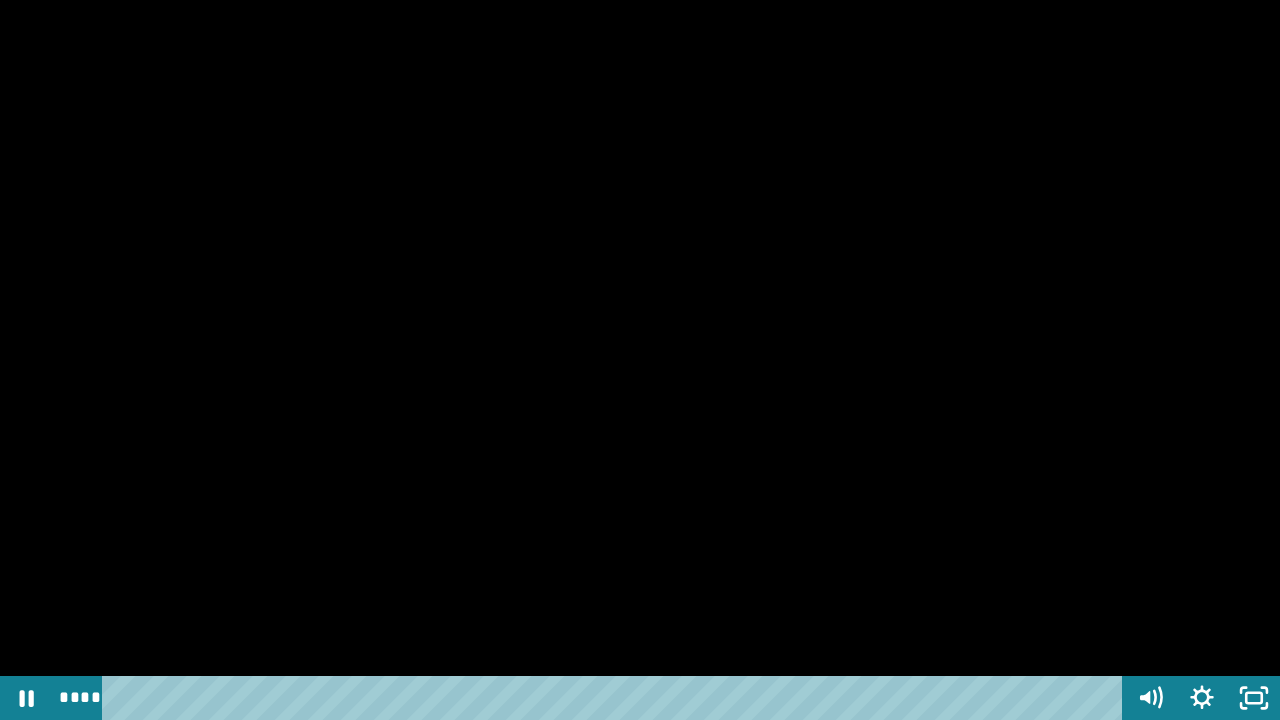 click at bounding box center (640, 360) 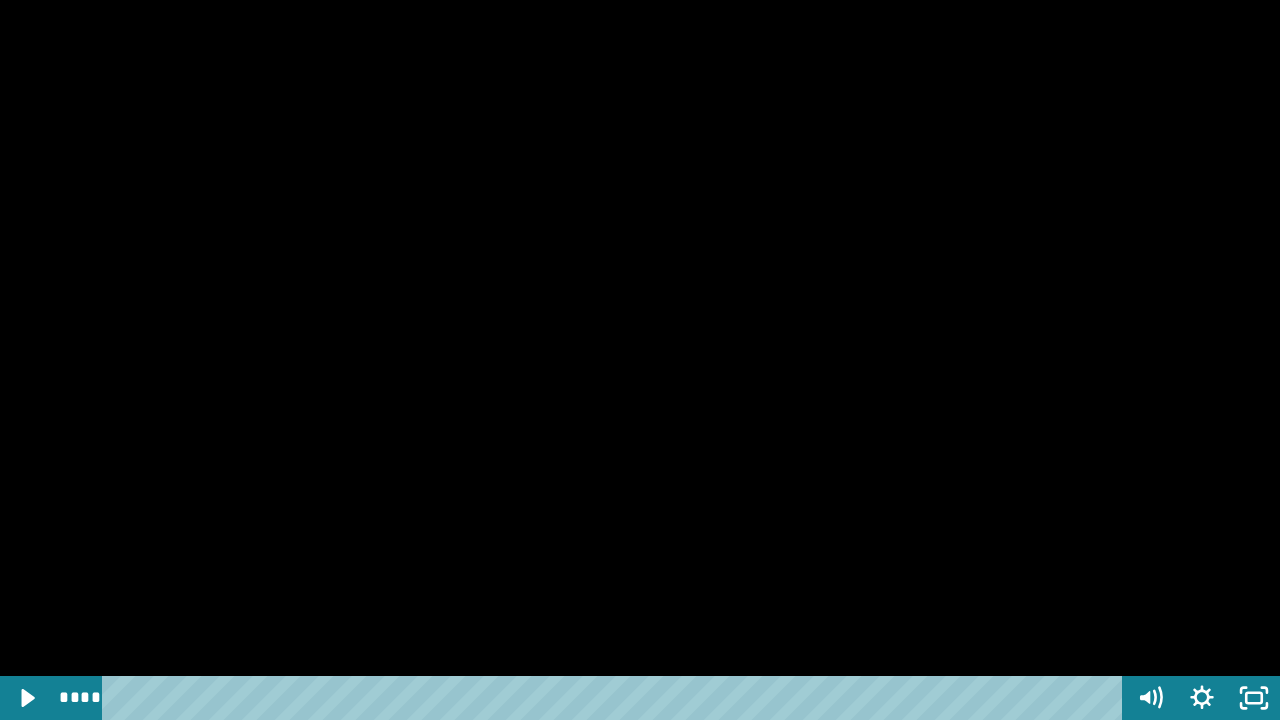 click at bounding box center (640, 360) 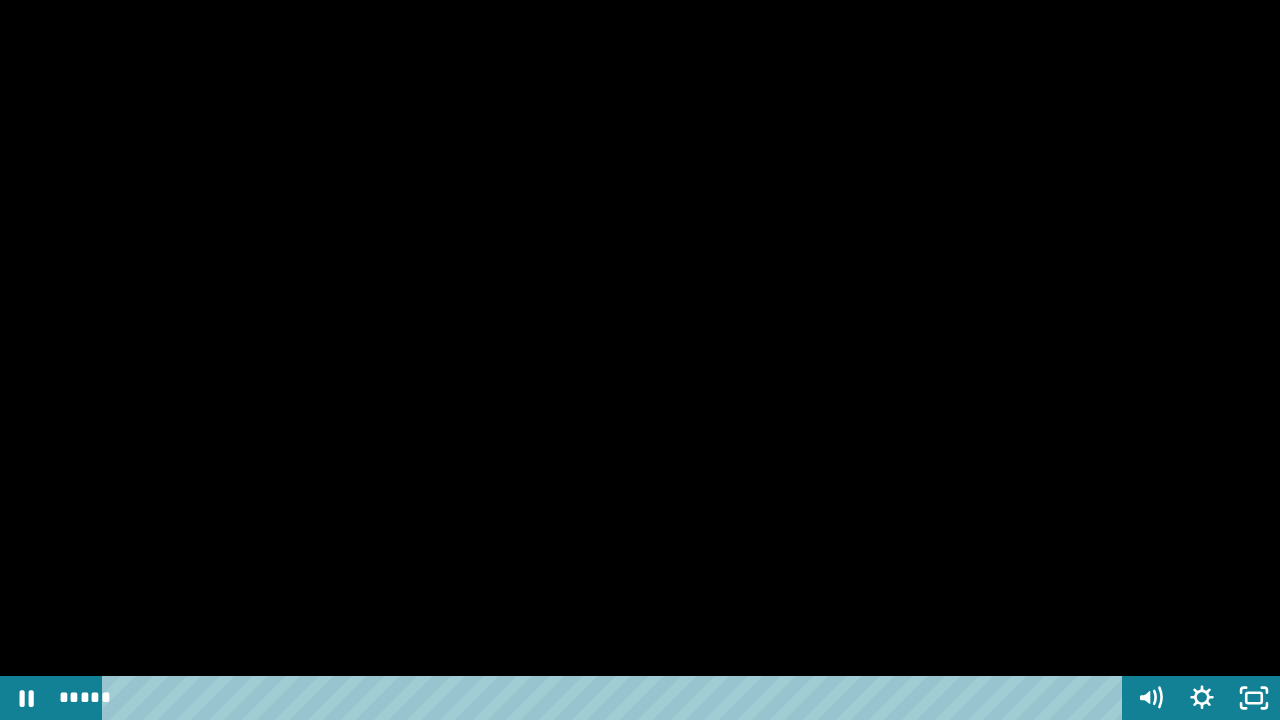 click at bounding box center [640, 360] 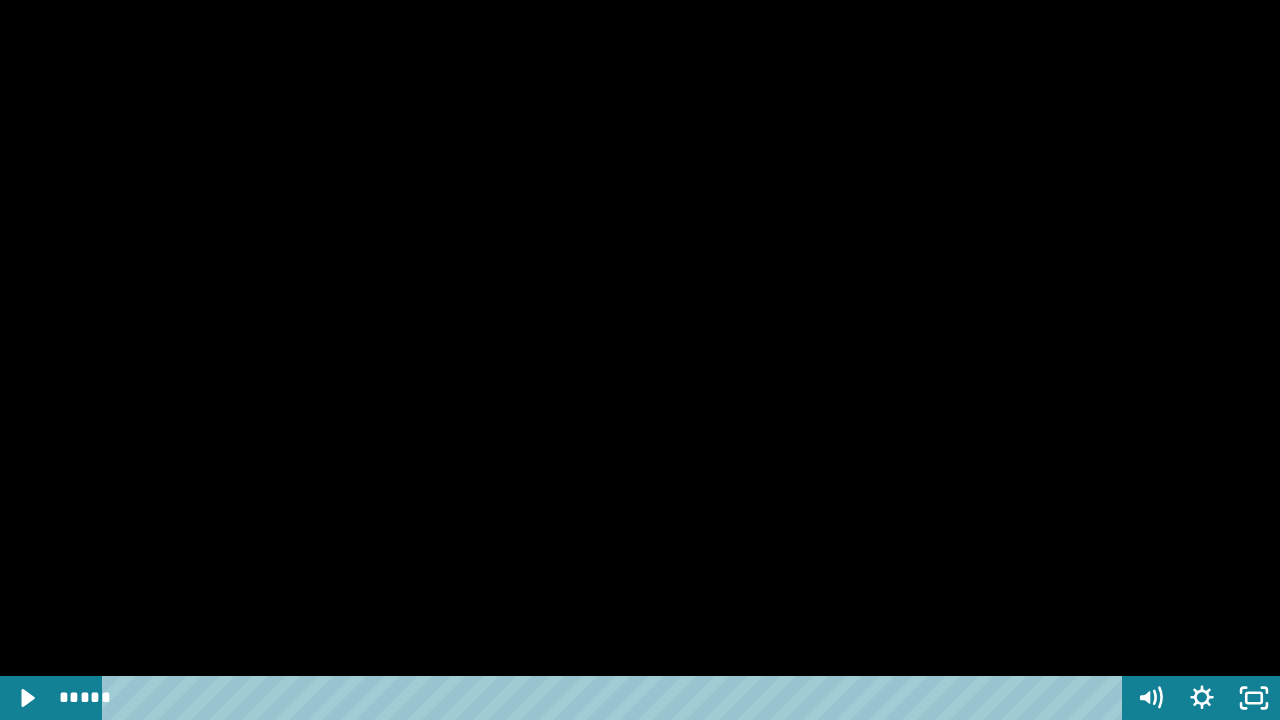 click at bounding box center (640, 360) 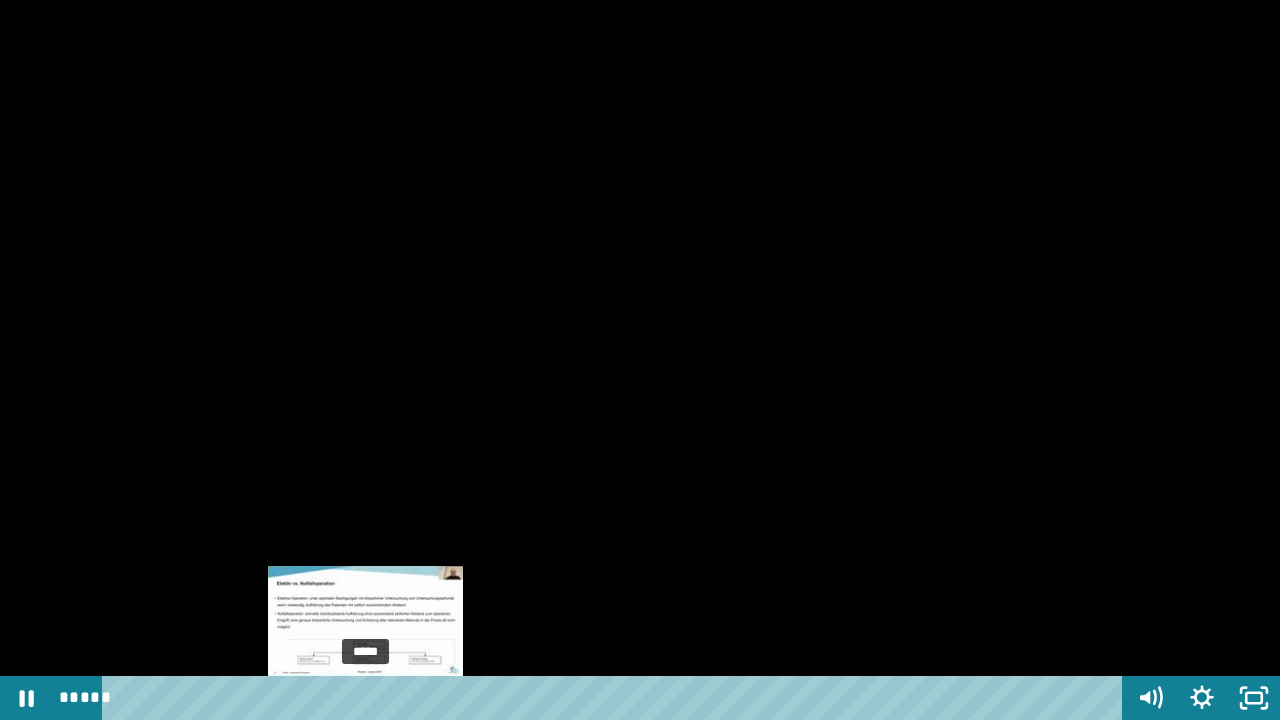 click at bounding box center (0, 0) 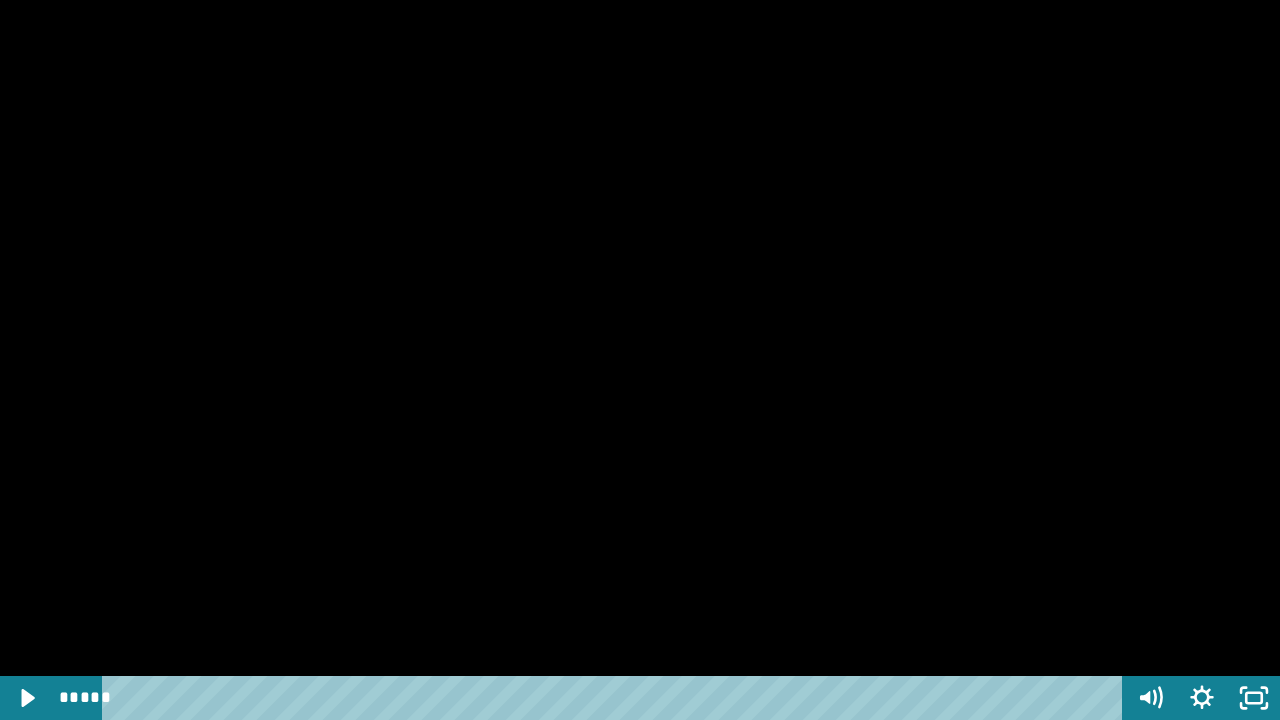 click at bounding box center (640, 360) 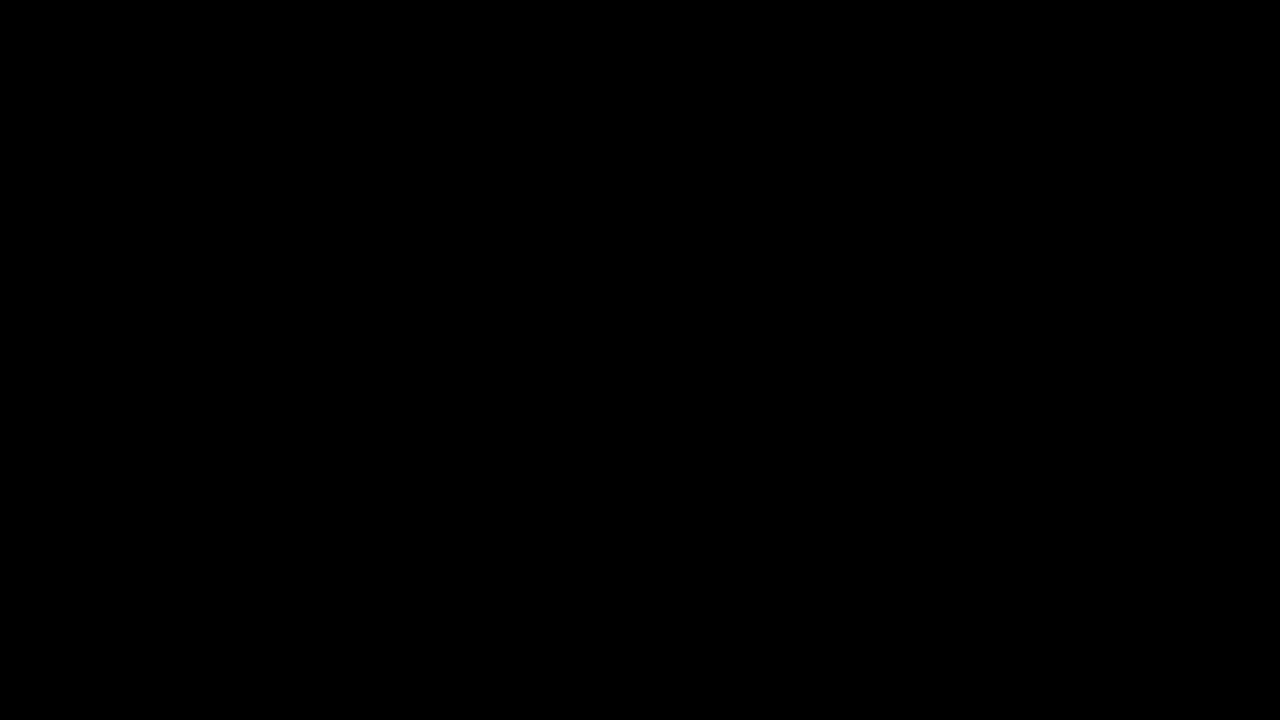 click at bounding box center [0, 0] 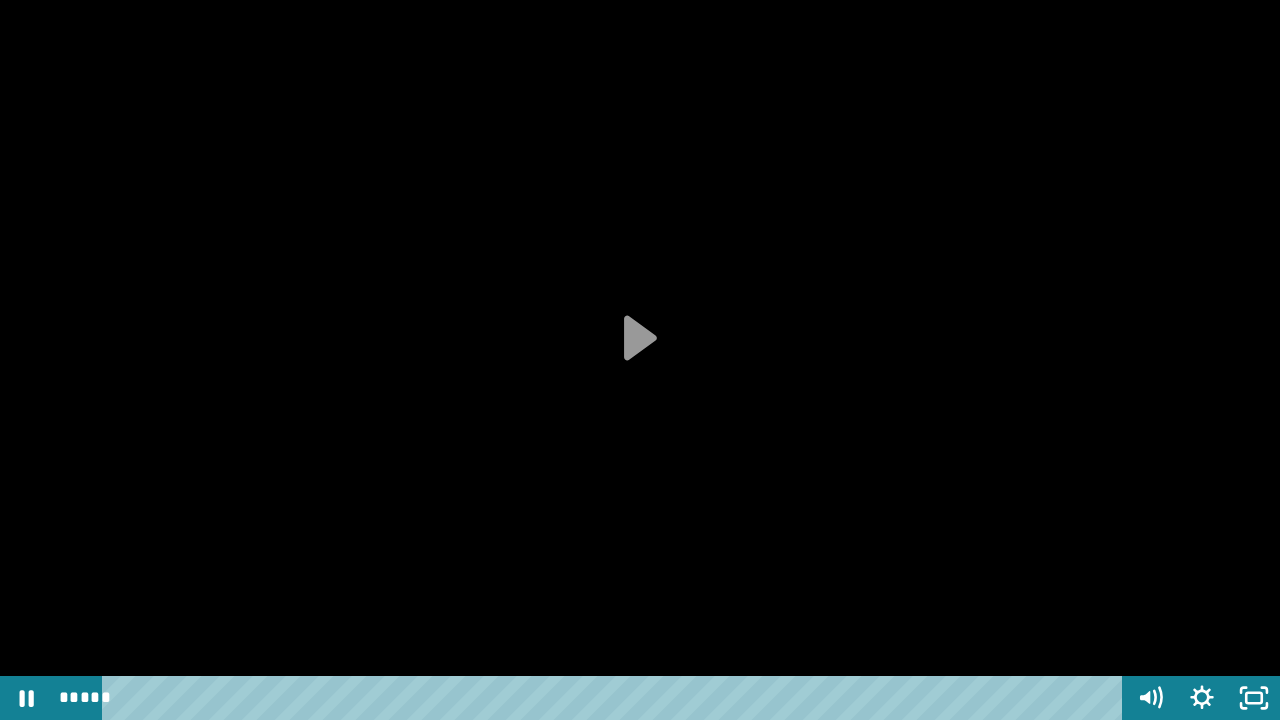 click at bounding box center (0, 0) 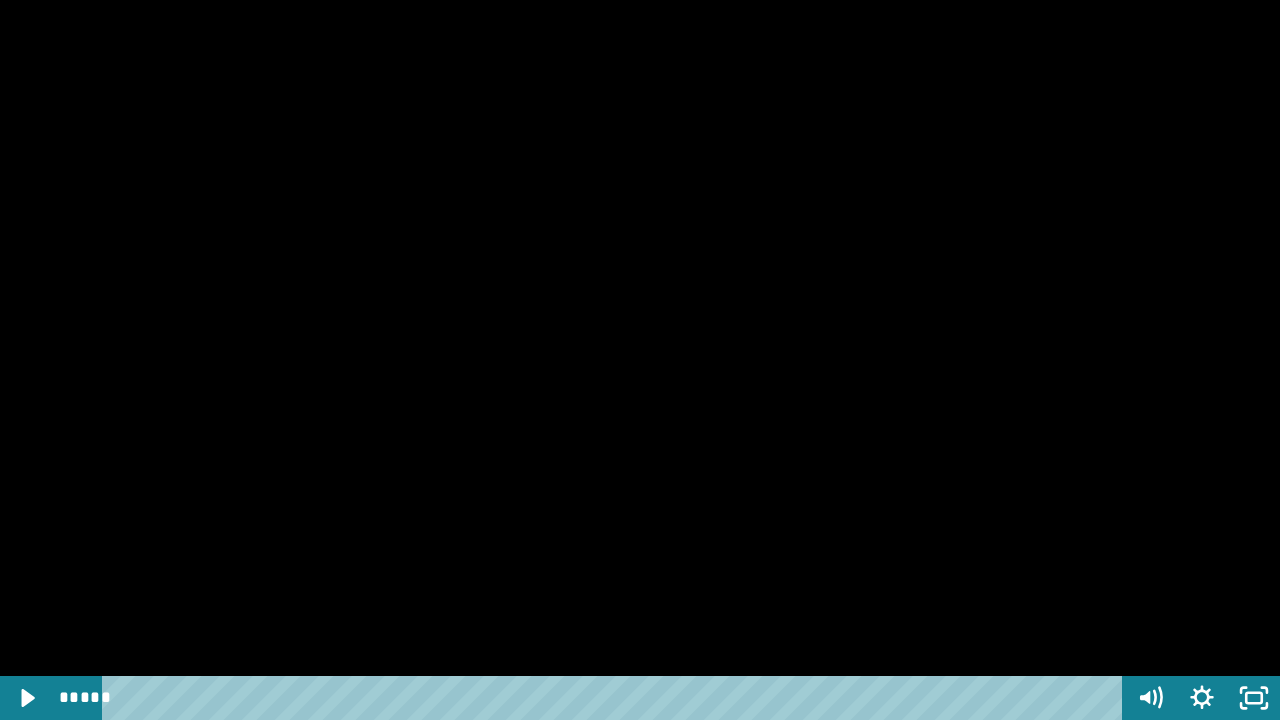 click at bounding box center (0, 0) 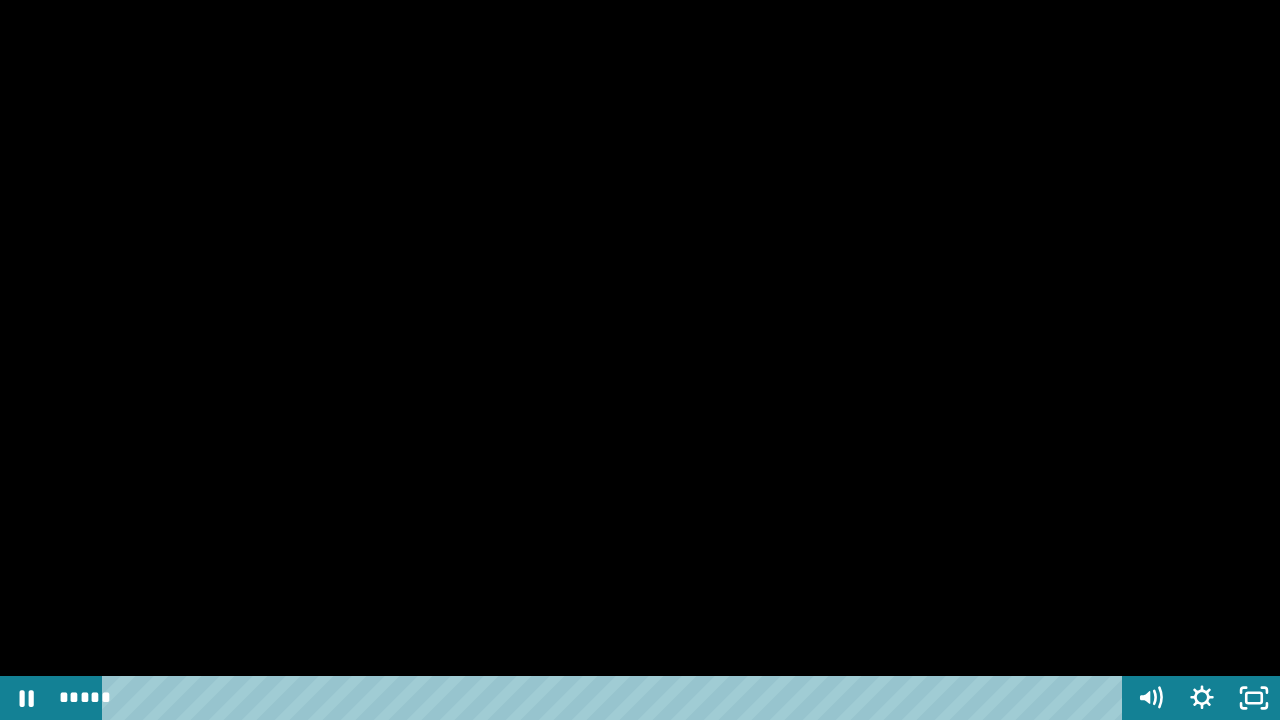 click at bounding box center (640, 360) 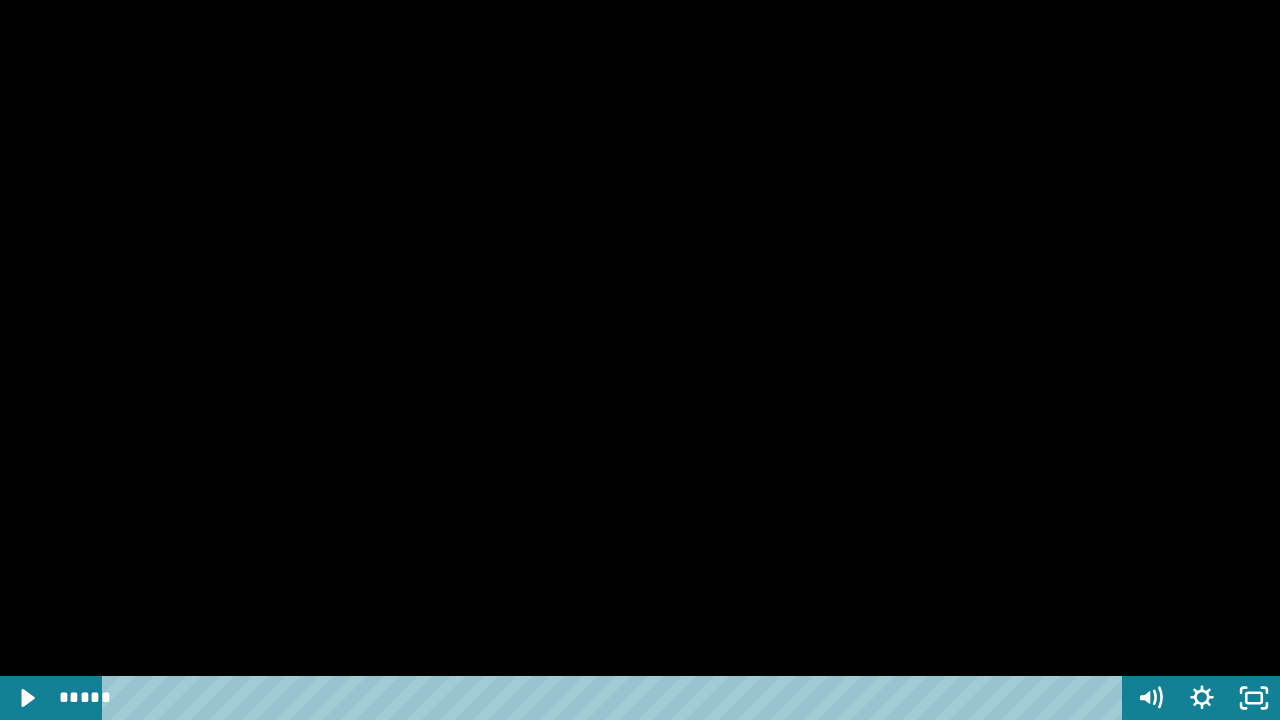 click at bounding box center [640, 360] 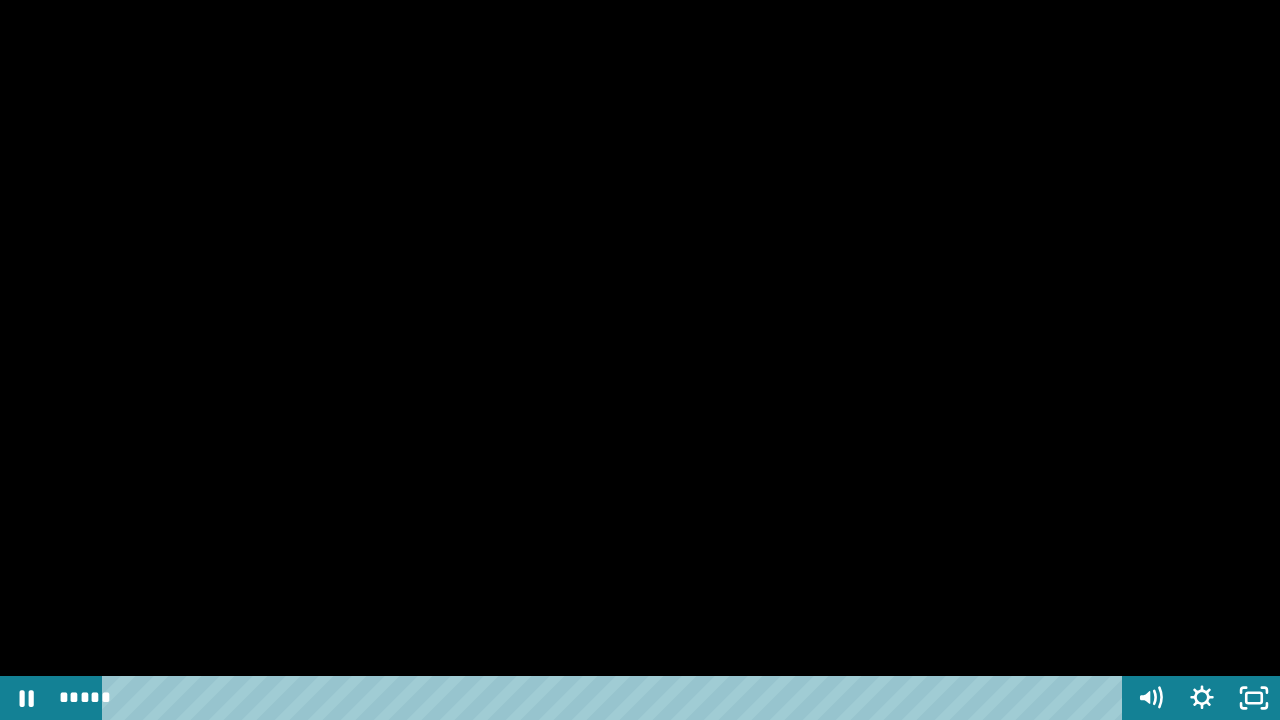 click at bounding box center (640, 360) 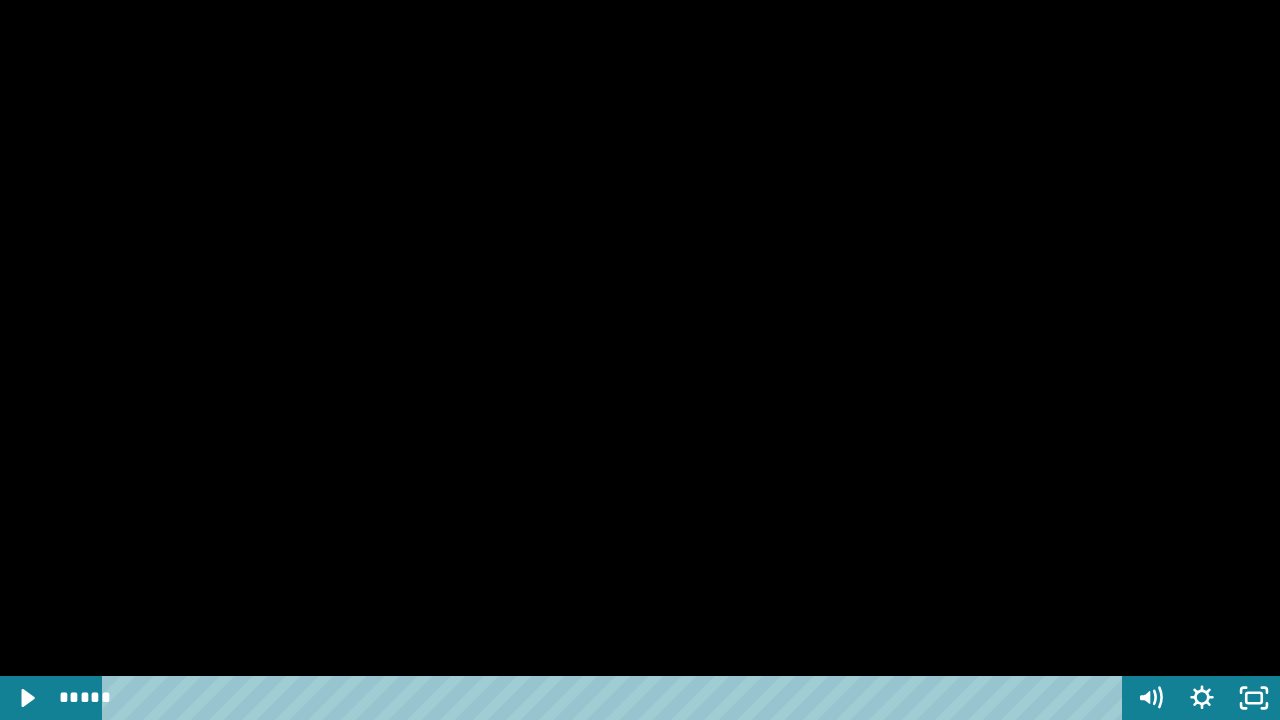 click at bounding box center [640, 360] 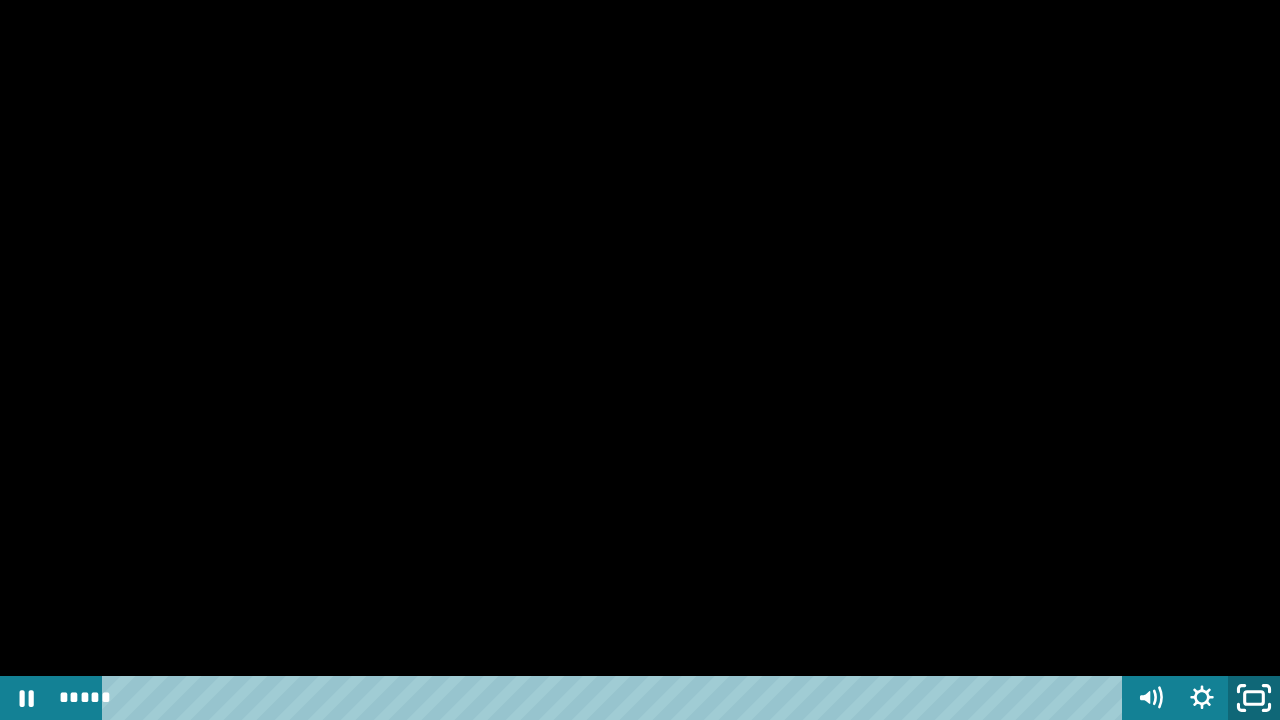 click 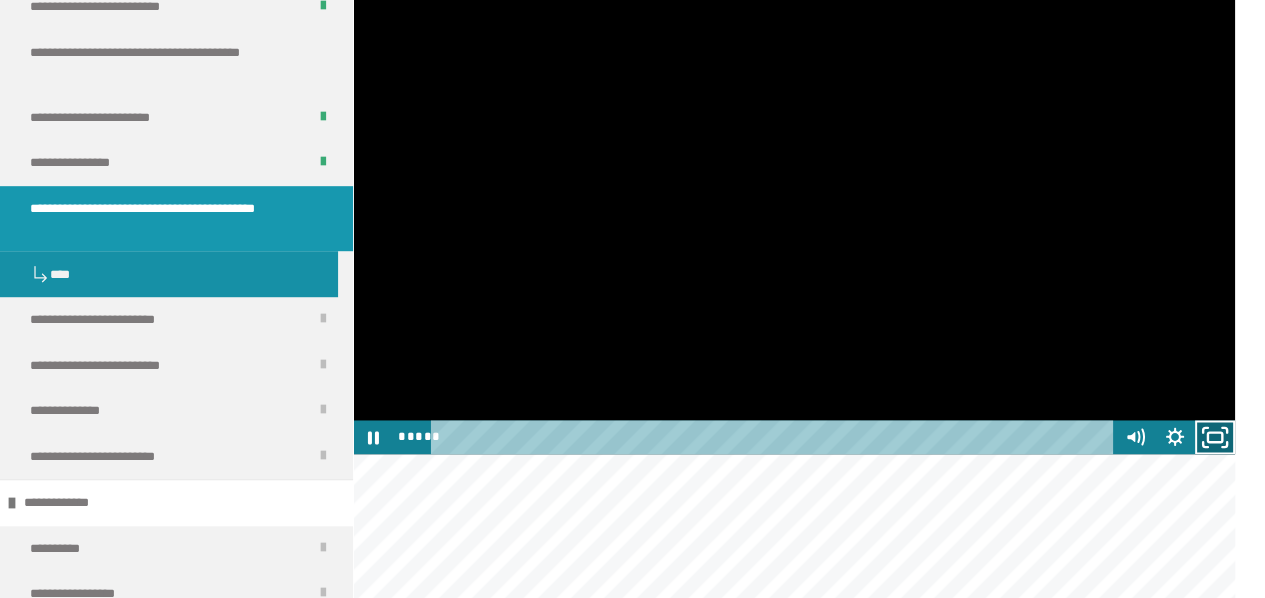 click 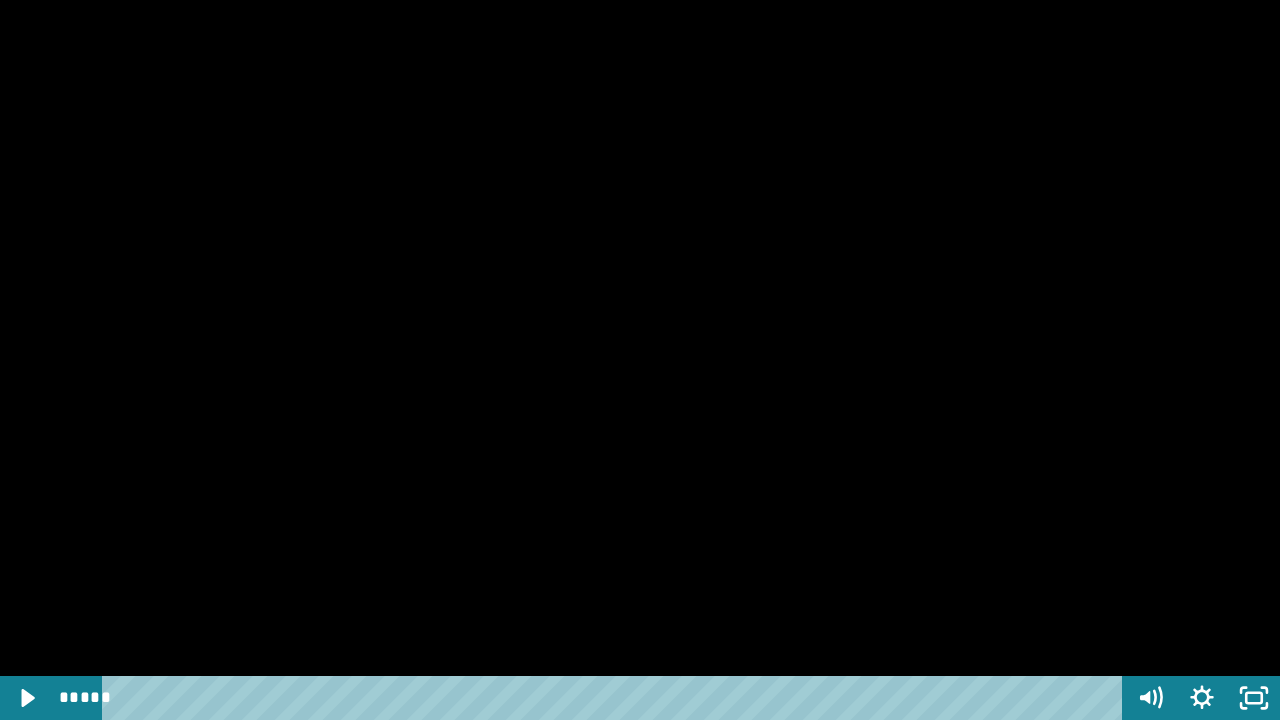 click at bounding box center [640, 360] 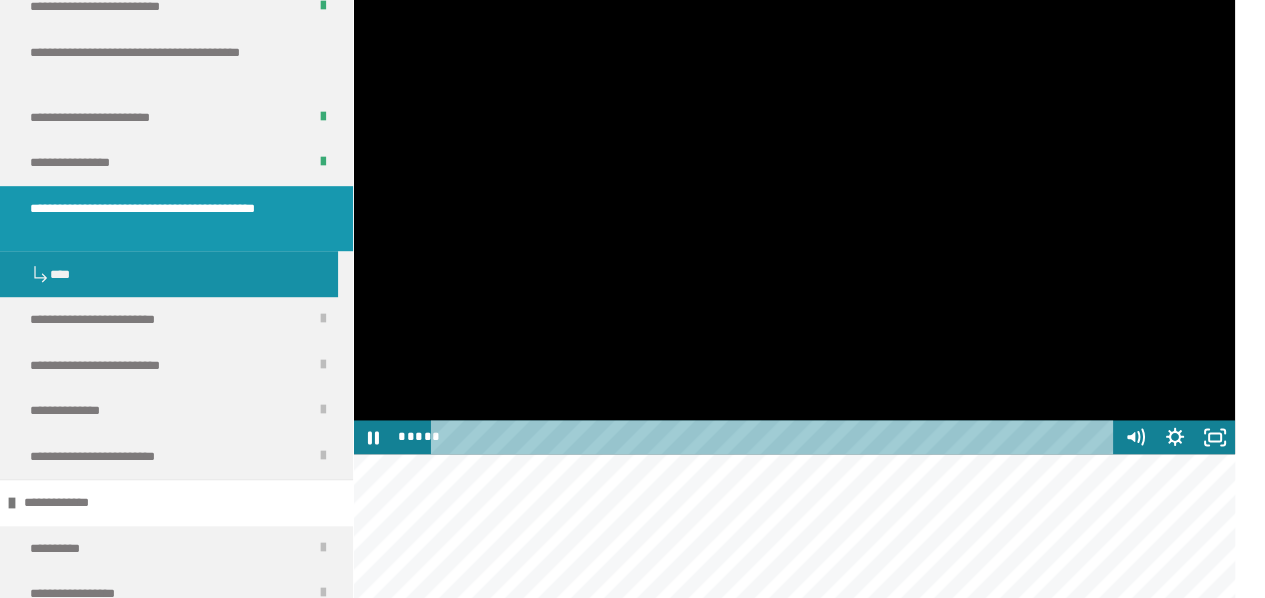 click at bounding box center (794, 206) 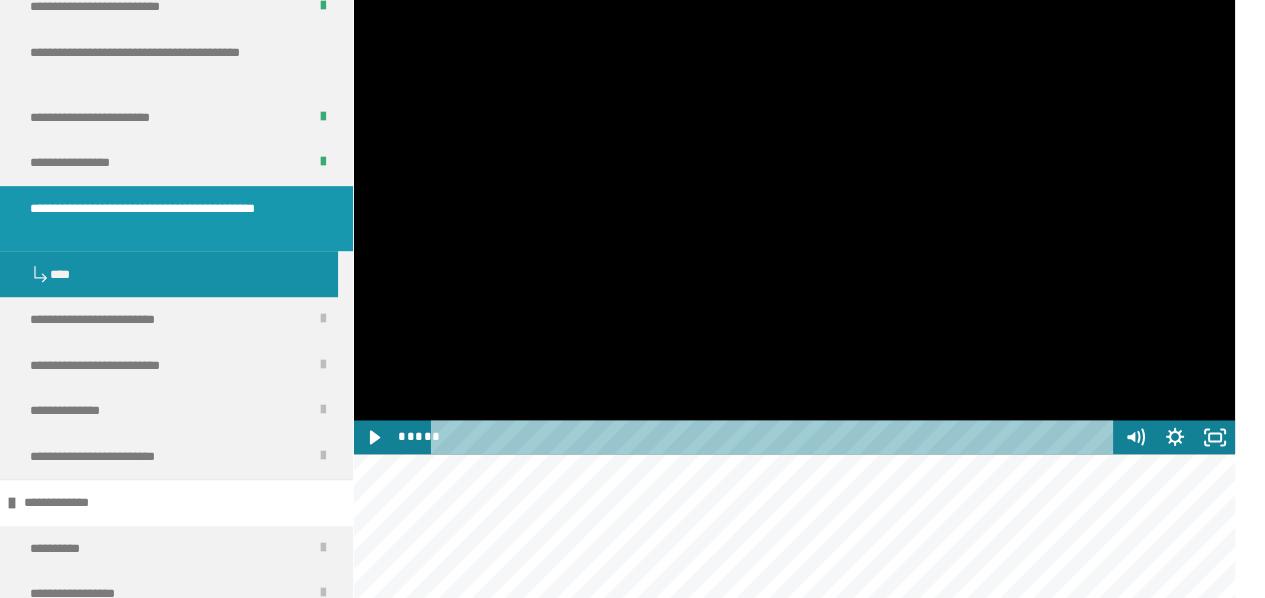 click at bounding box center (794, 206) 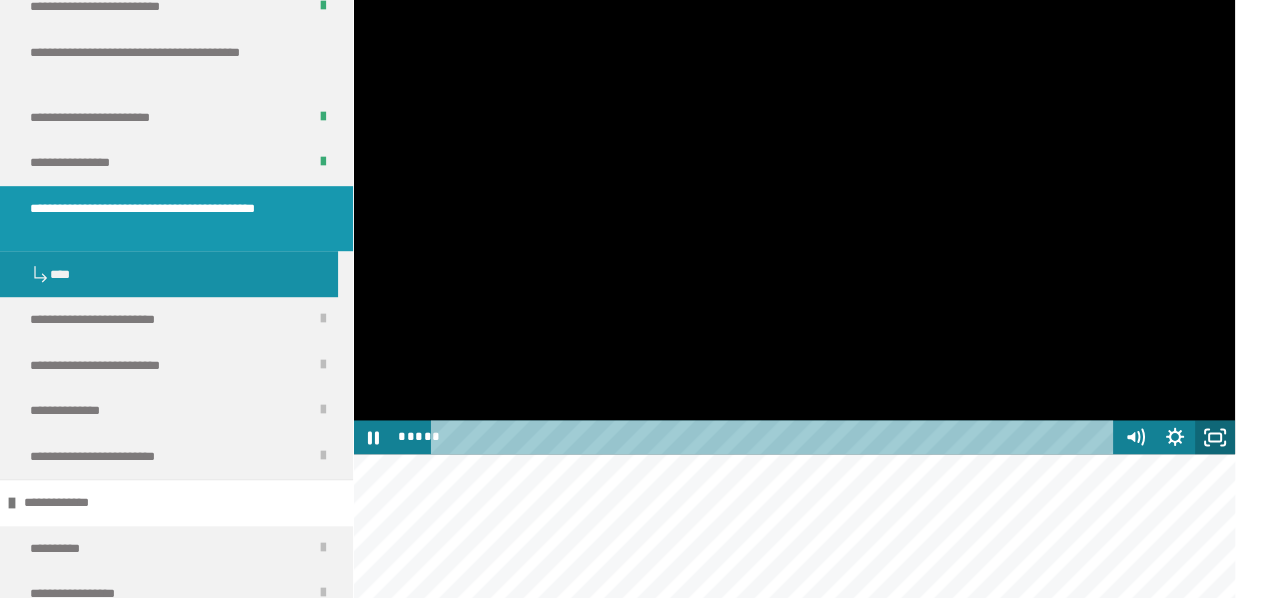 click 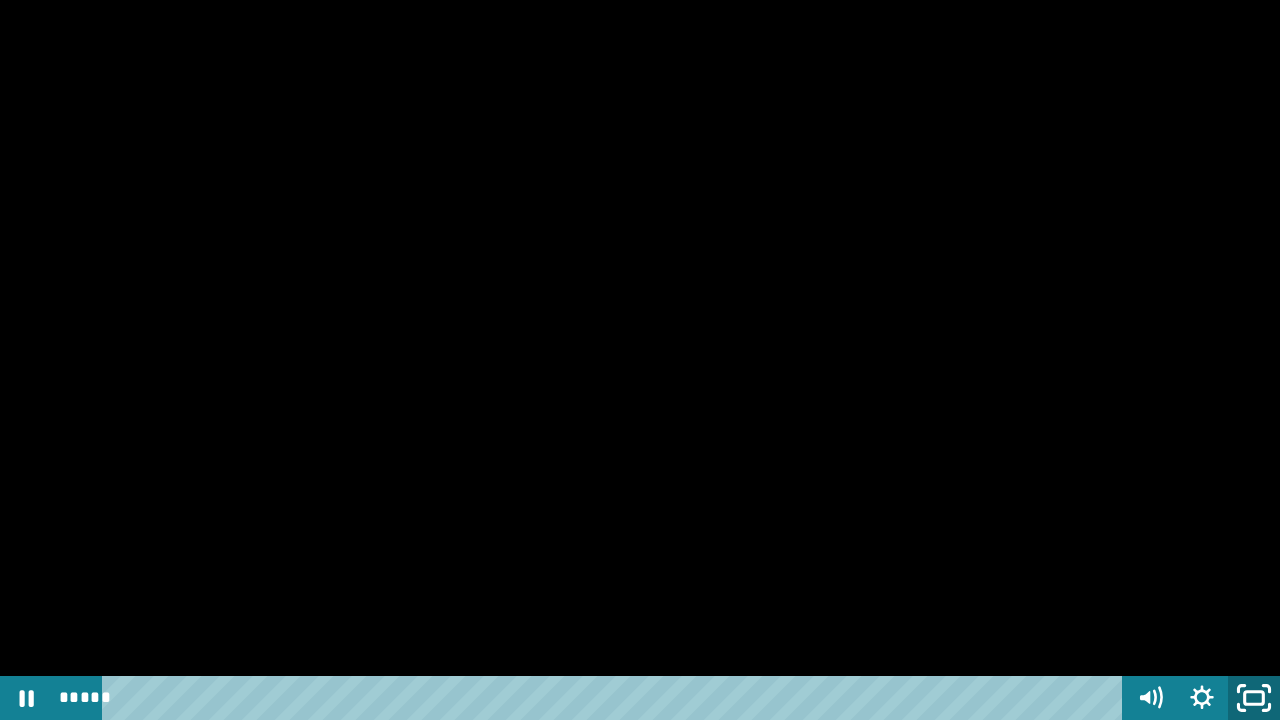 click 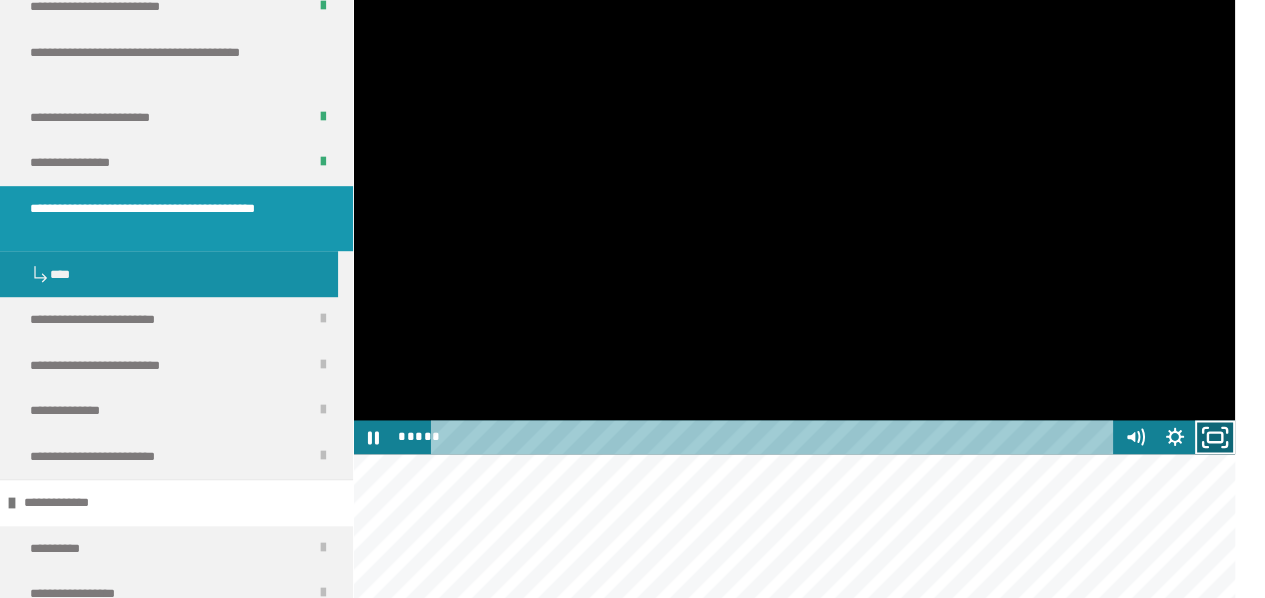 click 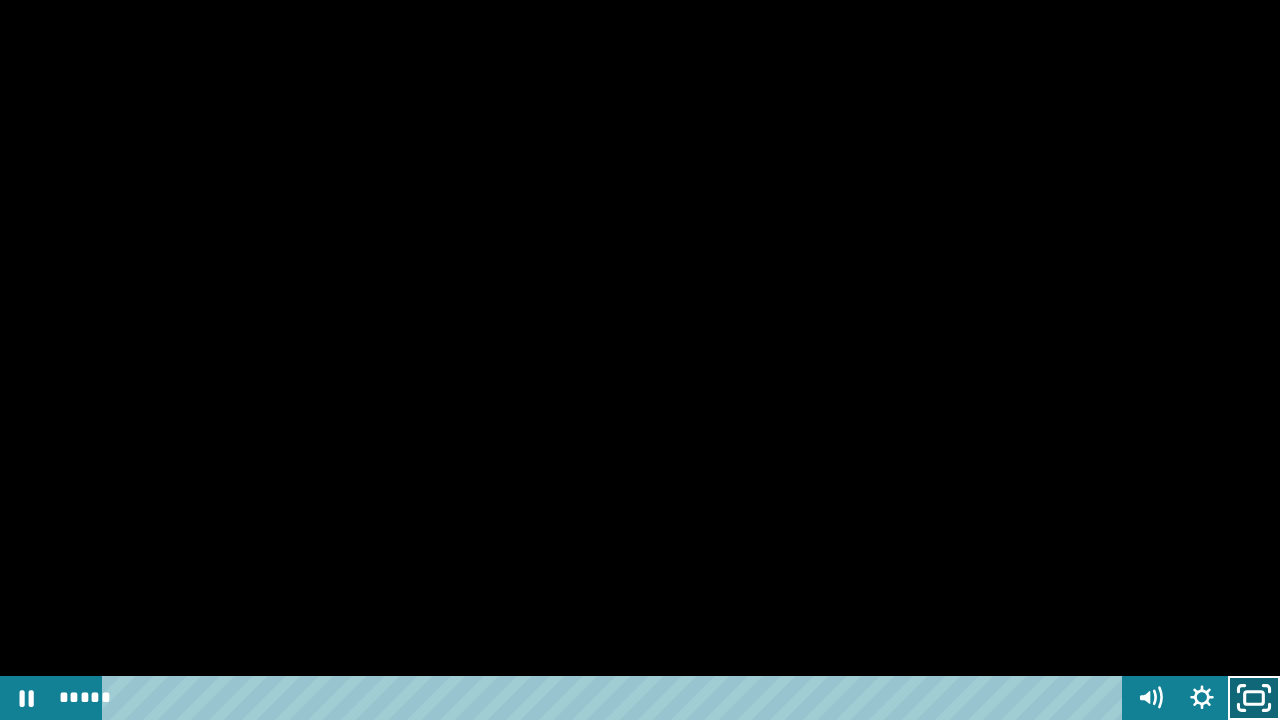 click 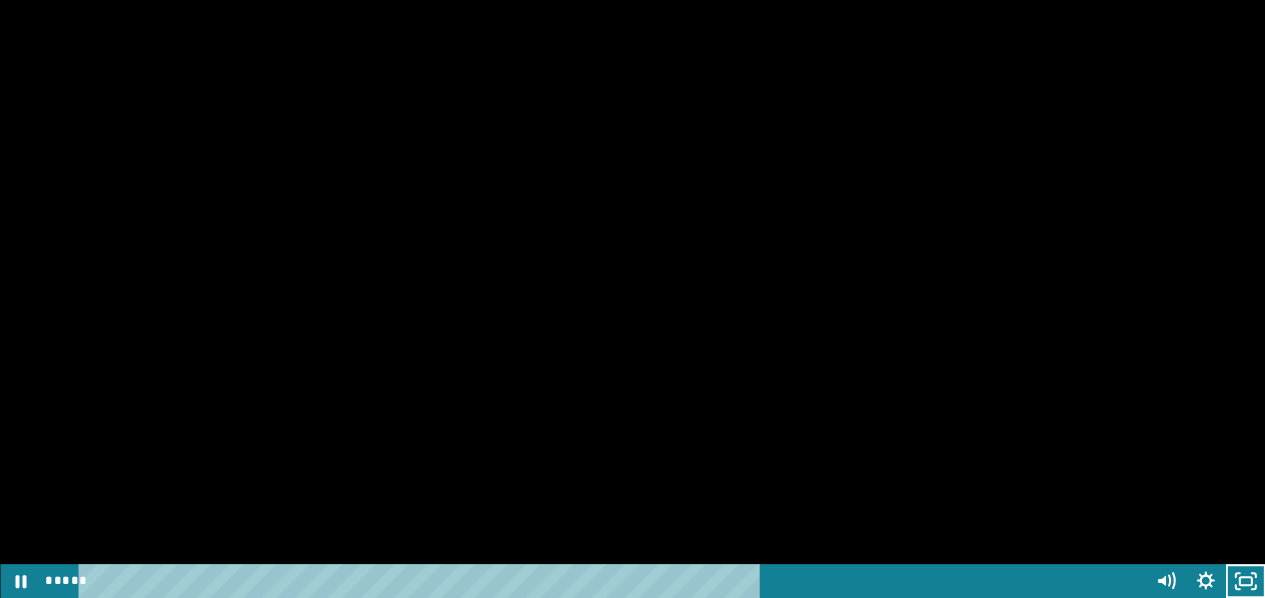 scroll, scrollTop: 3175, scrollLeft: 0, axis: vertical 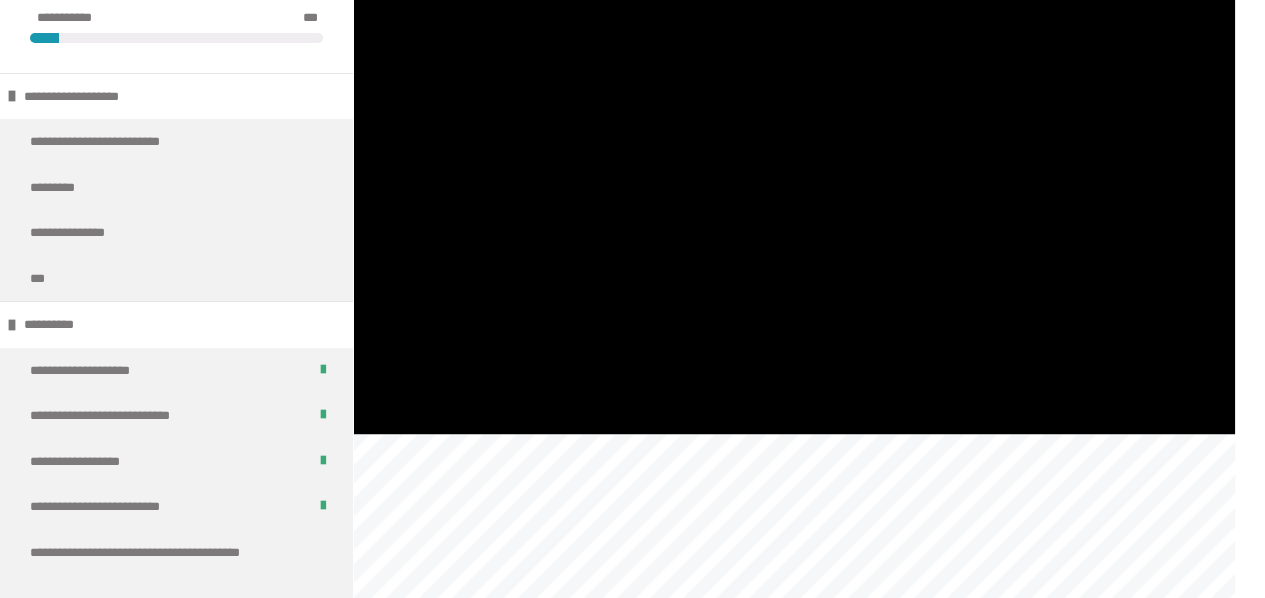 click at bounding box center (794, 186) 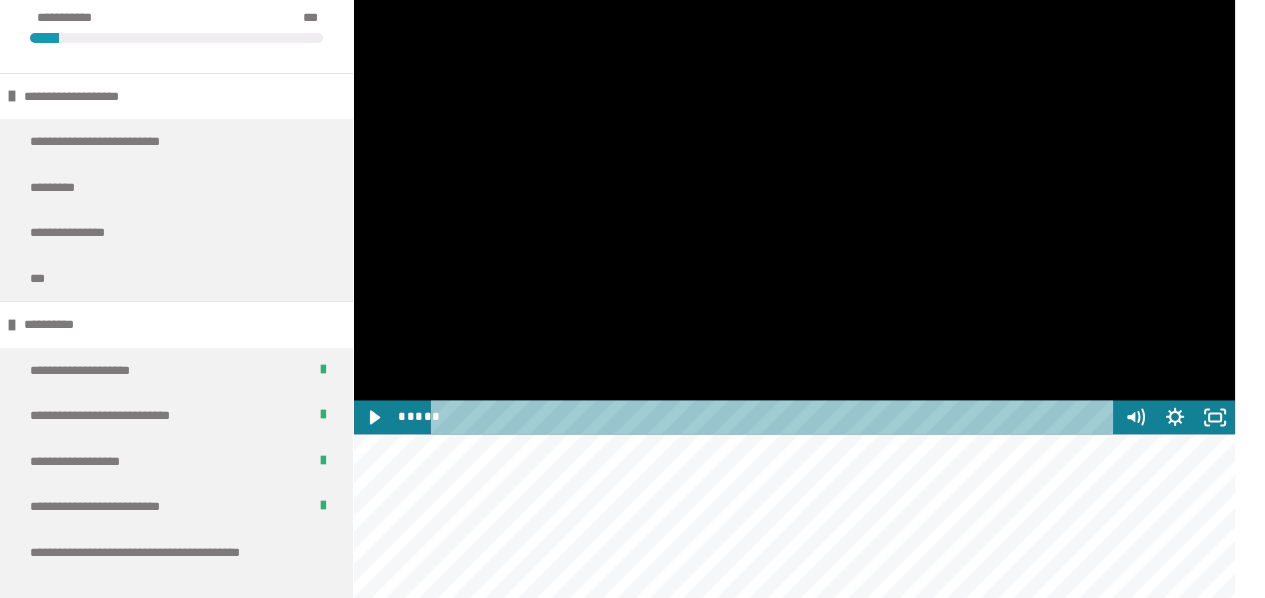 click at bounding box center [794, 186] 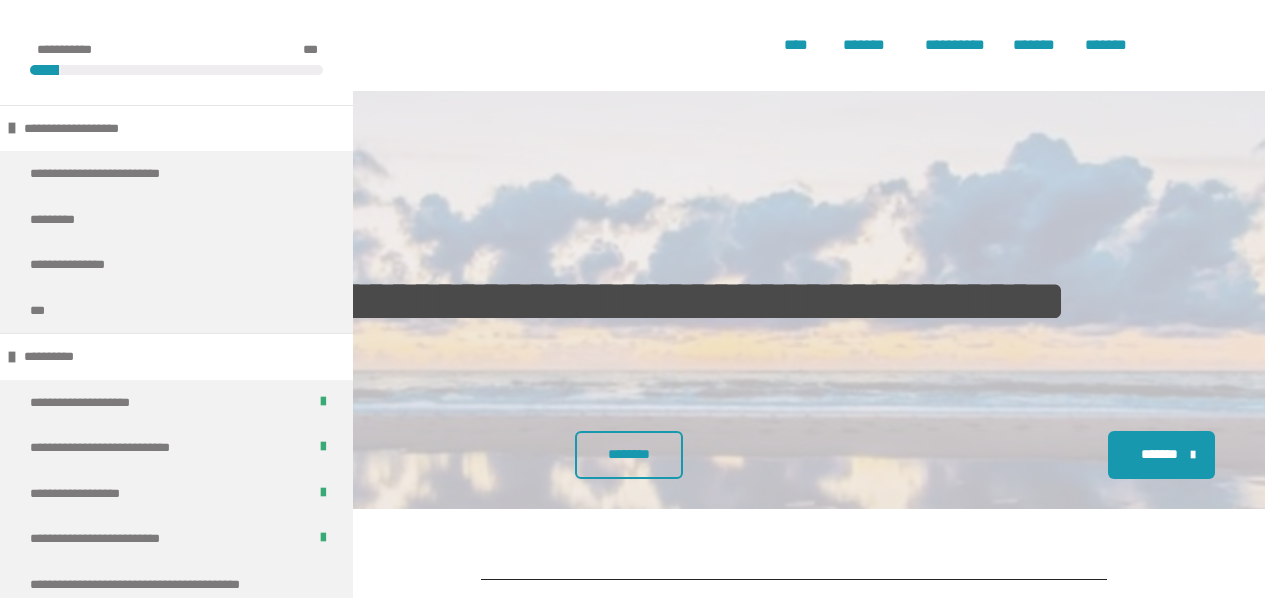 scroll, scrollTop: 1383, scrollLeft: 0, axis: vertical 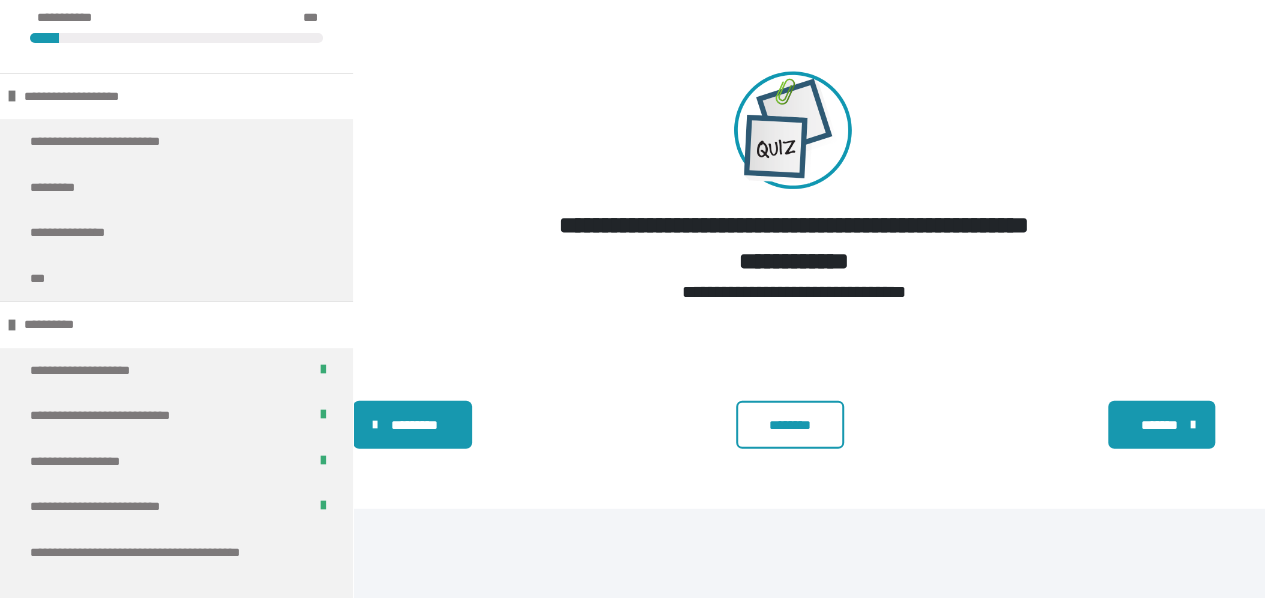click on "********" at bounding box center [790, 425] 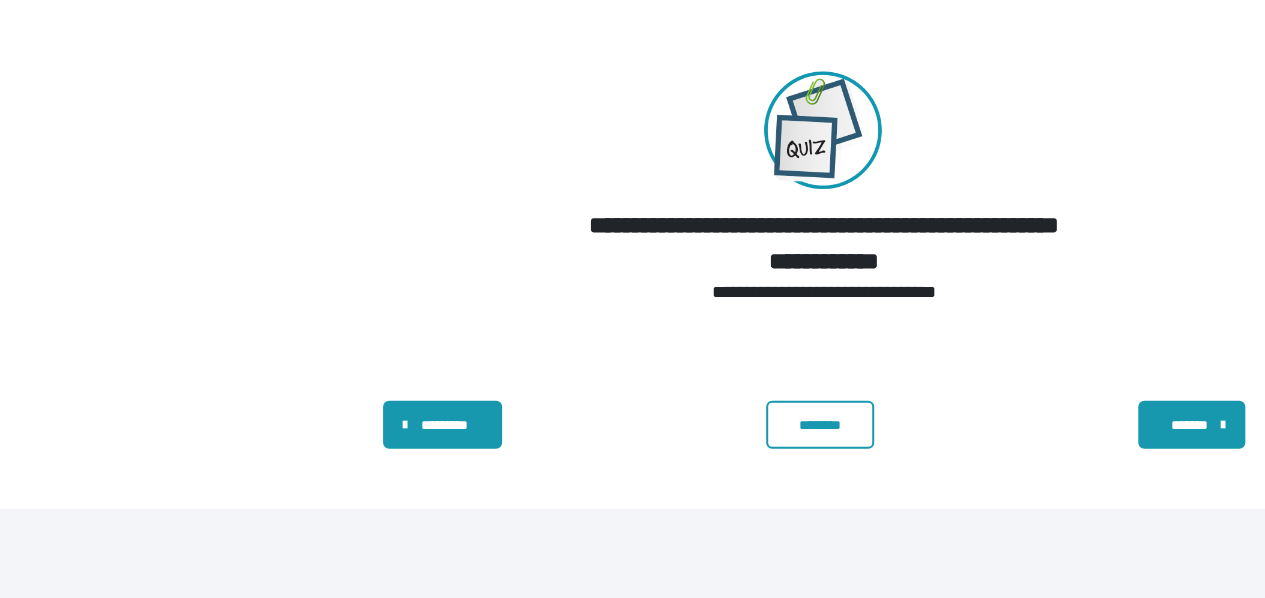 scroll, scrollTop: 0, scrollLeft: 0, axis: both 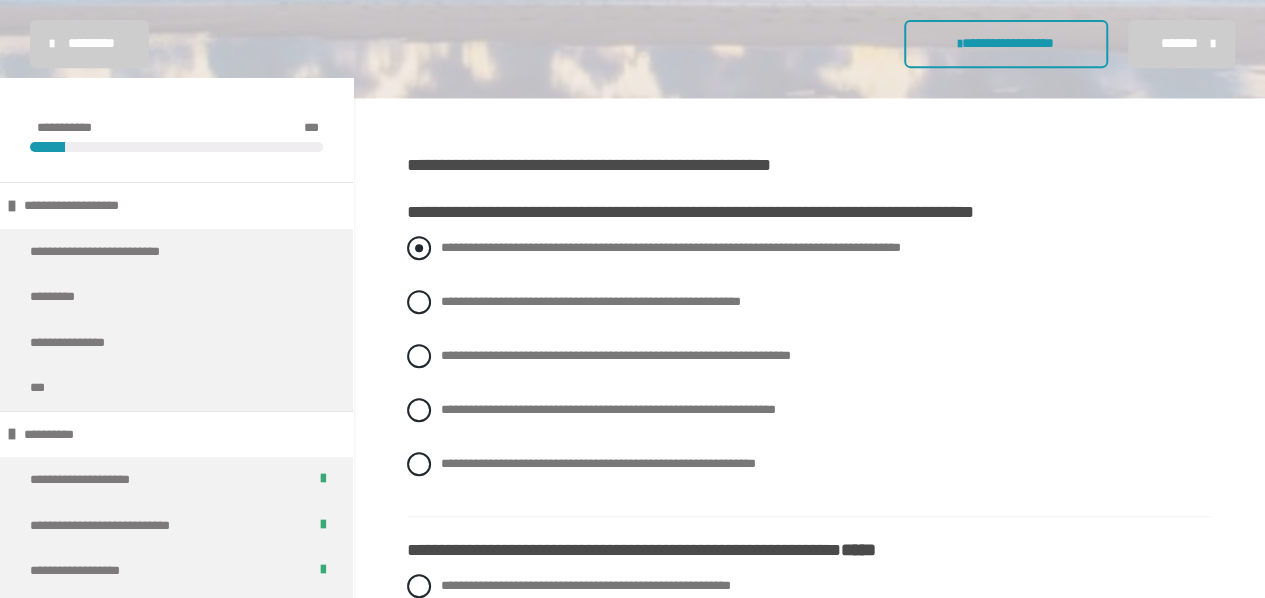 click at bounding box center (419, 248) 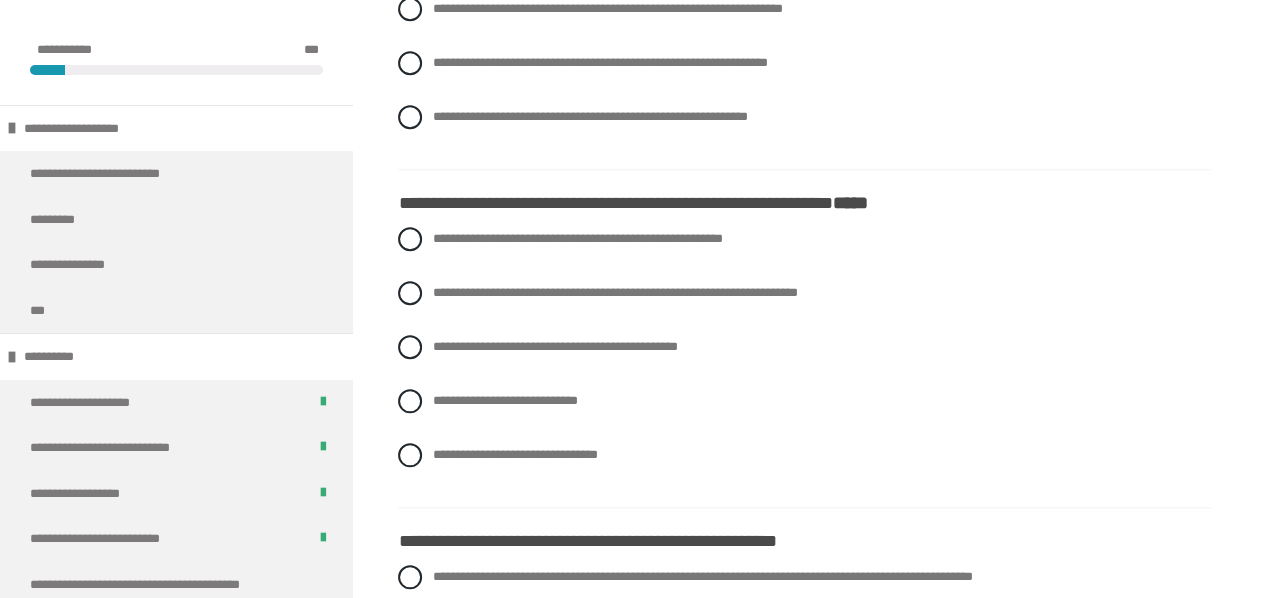 scroll, scrollTop: 759, scrollLeft: 0, axis: vertical 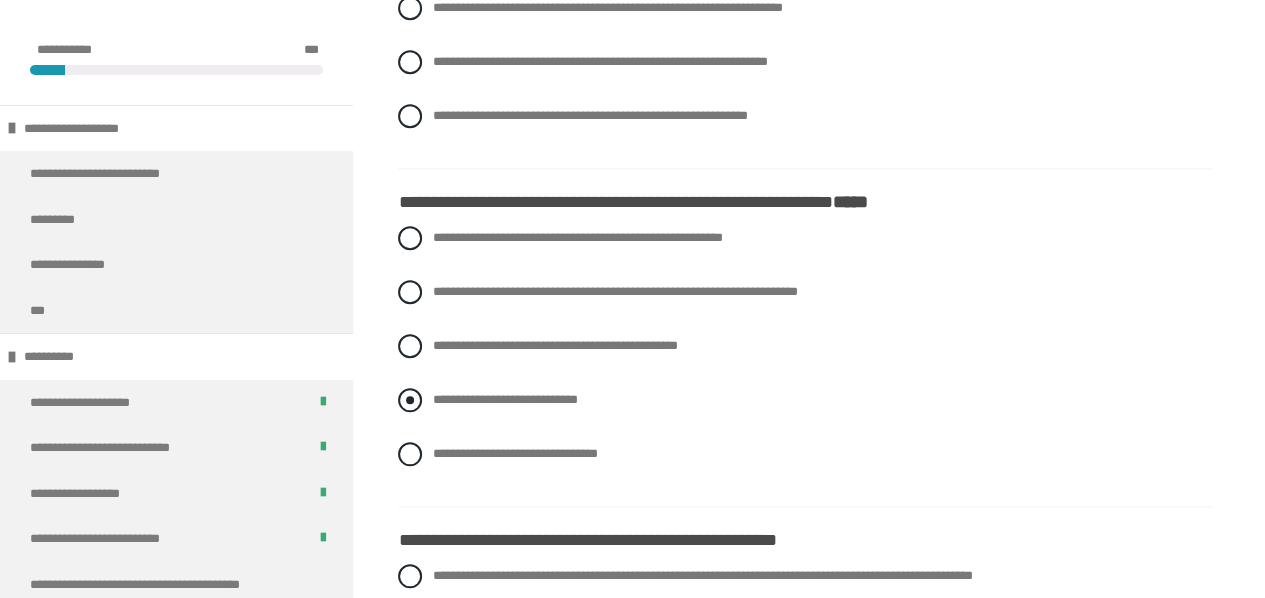click at bounding box center [410, 400] 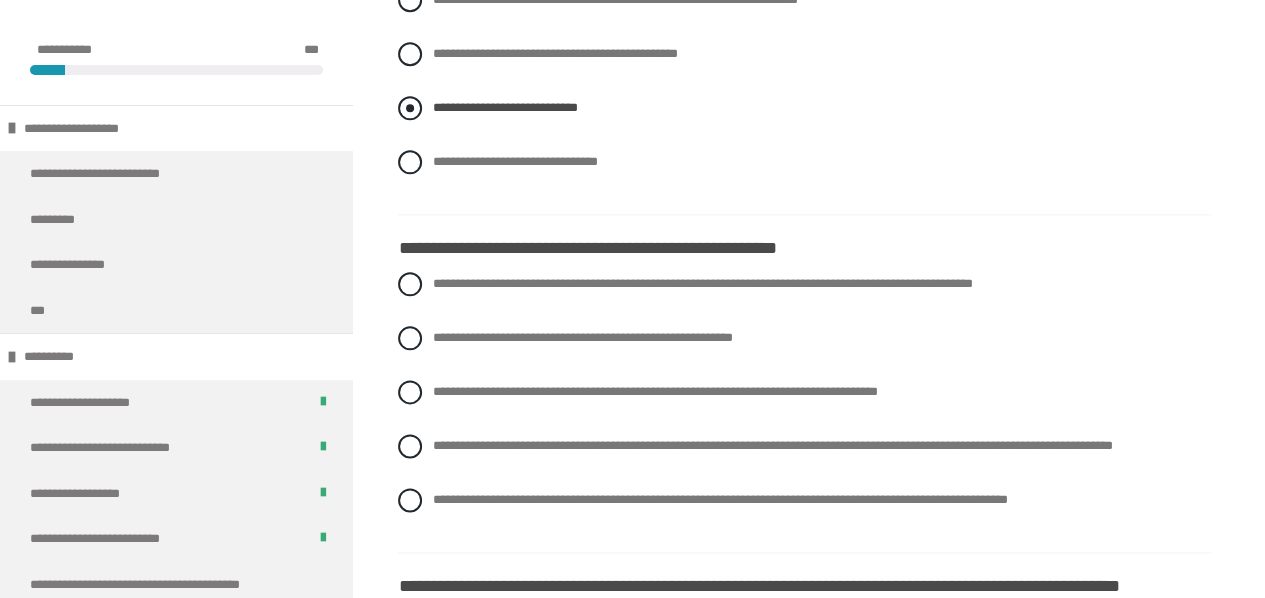 scroll, scrollTop: 1065, scrollLeft: 0, axis: vertical 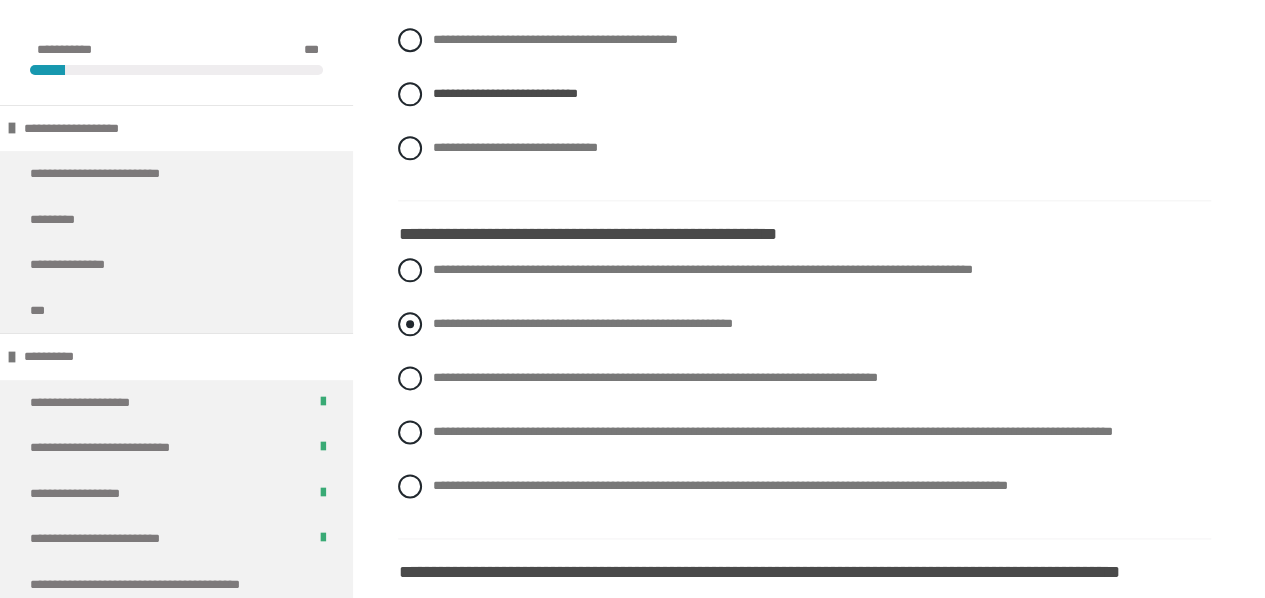 click at bounding box center [410, 324] 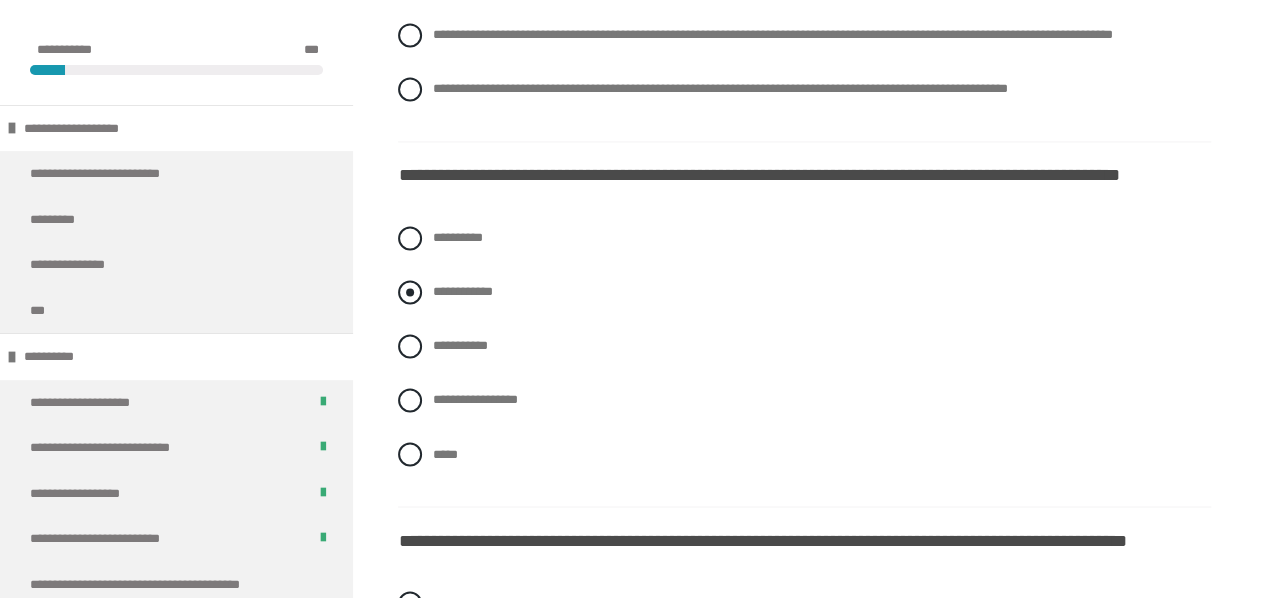 scroll, scrollTop: 1467, scrollLeft: 0, axis: vertical 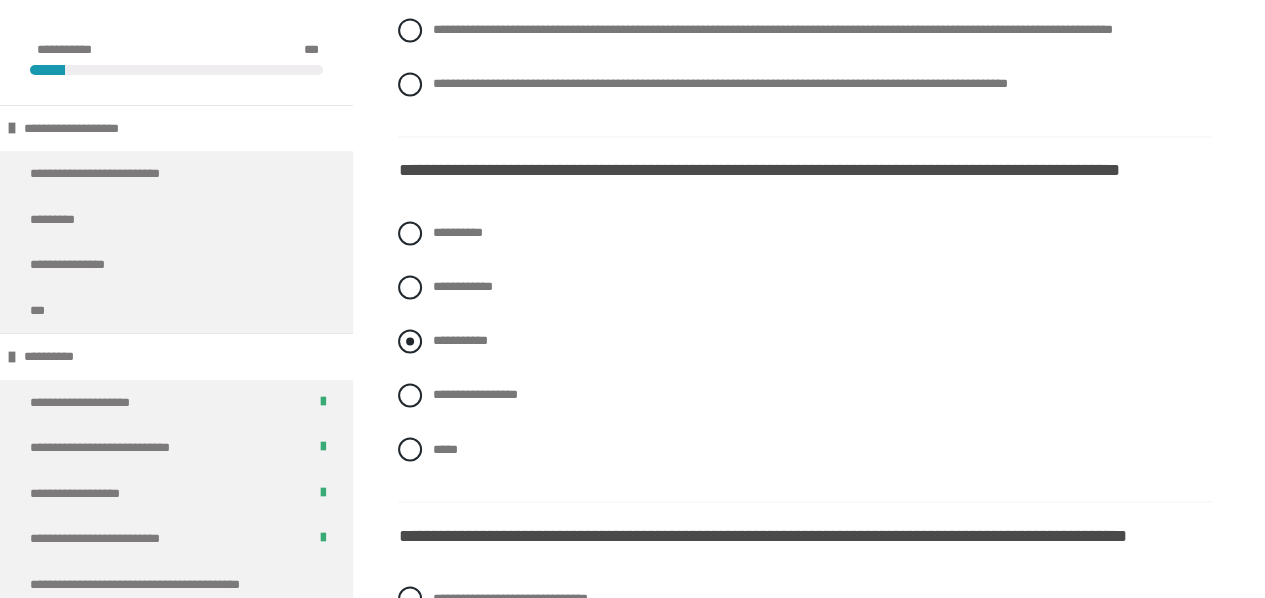 click at bounding box center [410, 341] 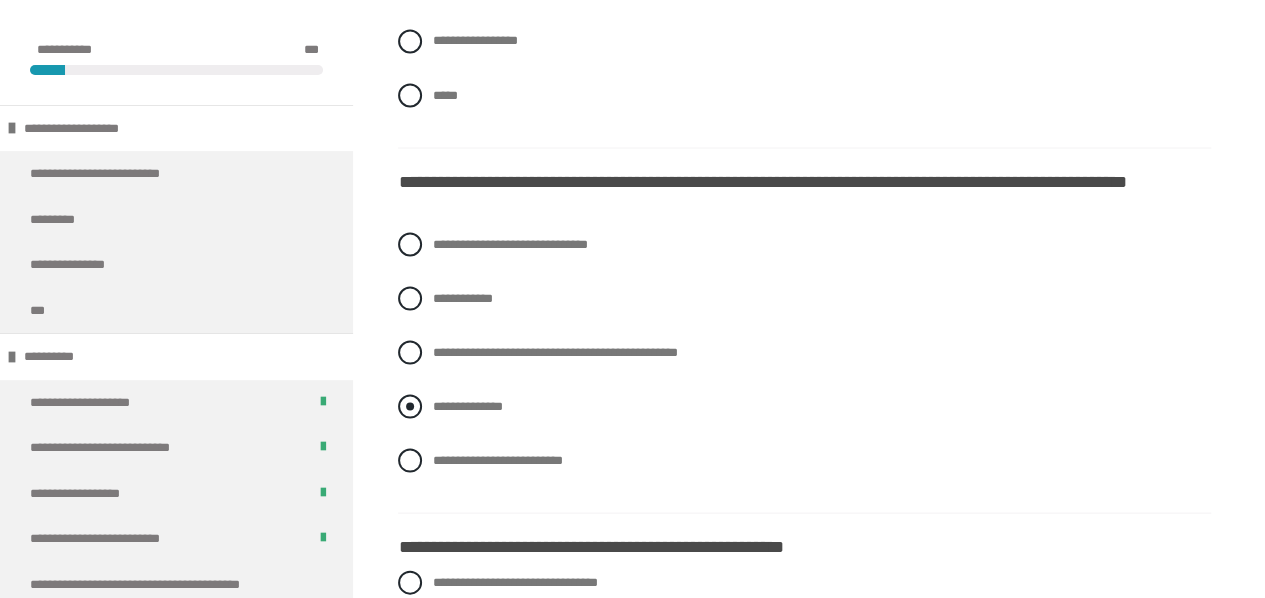 scroll, scrollTop: 1827, scrollLeft: 0, axis: vertical 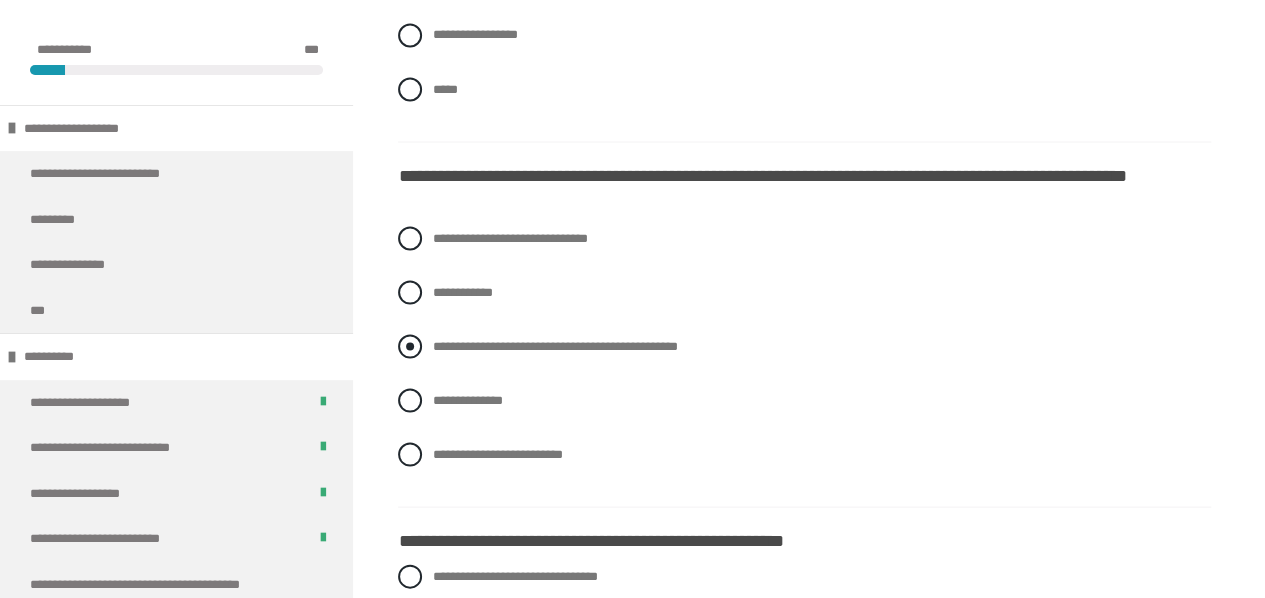 click at bounding box center (410, 346) 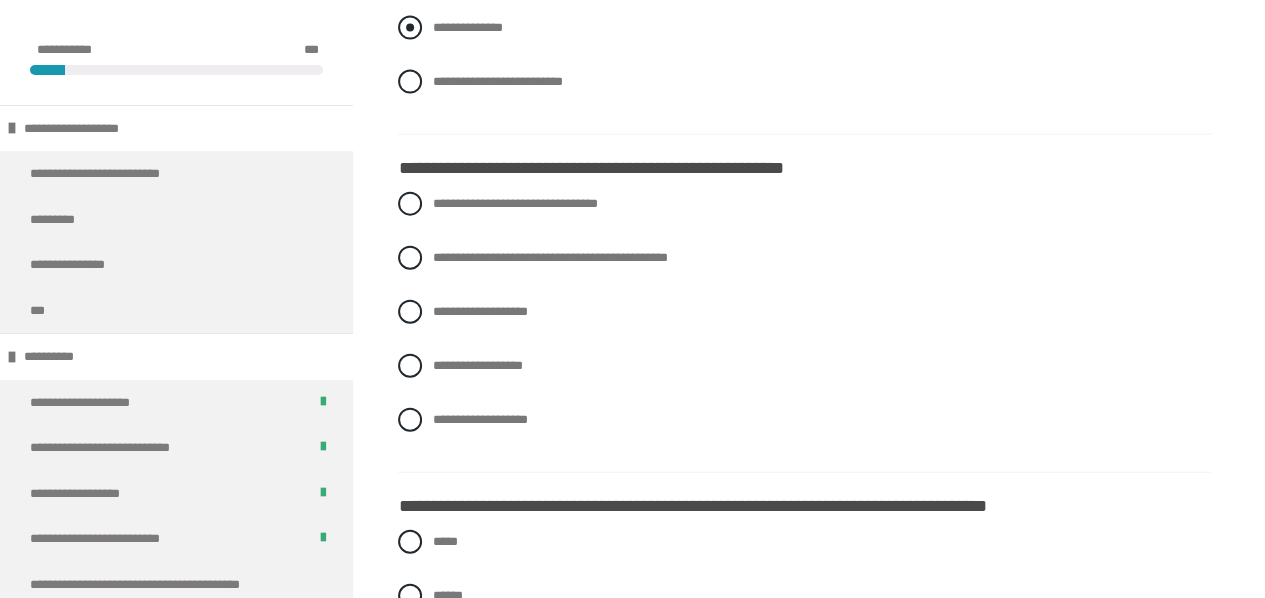 scroll, scrollTop: 2203, scrollLeft: 0, axis: vertical 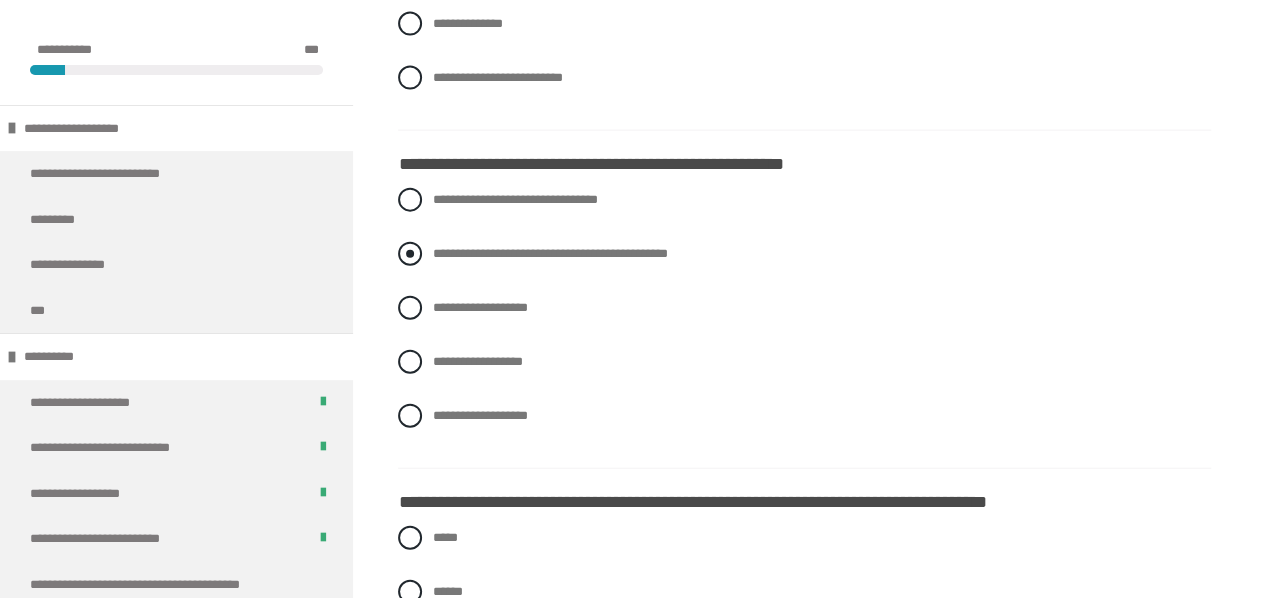 click at bounding box center (410, 254) 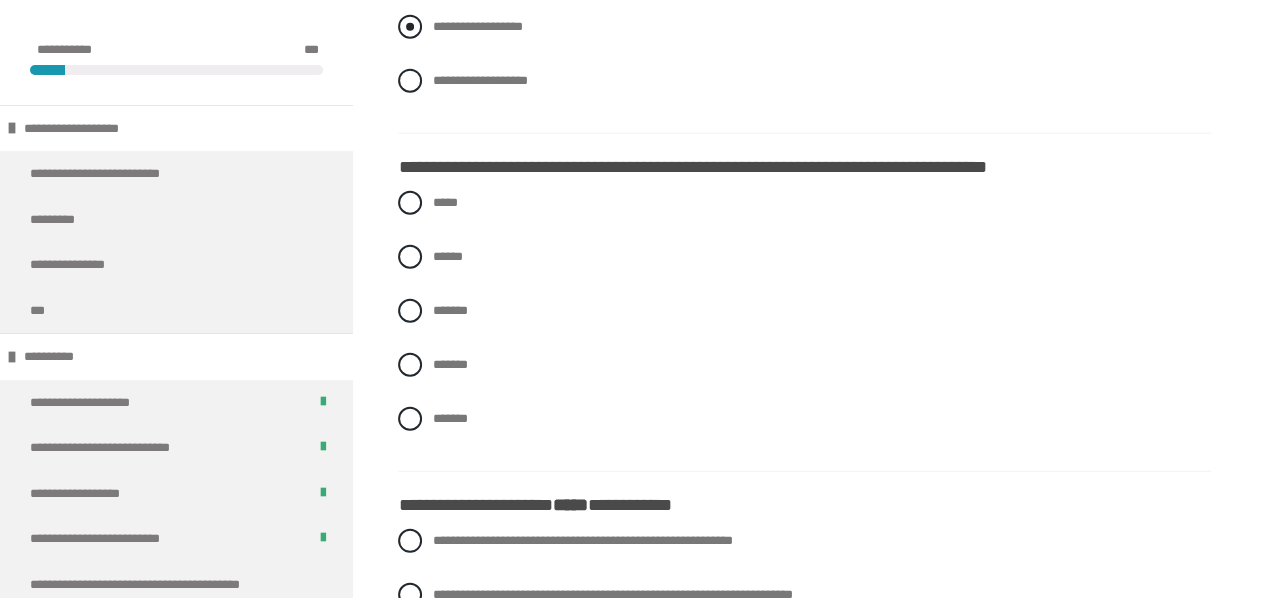 scroll, scrollTop: 2539, scrollLeft: 0, axis: vertical 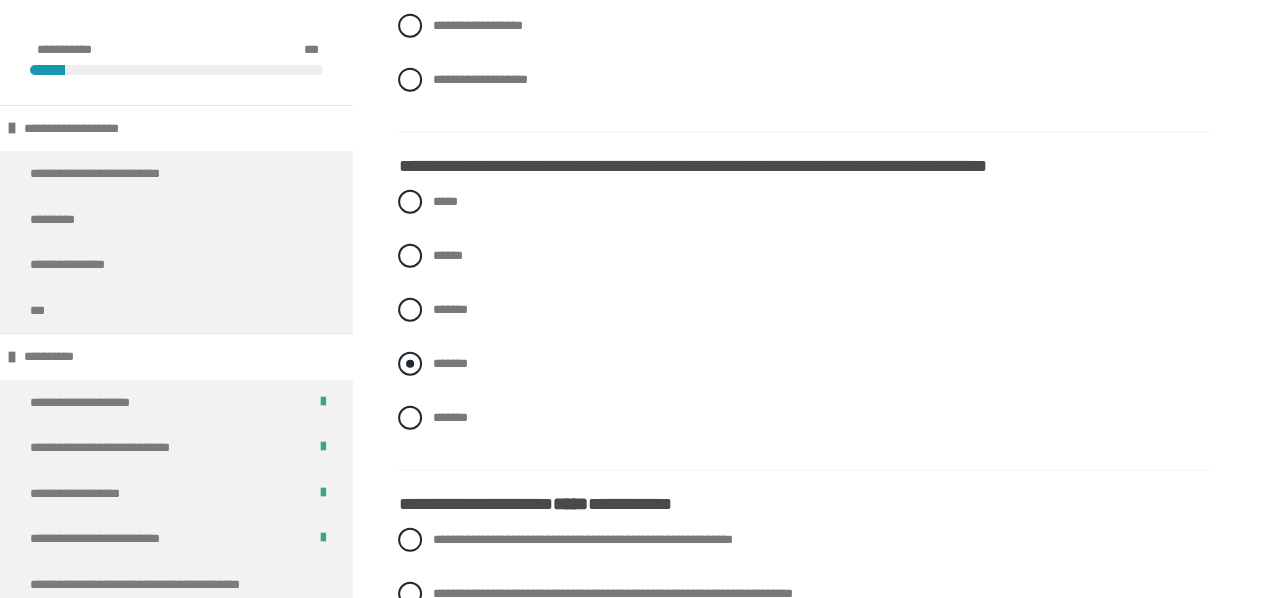 click on "*******" at bounding box center (449, 363) 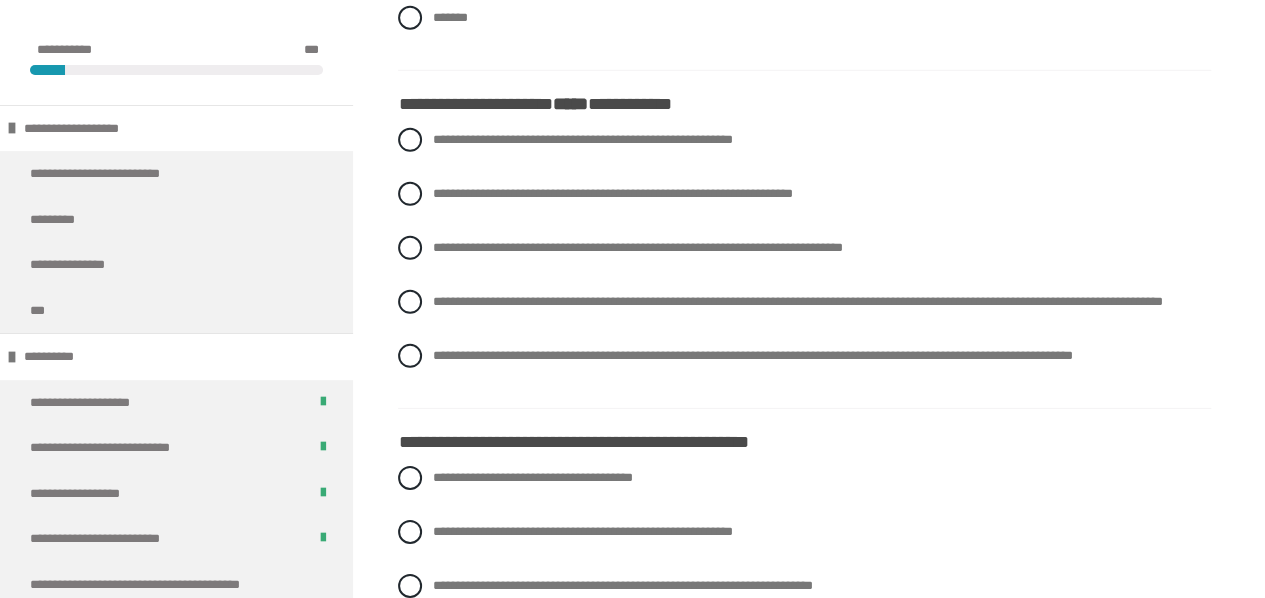 scroll, scrollTop: 2938, scrollLeft: 0, axis: vertical 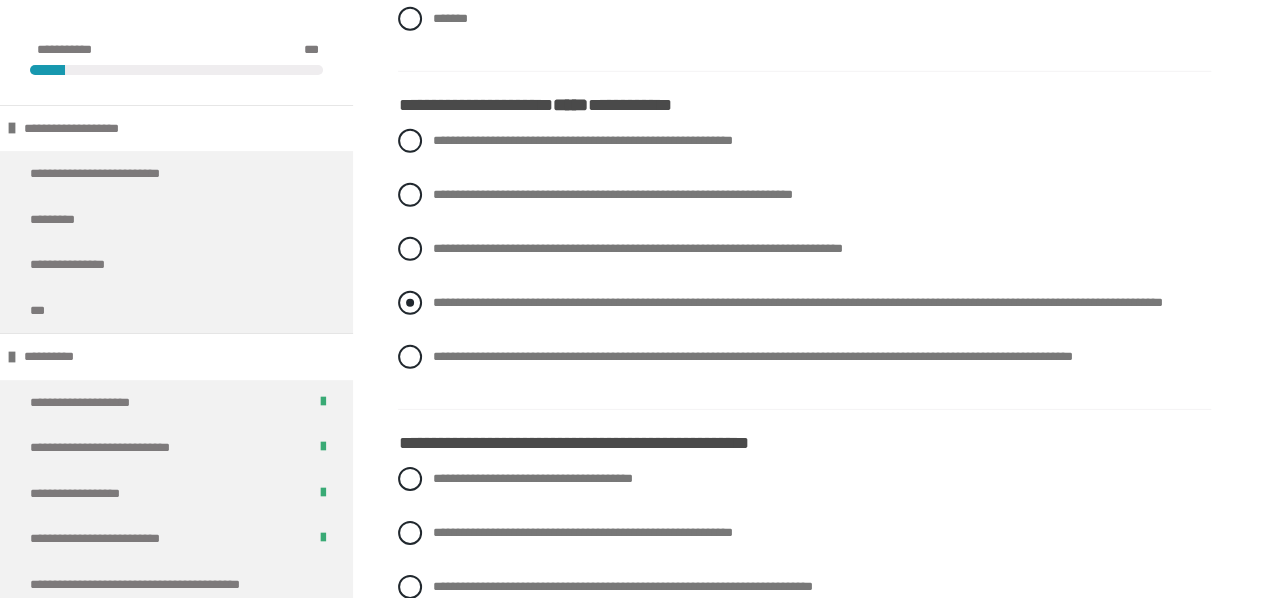 click on "**********" at bounding box center (797, 302) 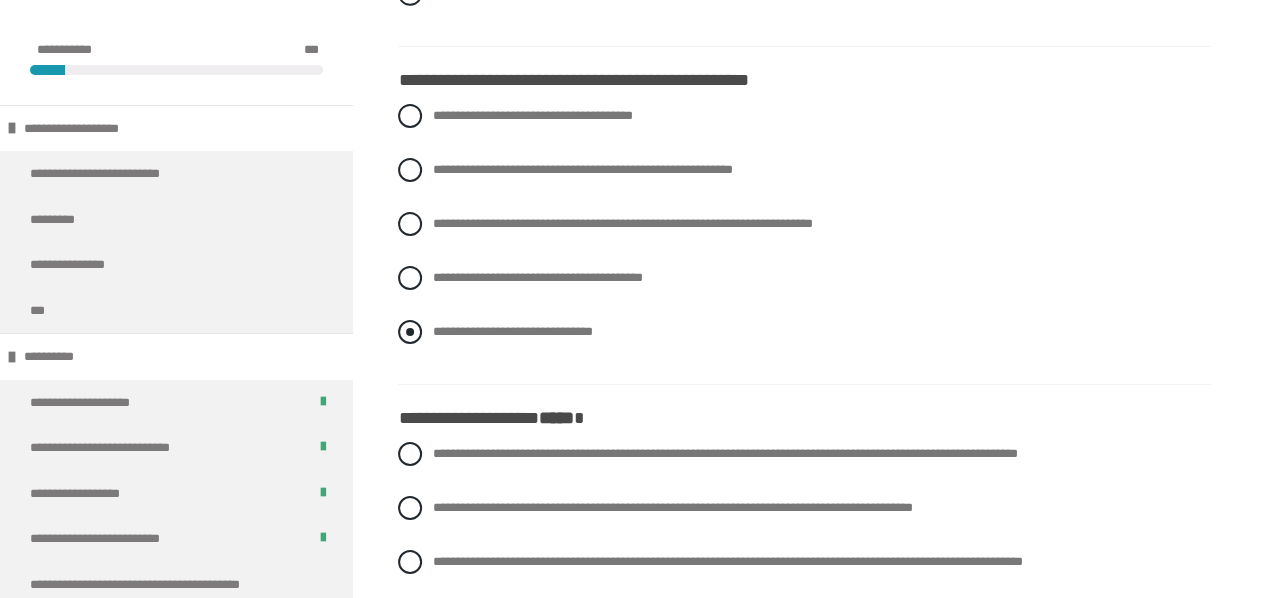 scroll, scrollTop: 3303, scrollLeft: 0, axis: vertical 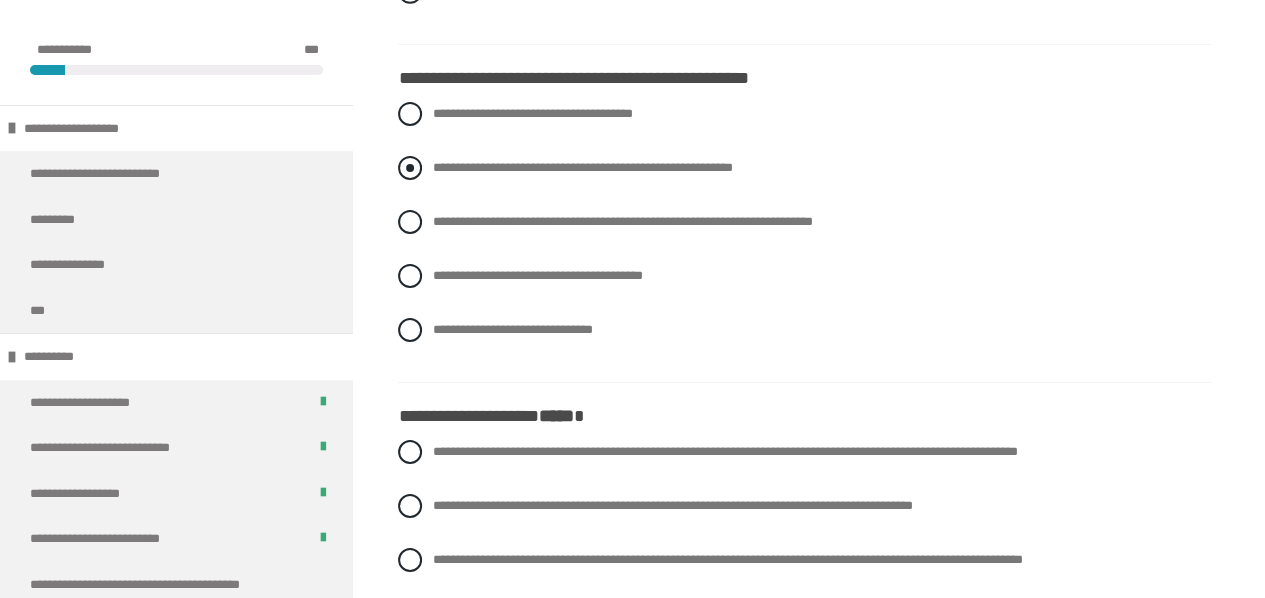 click on "**********" at bounding box center [582, 167] 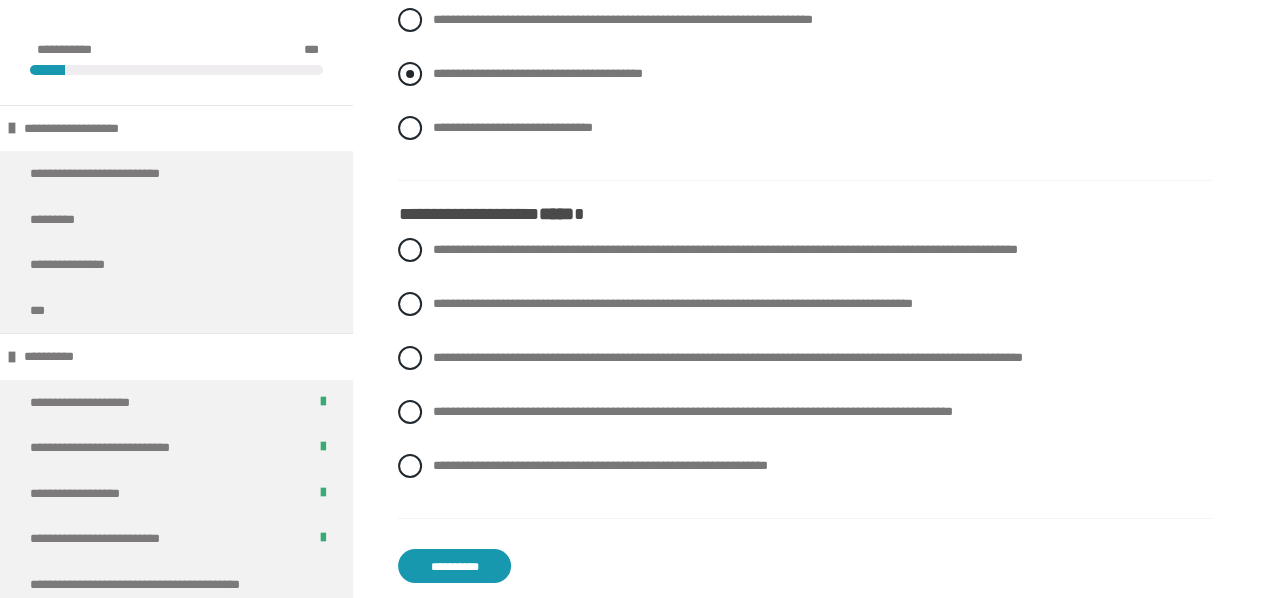 scroll, scrollTop: 3633, scrollLeft: 0, axis: vertical 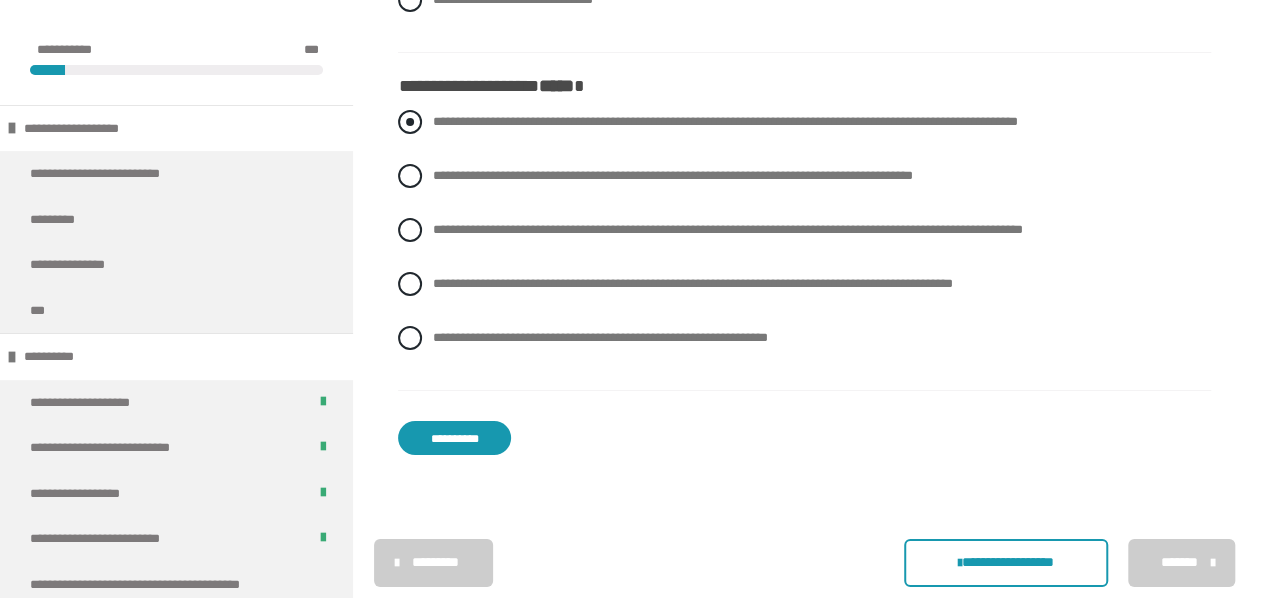 click on "**********" at bounding box center (724, 121) 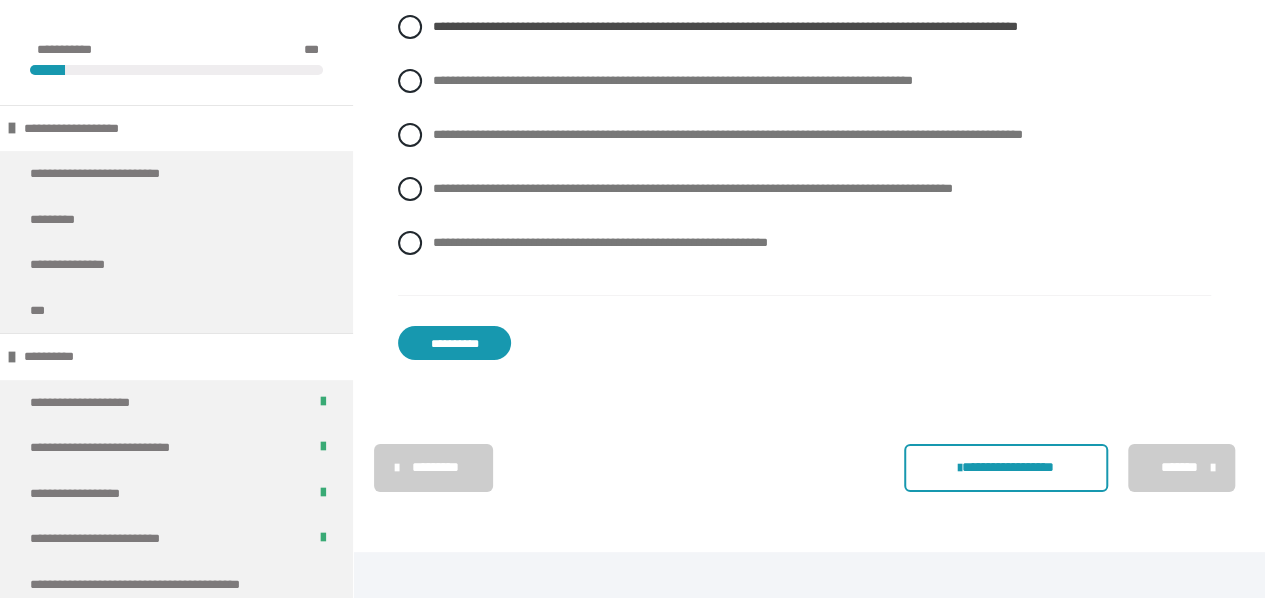 scroll, scrollTop: 3739, scrollLeft: 0, axis: vertical 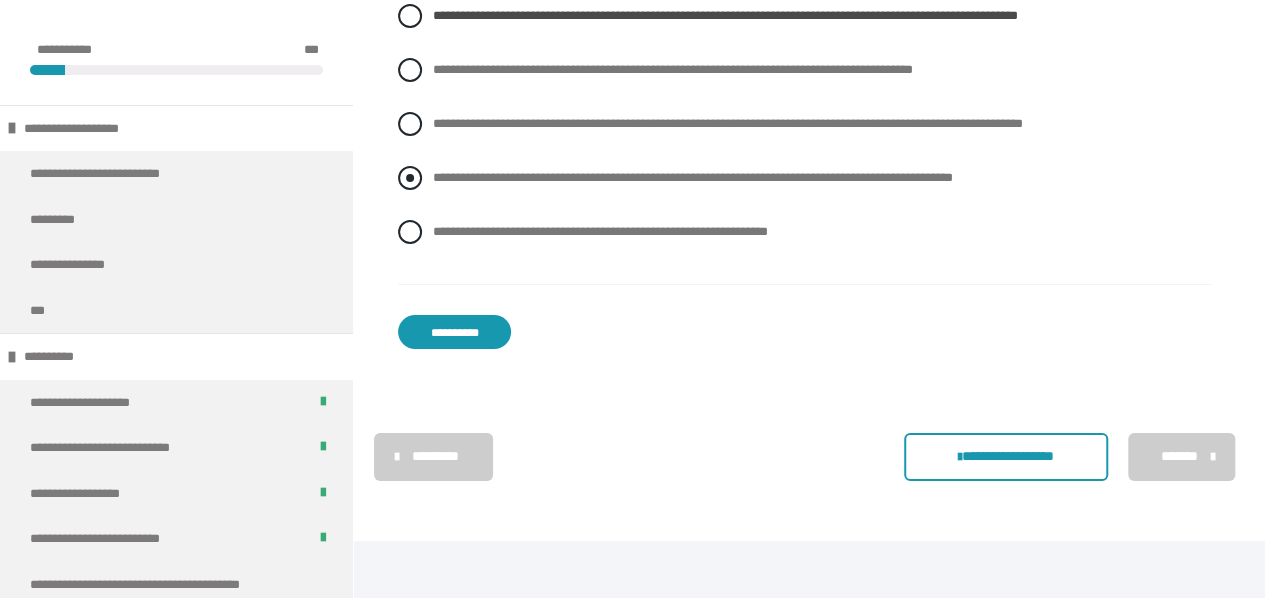 click on "**********" at bounding box center [692, 177] 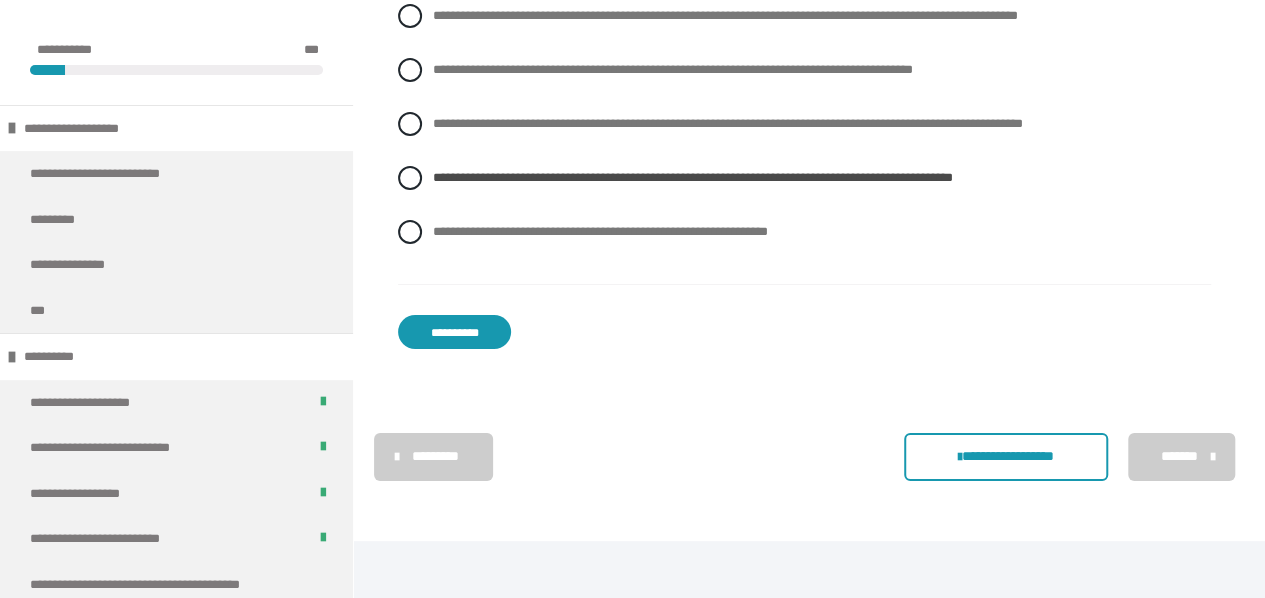 click on "**********" at bounding box center (454, 332) 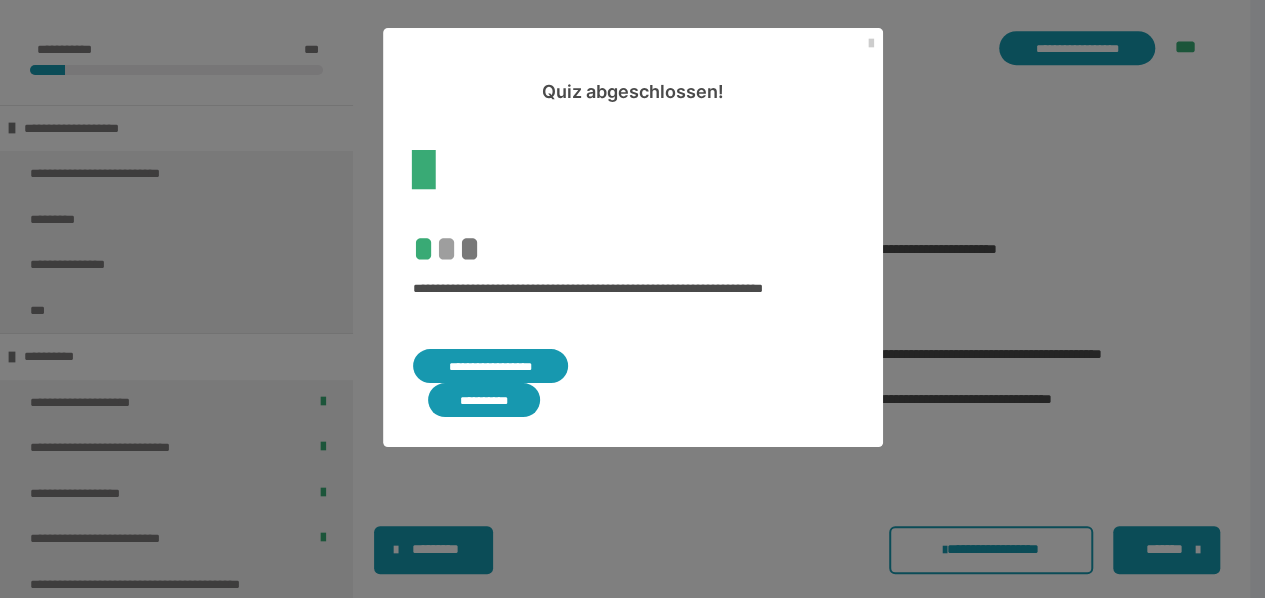 scroll, scrollTop: 2675, scrollLeft: 0, axis: vertical 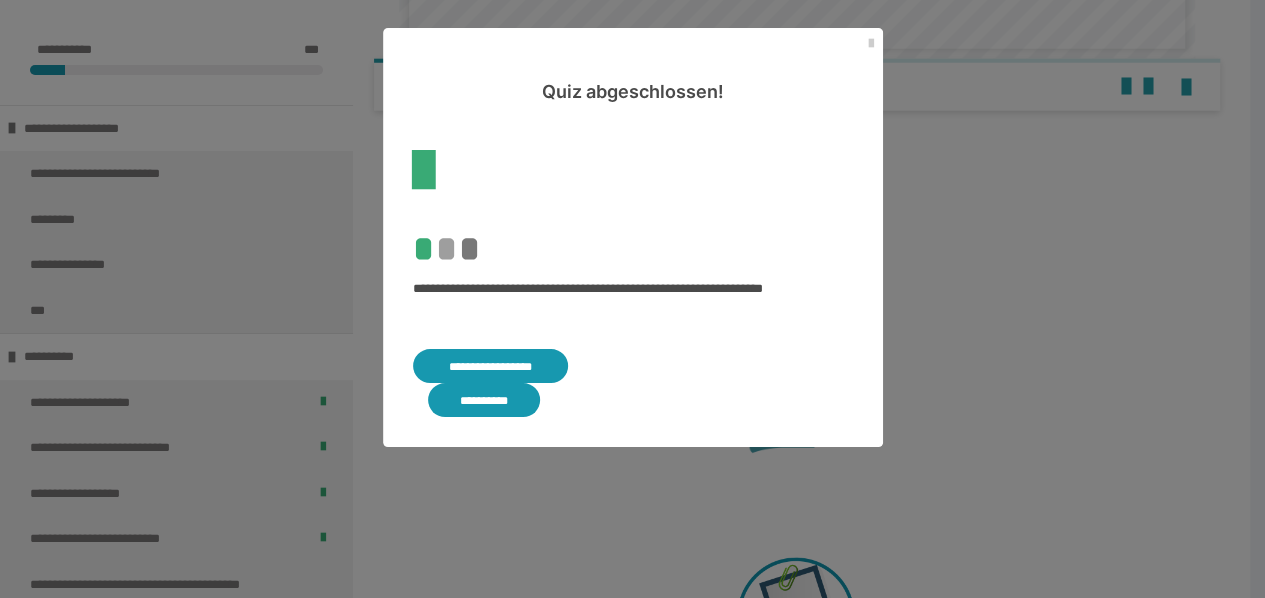 click on "**********" at bounding box center [491, 366] 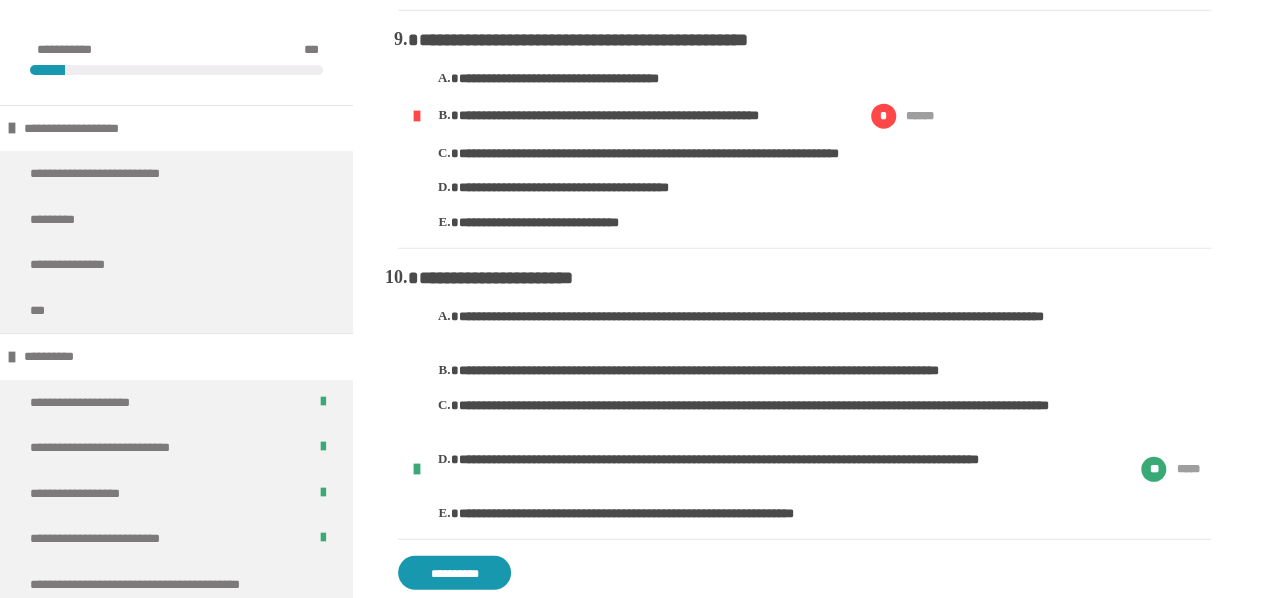 scroll, scrollTop: 2547, scrollLeft: 0, axis: vertical 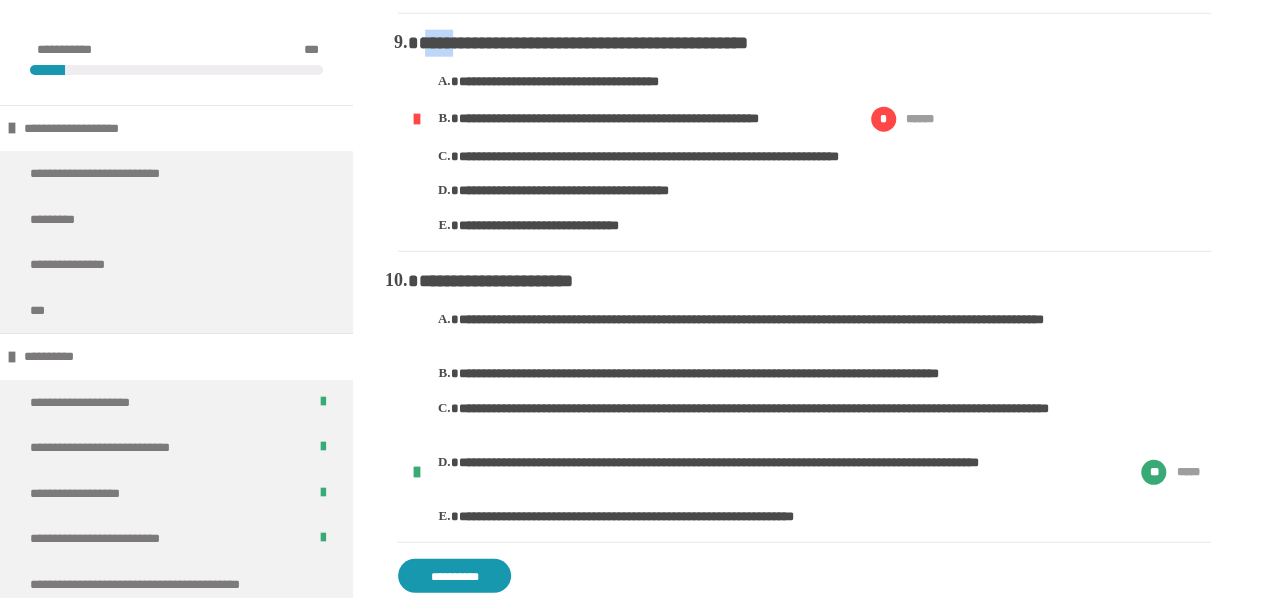 drag, startPoint x: 423, startPoint y: 87, endPoint x: 472, endPoint y: 87, distance: 49 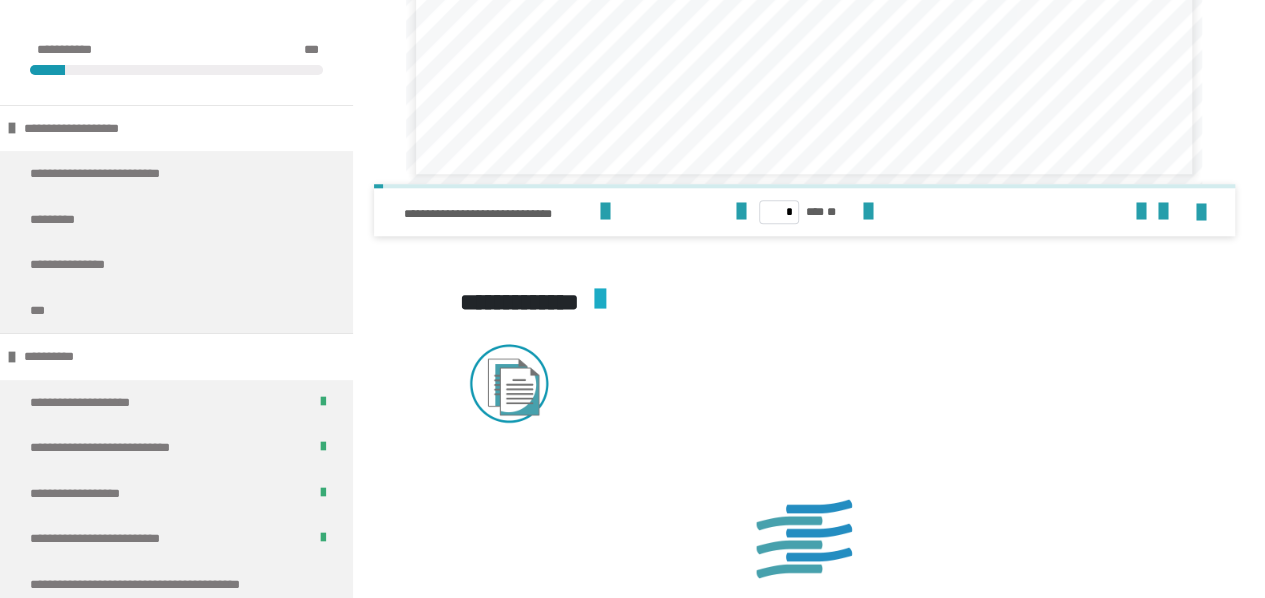 scroll, scrollTop: 5144, scrollLeft: 0, axis: vertical 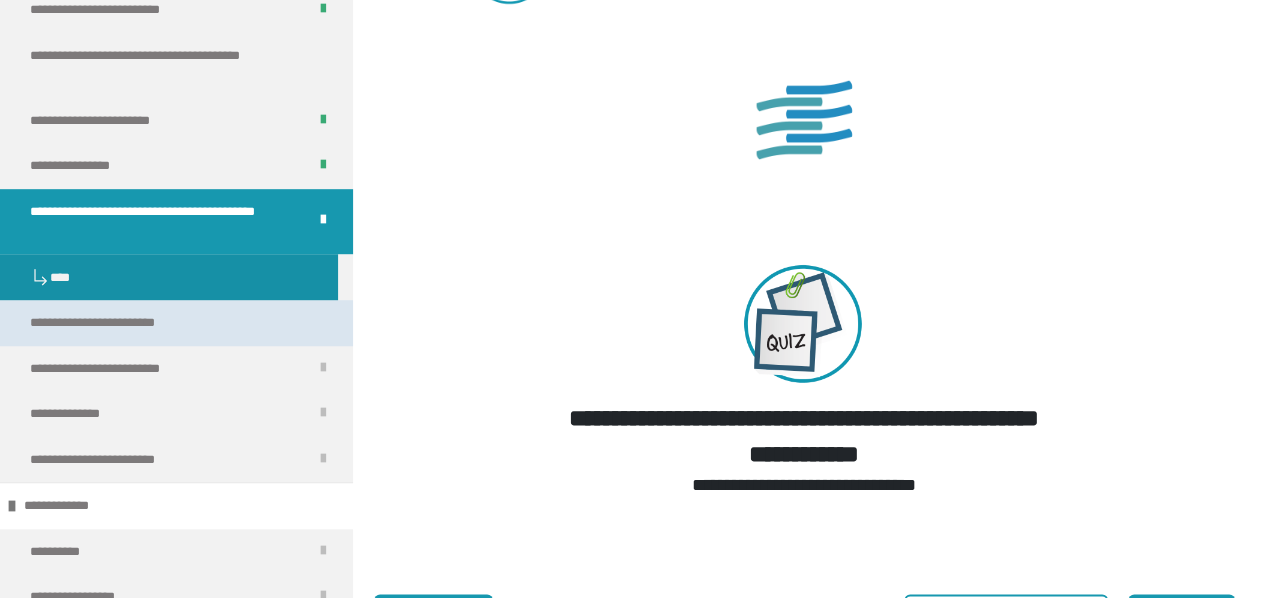 click on "**********" at bounding box center [113, 323] 